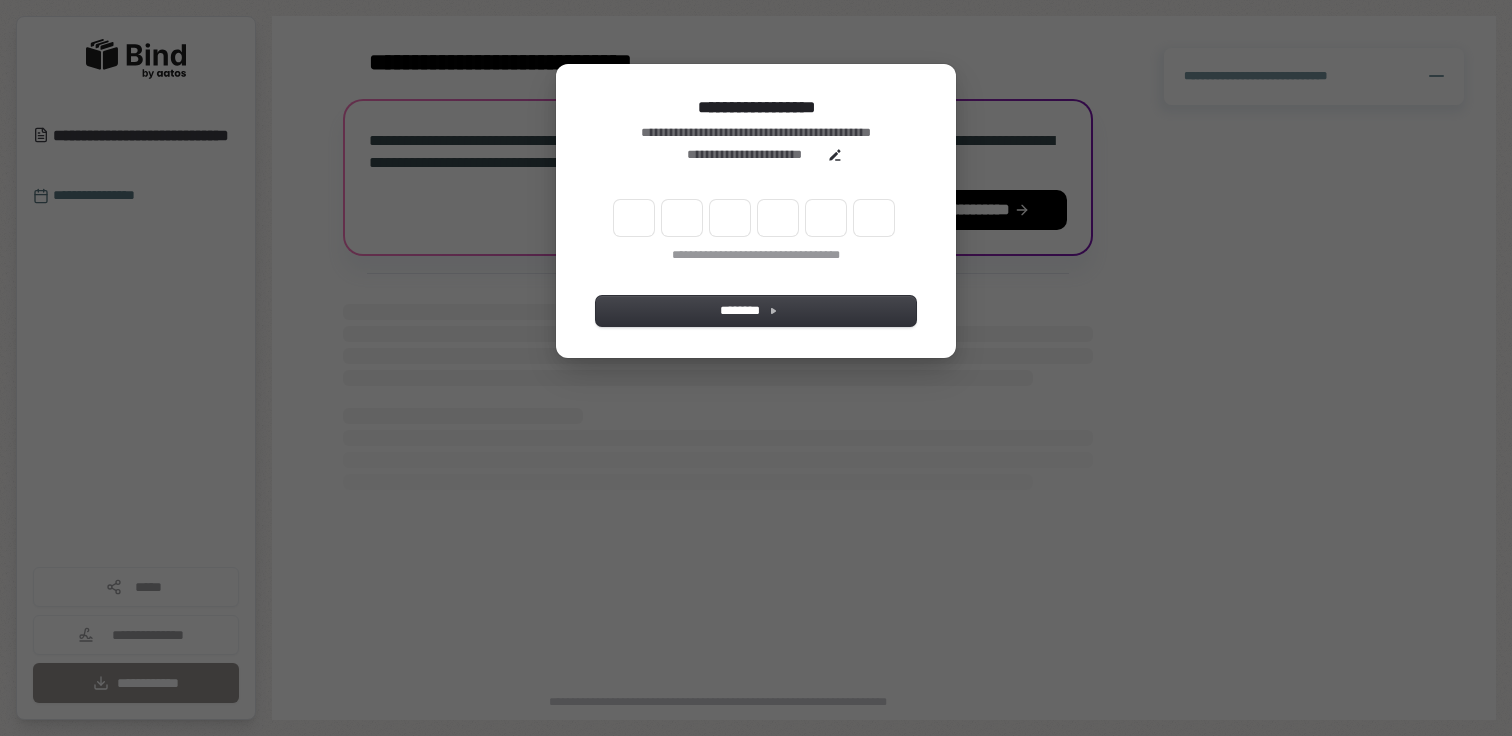 scroll, scrollTop: 0, scrollLeft: 0, axis: both 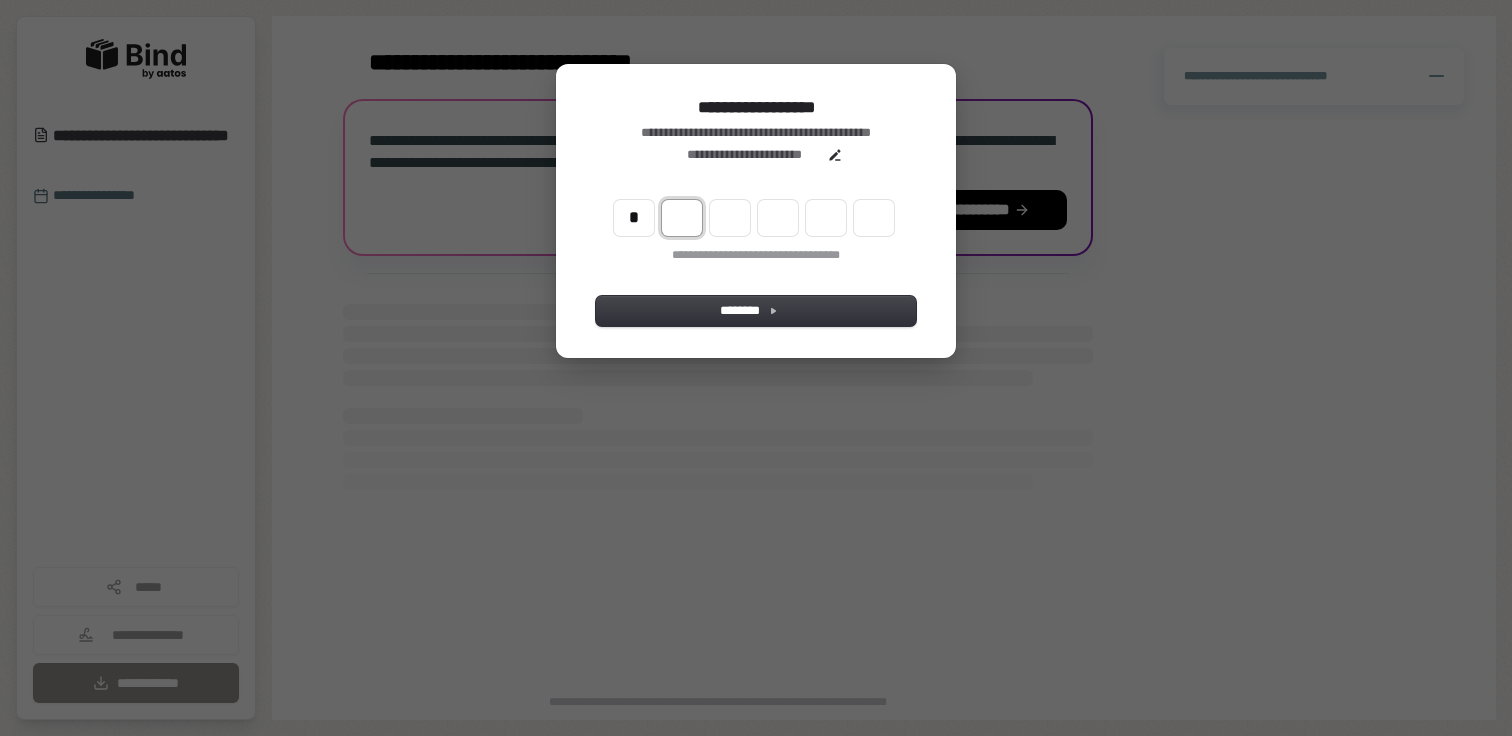 type on "*" 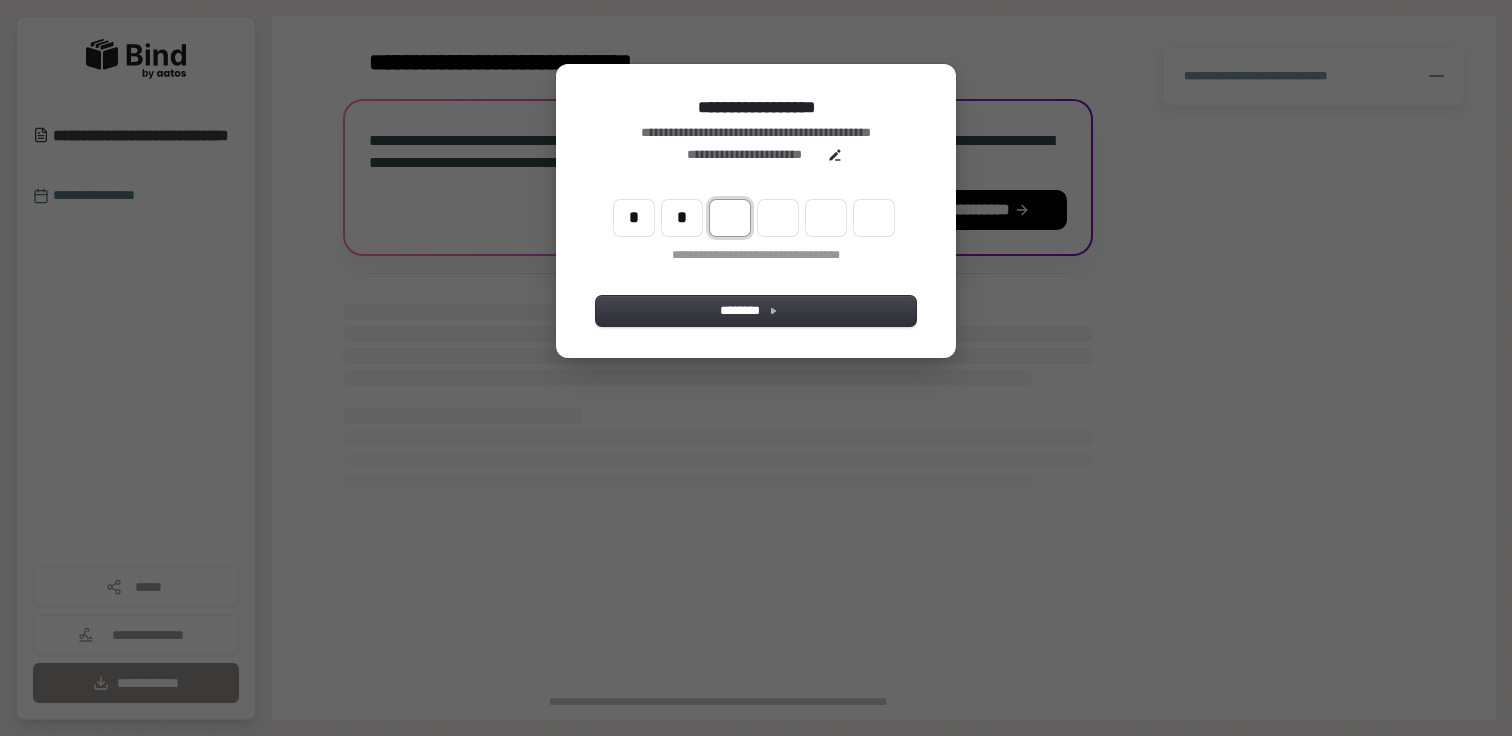 type on "**" 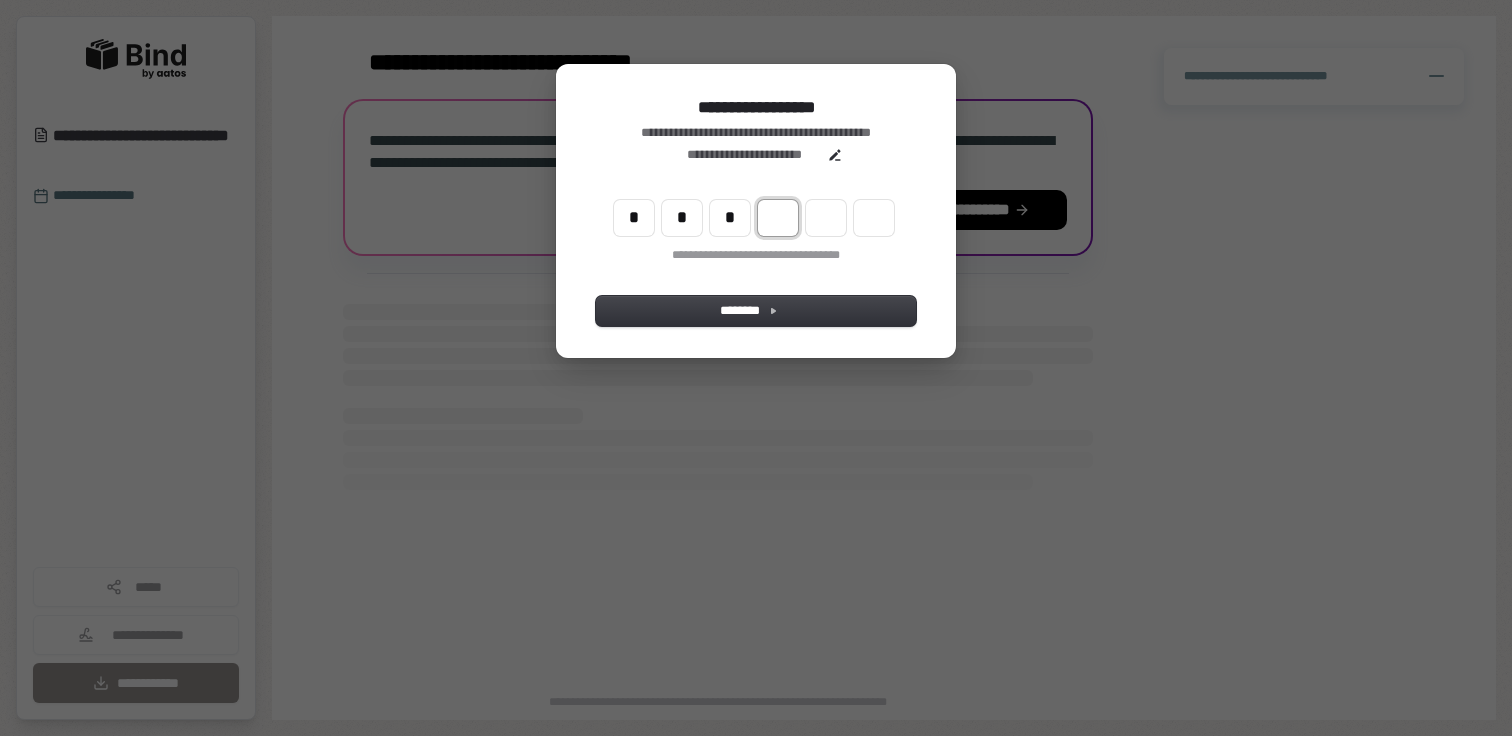 type on "***" 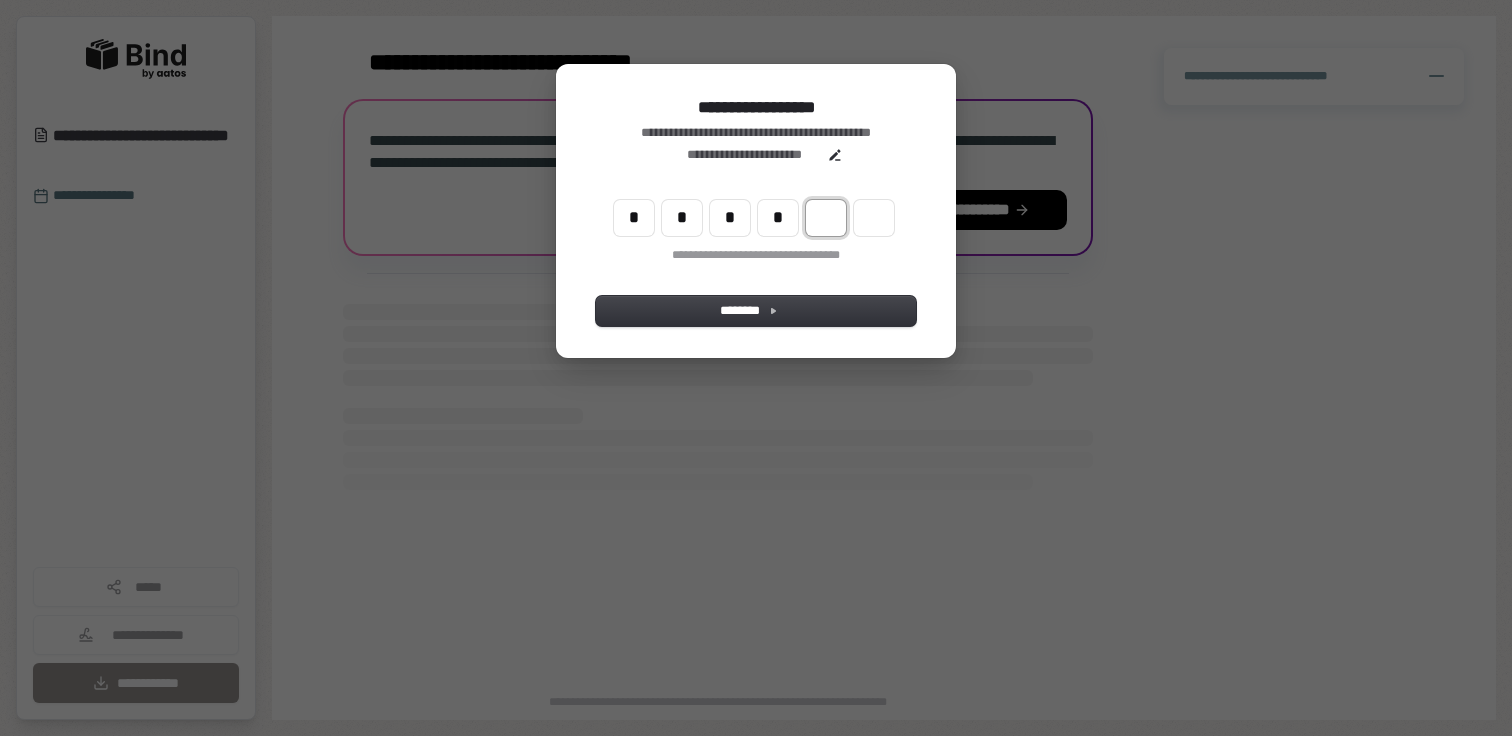 type on "****" 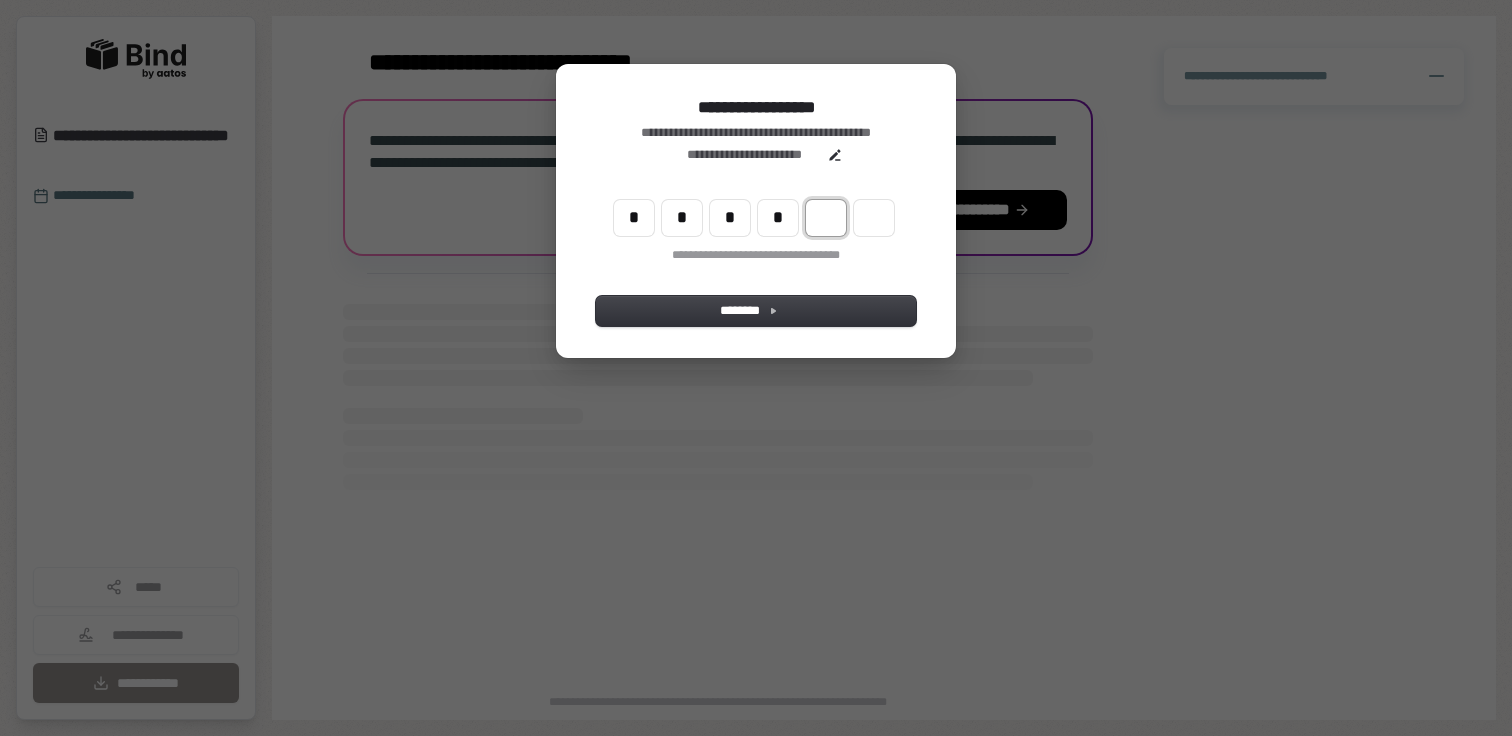 type on "*" 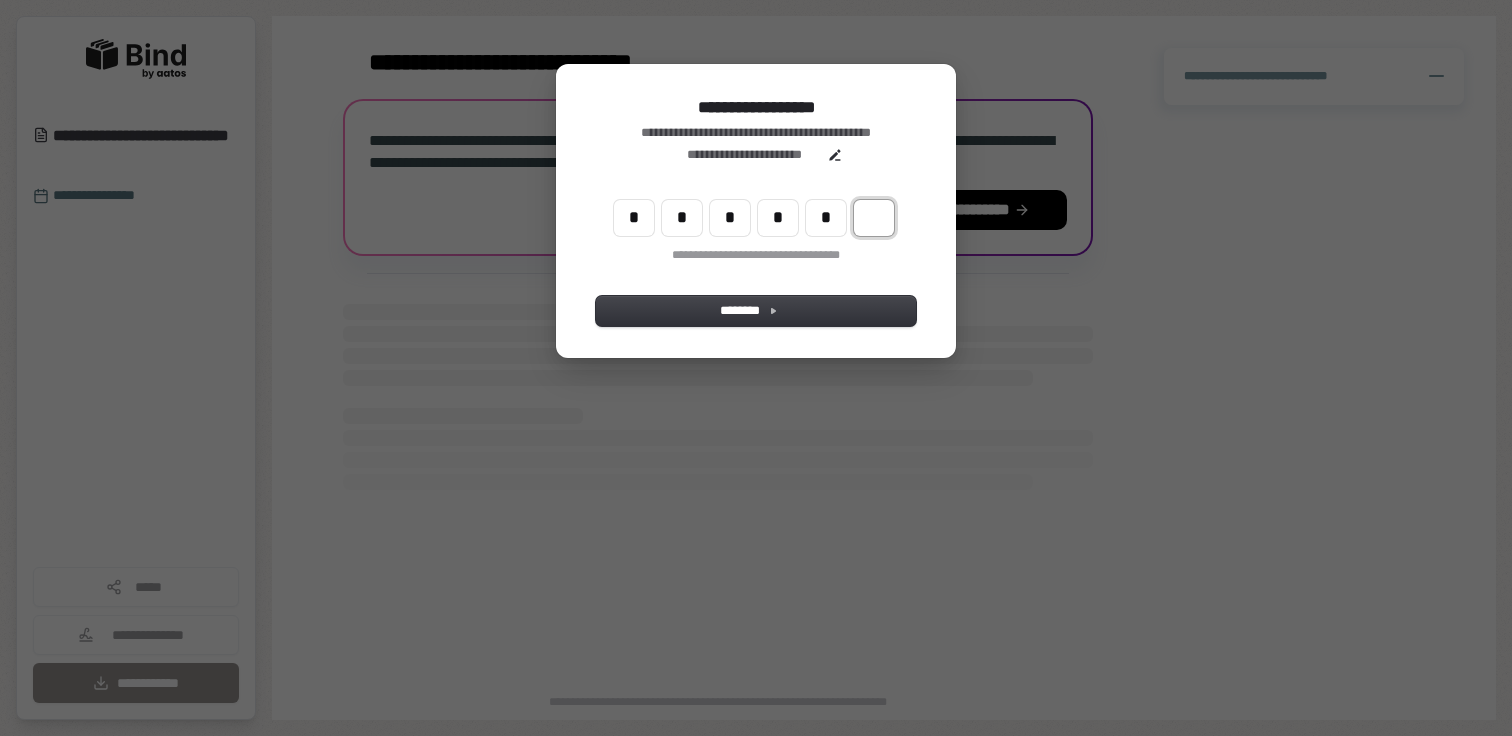 type on "******" 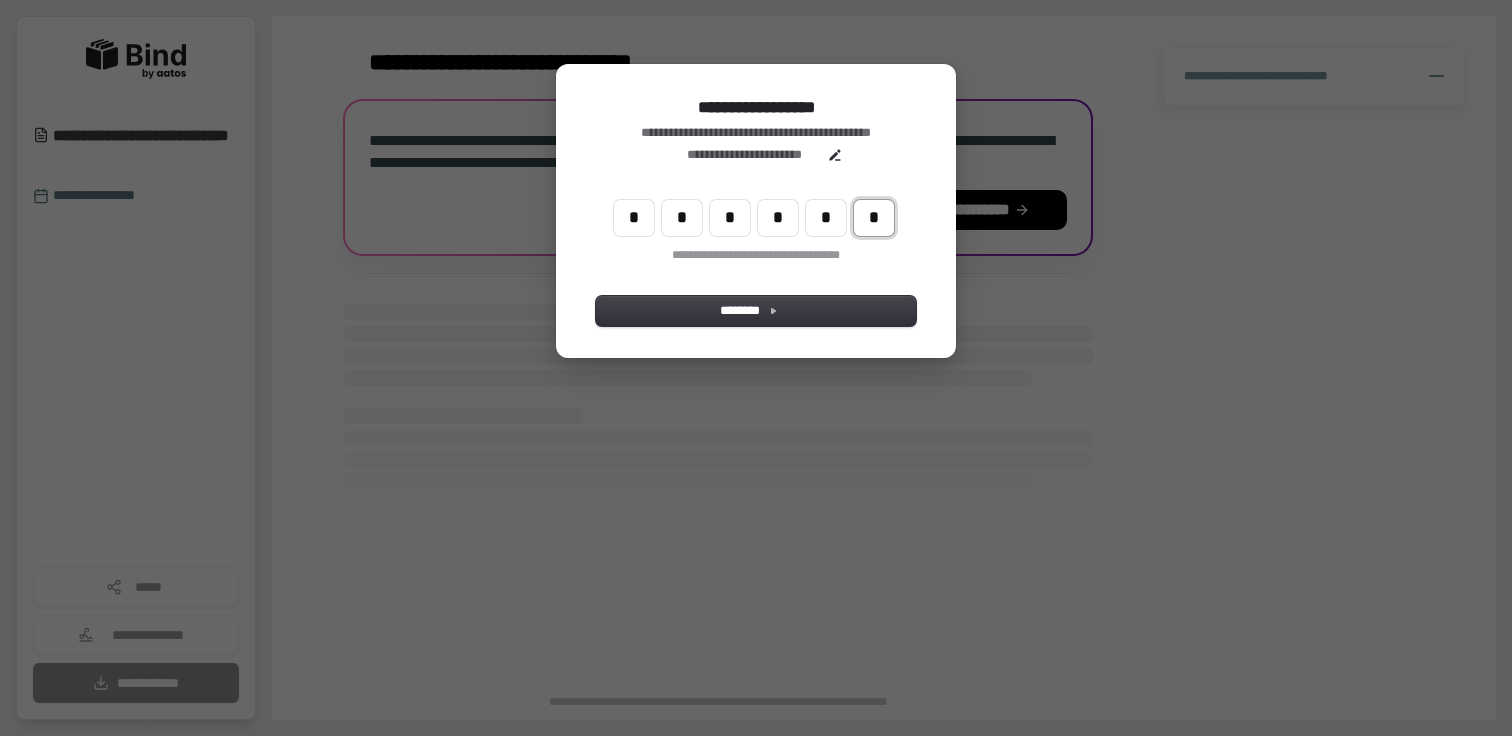 type on "*" 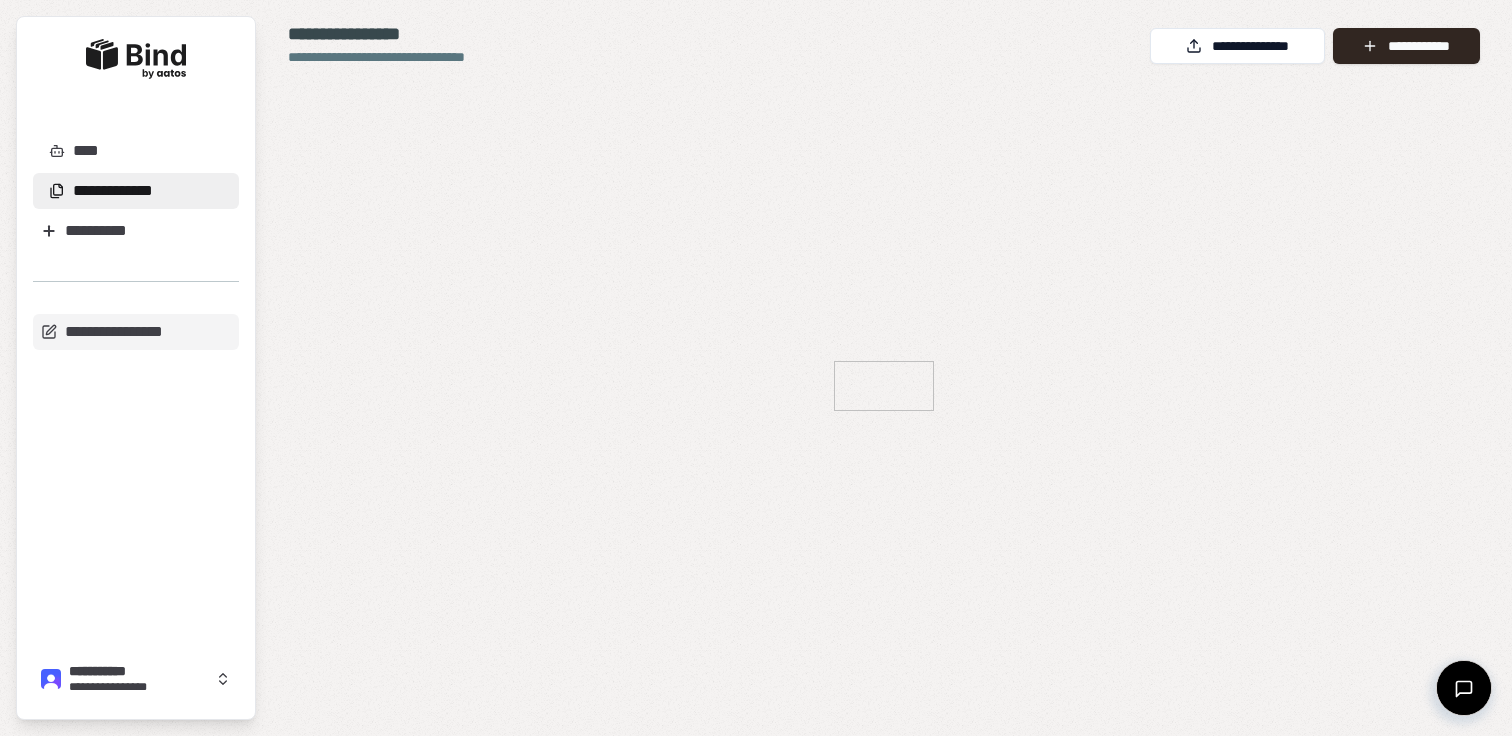 scroll, scrollTop: 0, scrollLeft: 0, axis: both 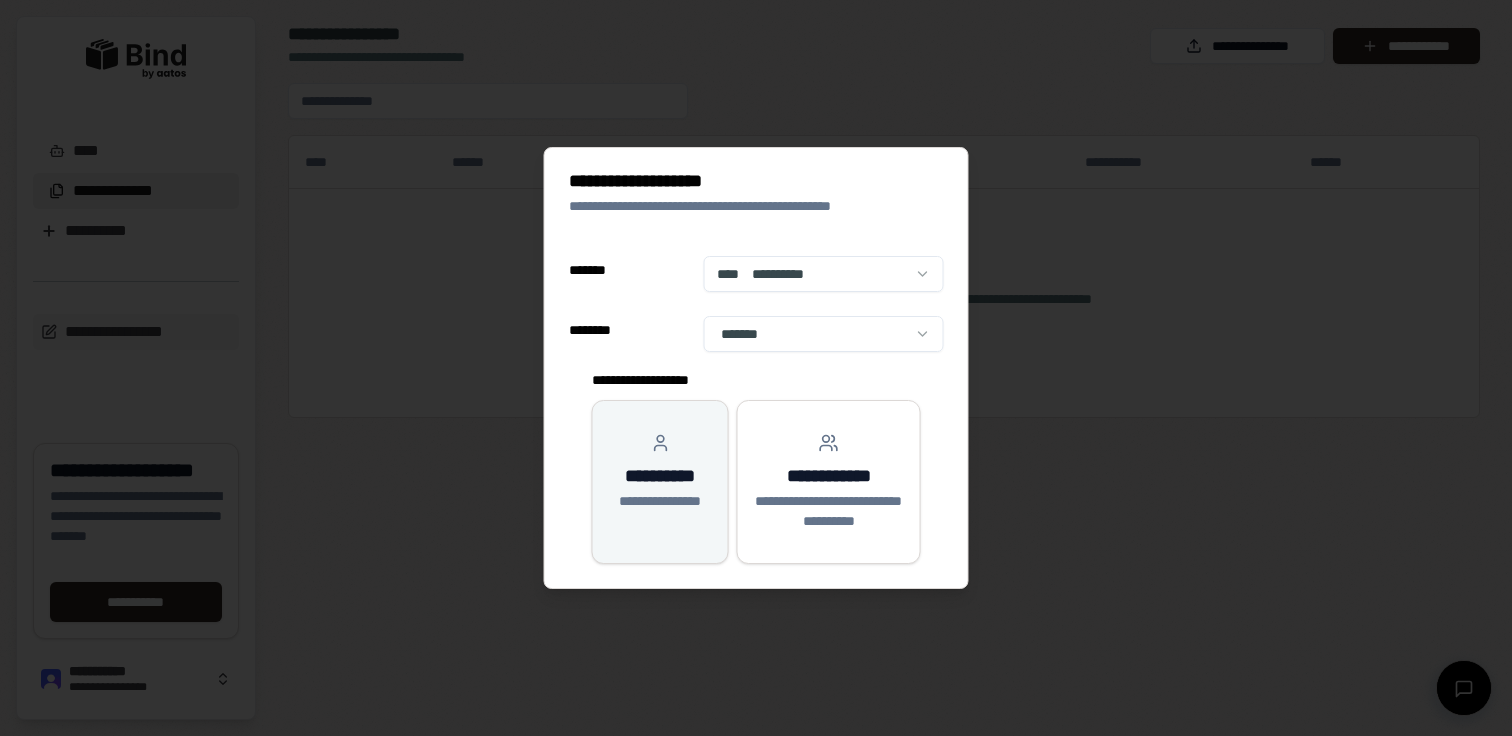 click on "**********" at bounding box center [660, 476] 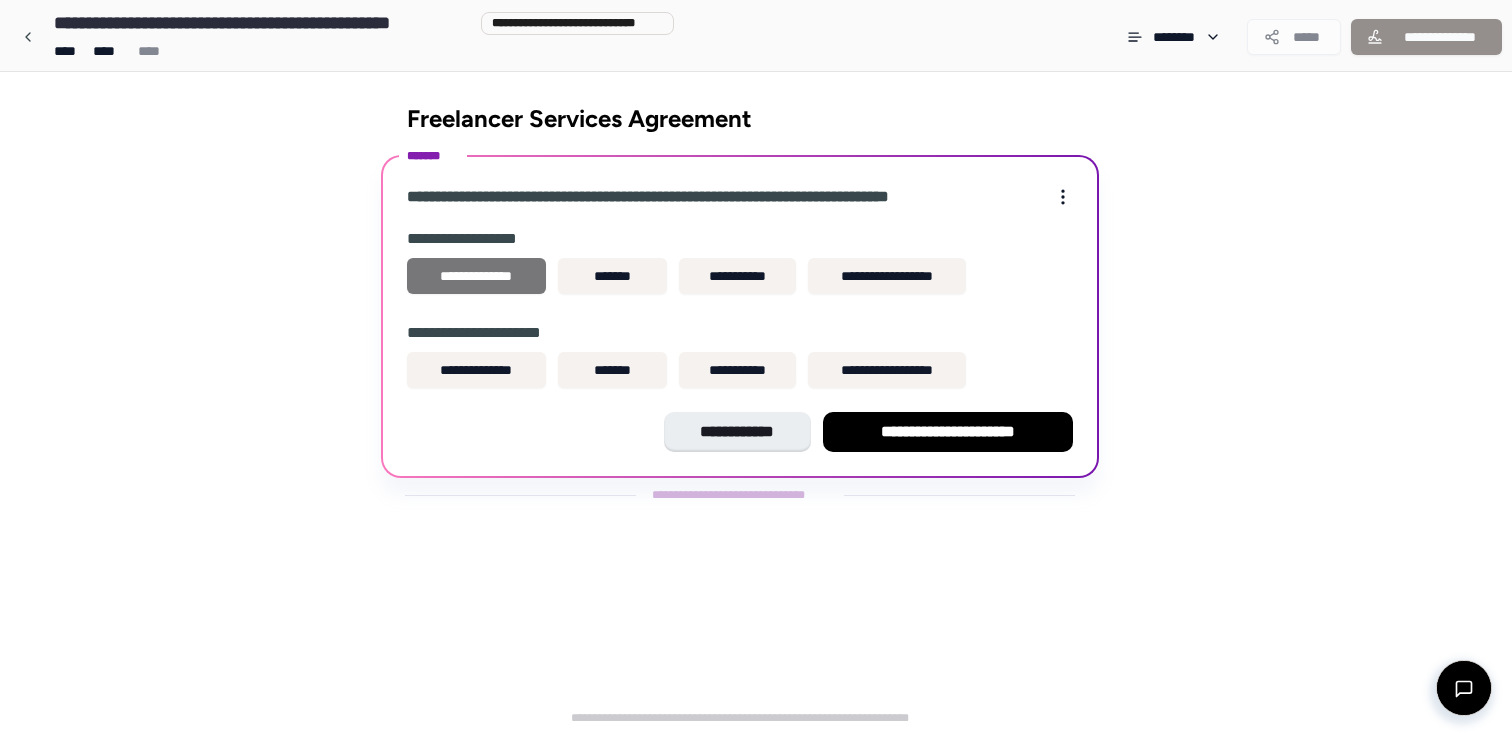 click on "**********" at bounding box center (476, 276) 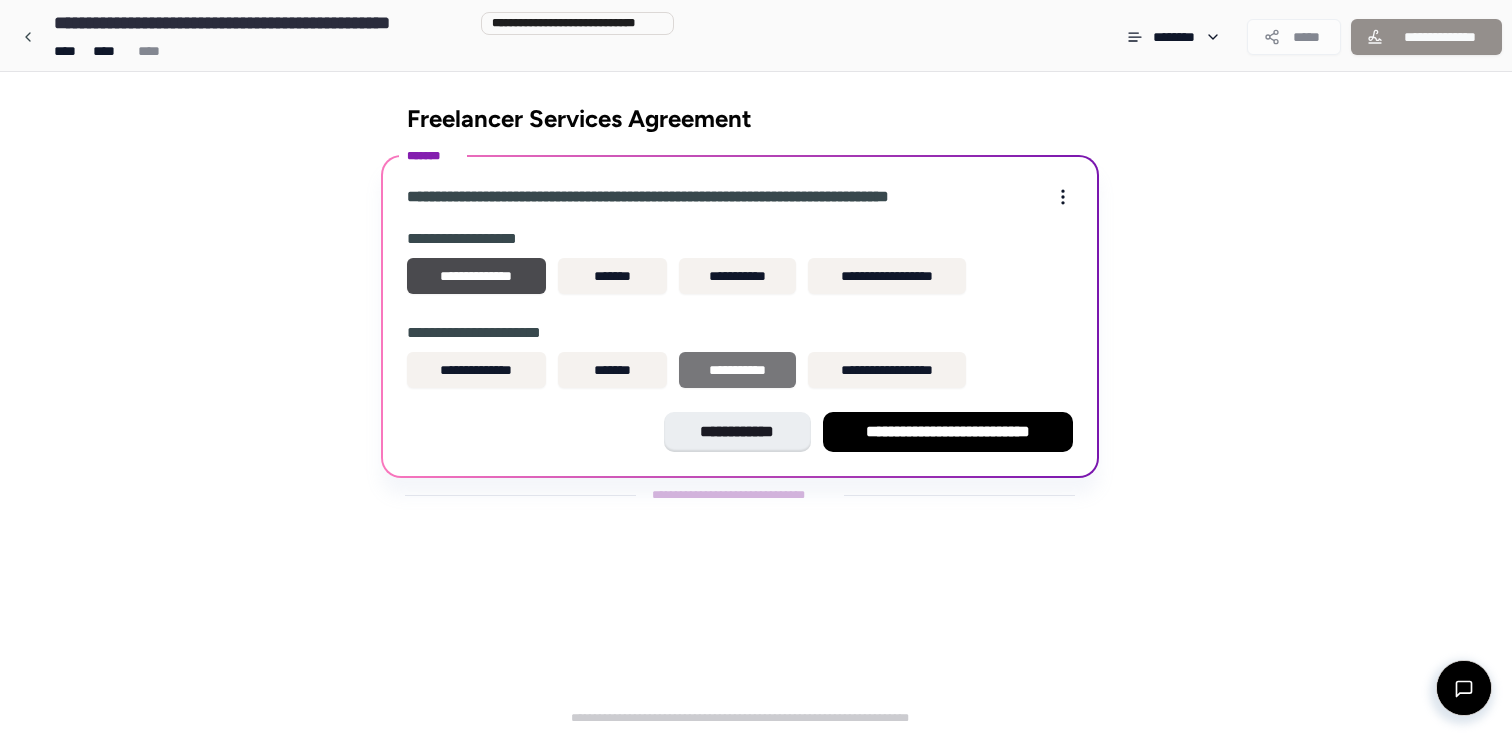 click on "**********" at bounding box center [737, 370] 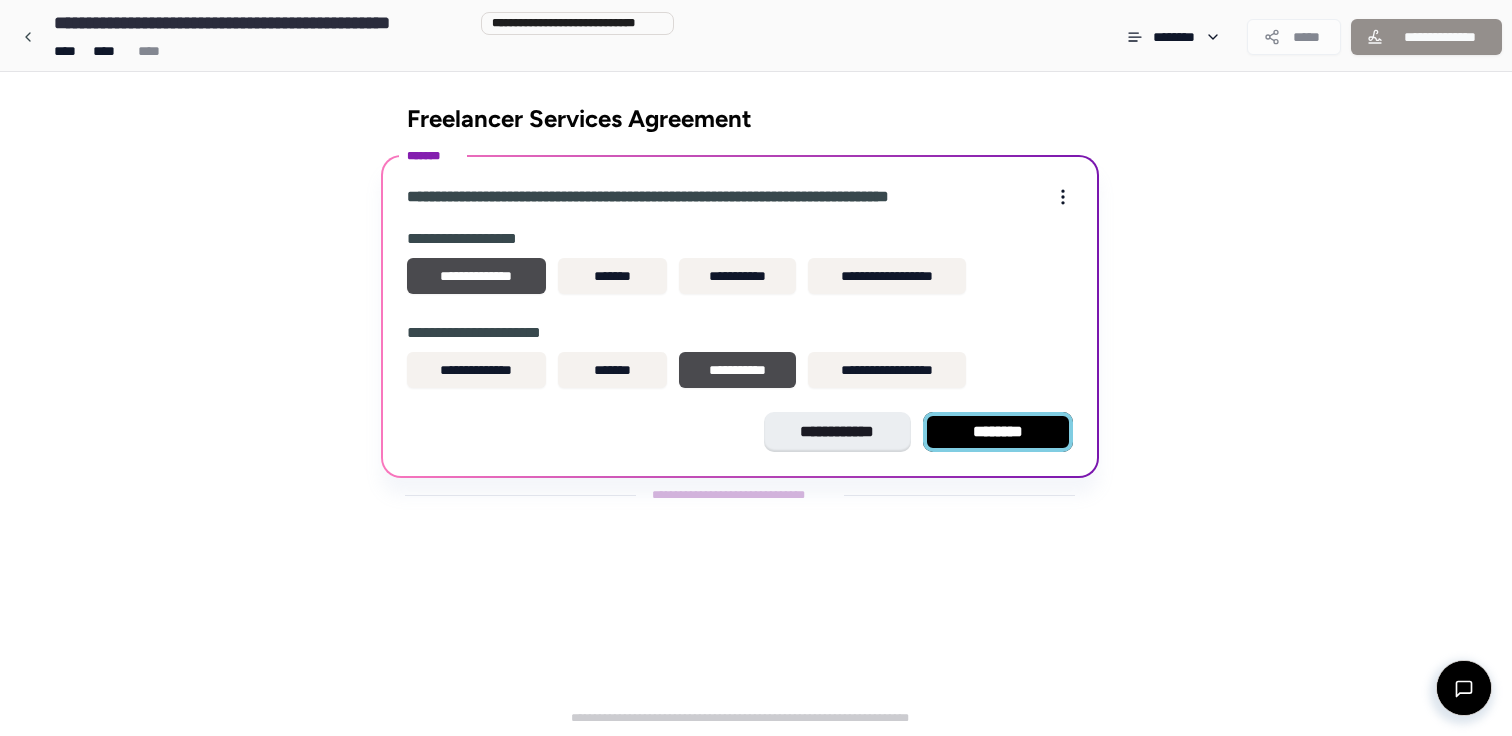 click on "********" at bounding box center [998, 432] 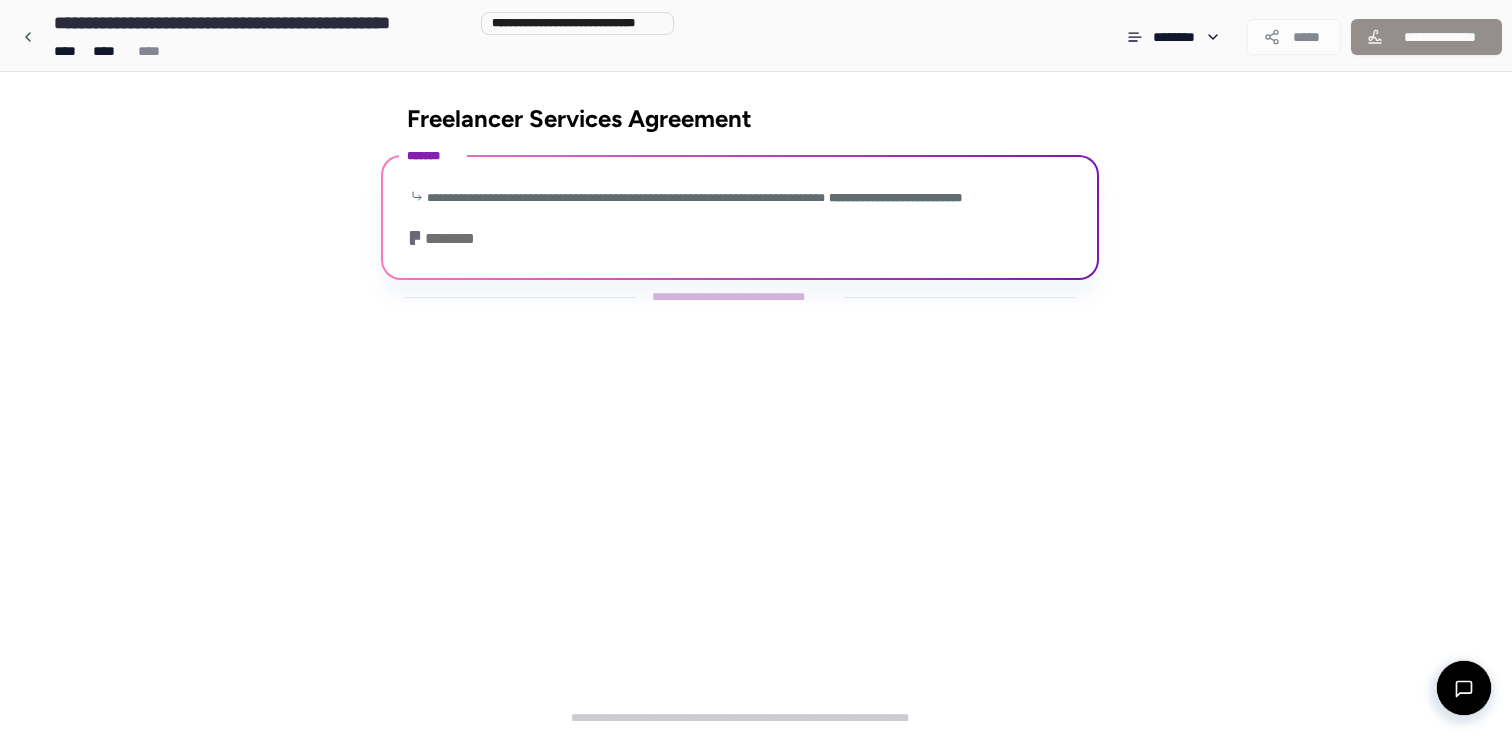 click on "********" at bounding box center (446, 239) 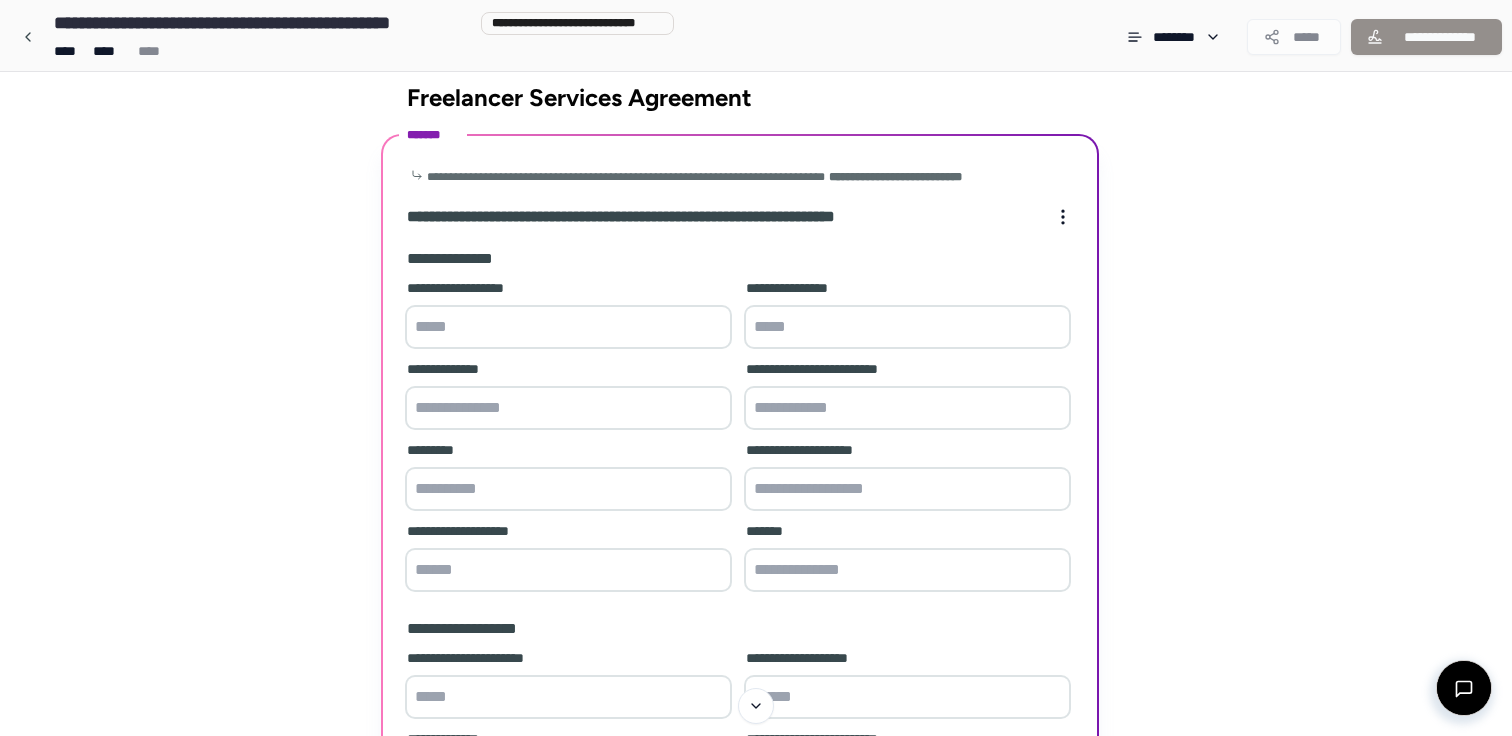 scroll, scrollTop: 10, scrollLeft: 0, axis: vertical 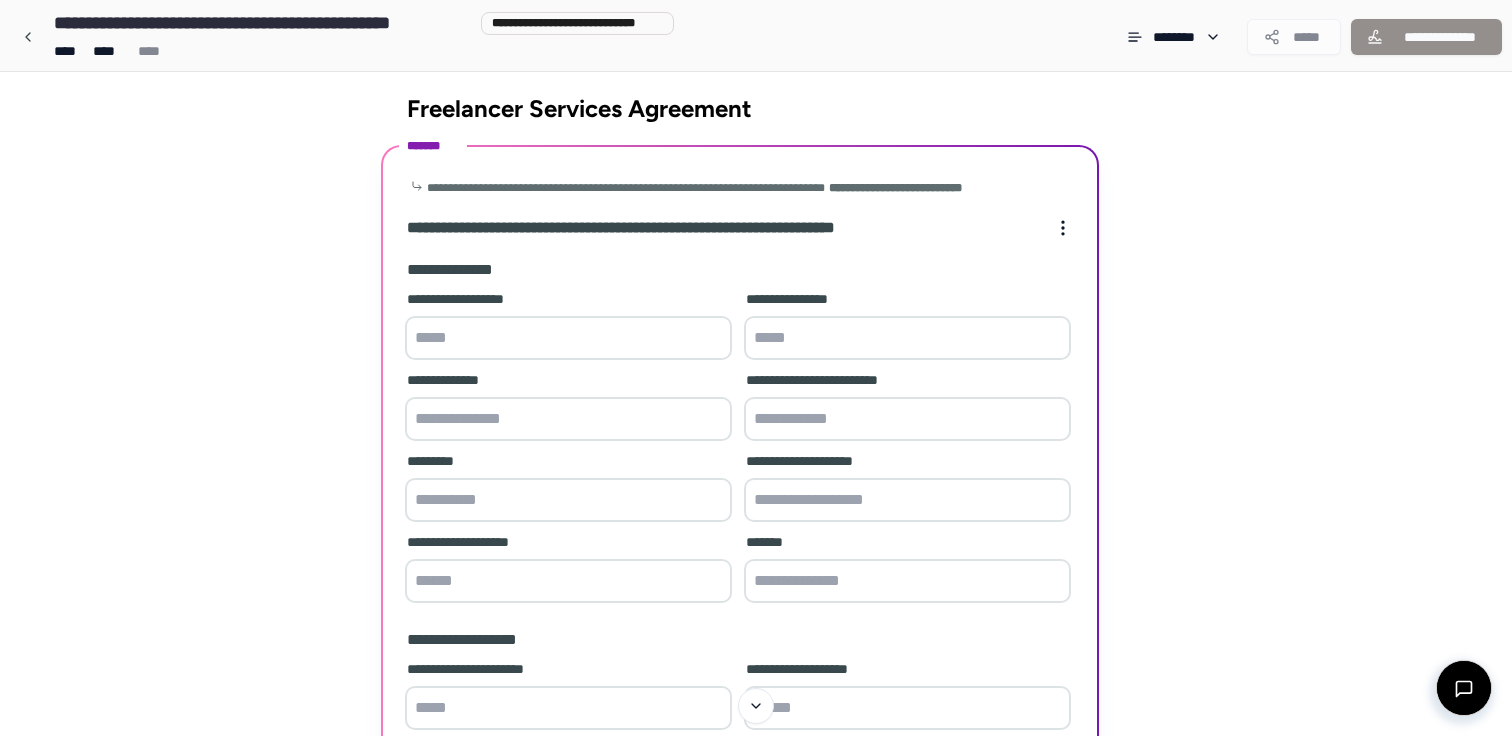 click at bounding box center (568, 338) 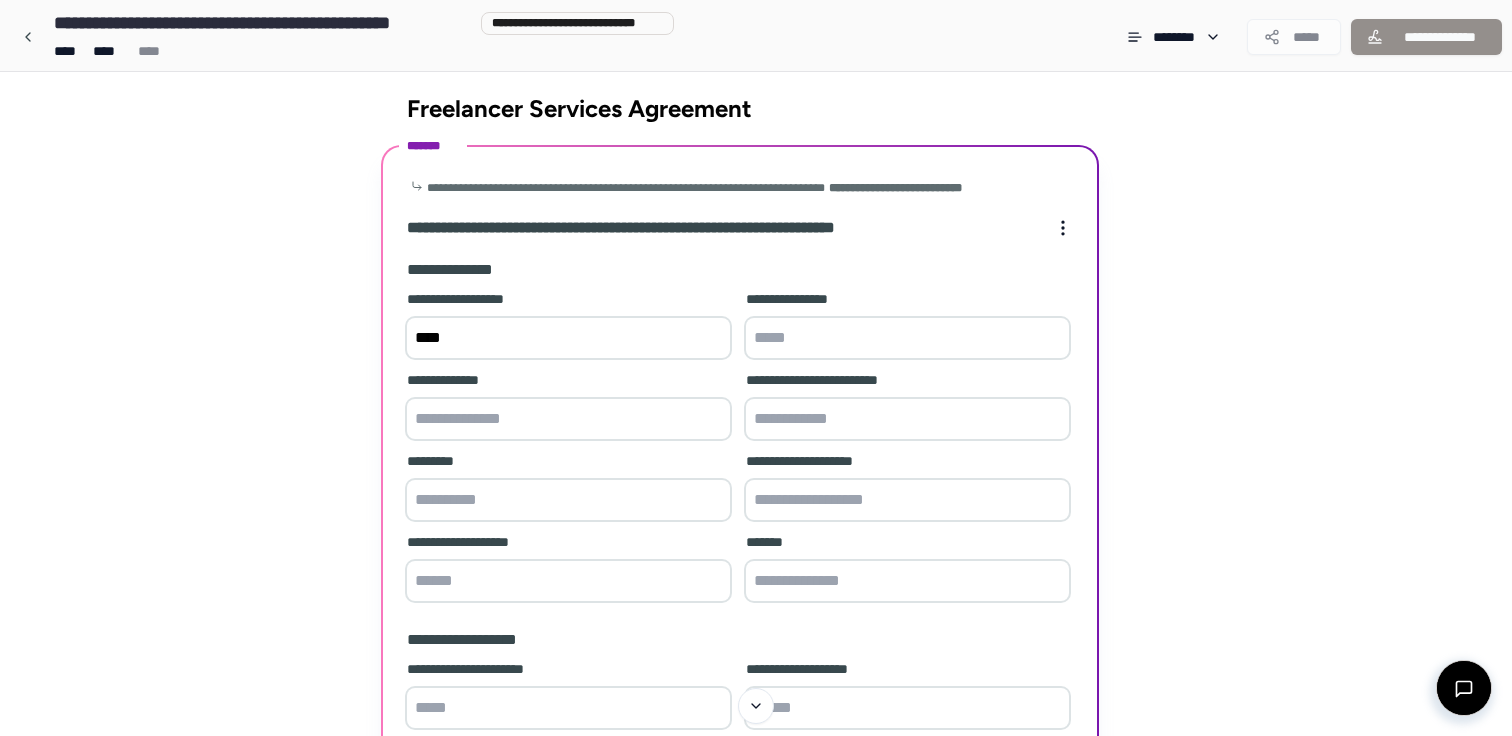 type on "***" 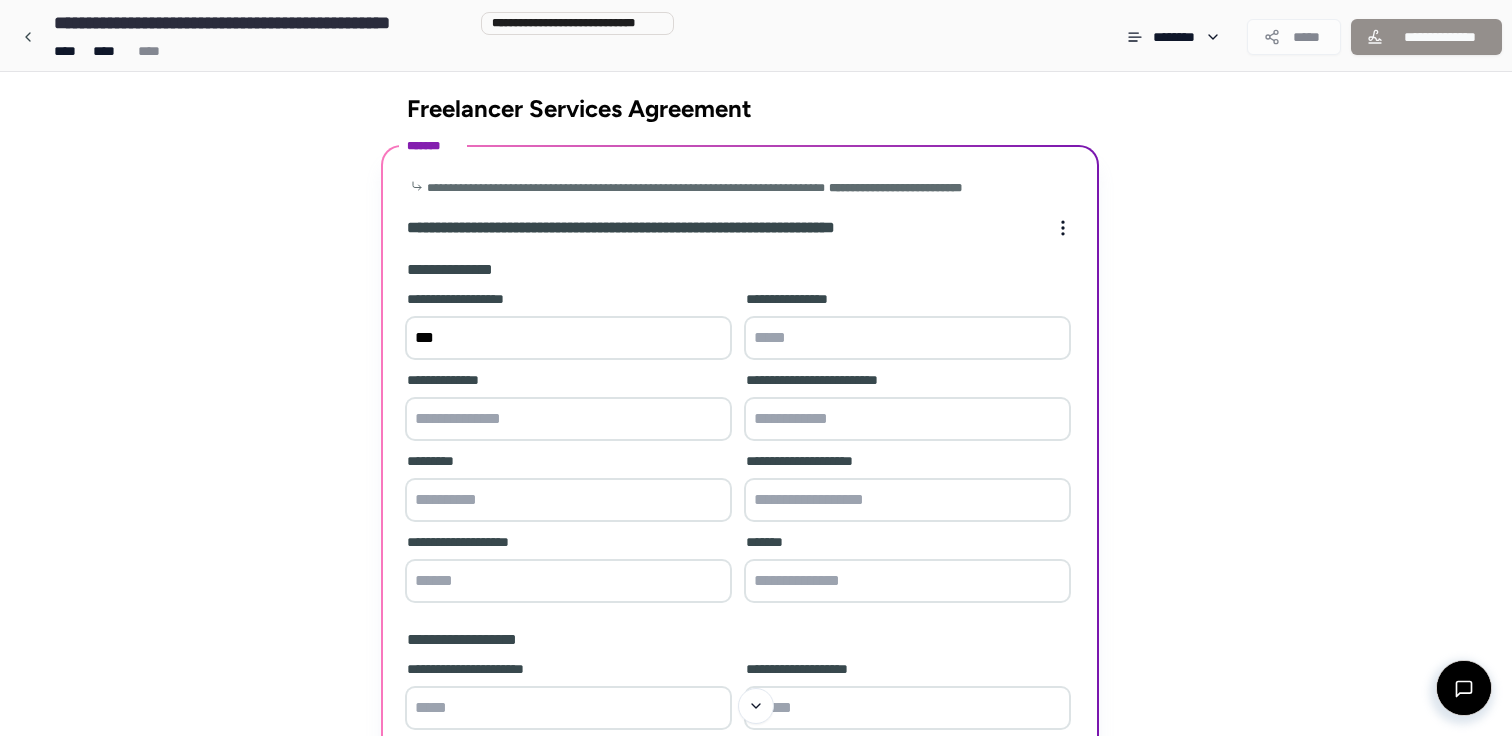 click at bounding box center [907, 338] 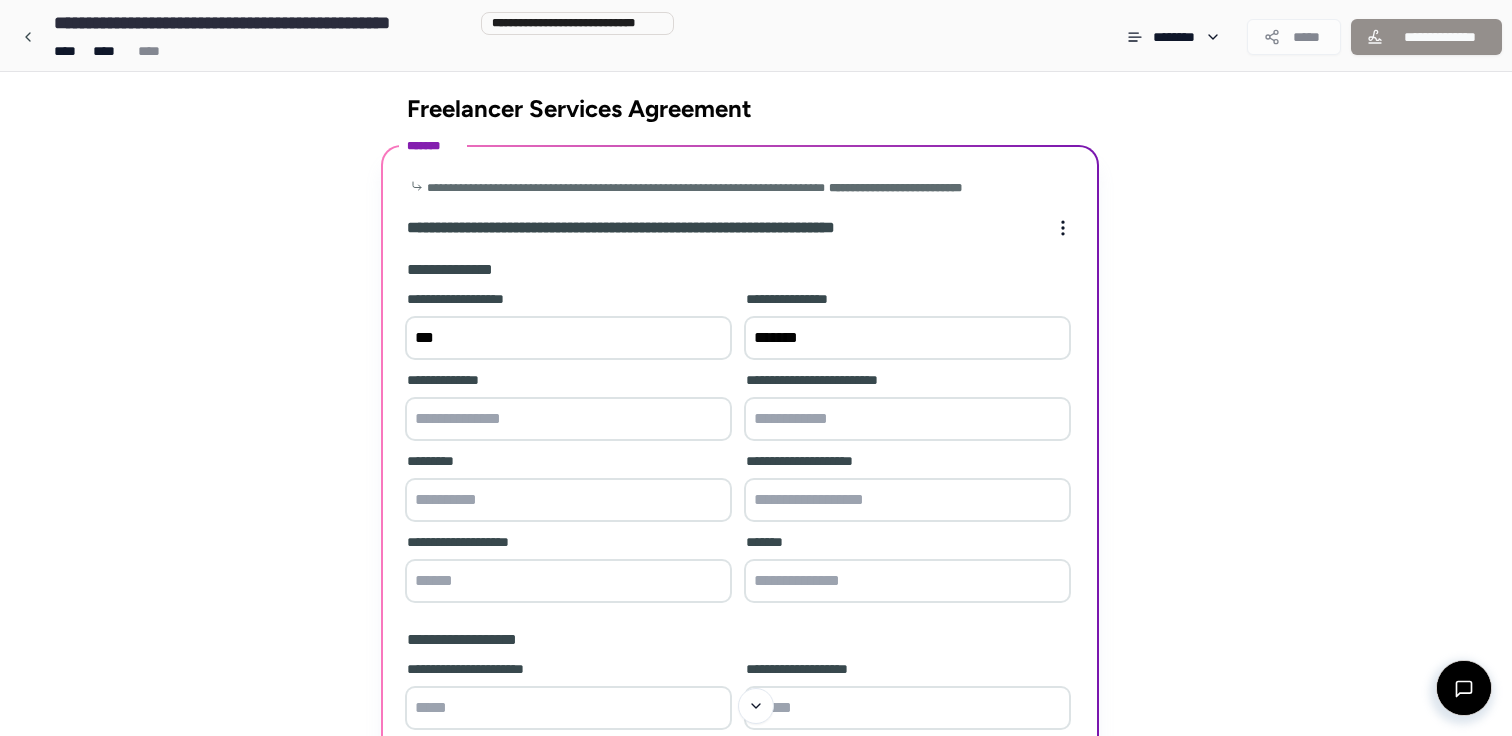 type on "*******" 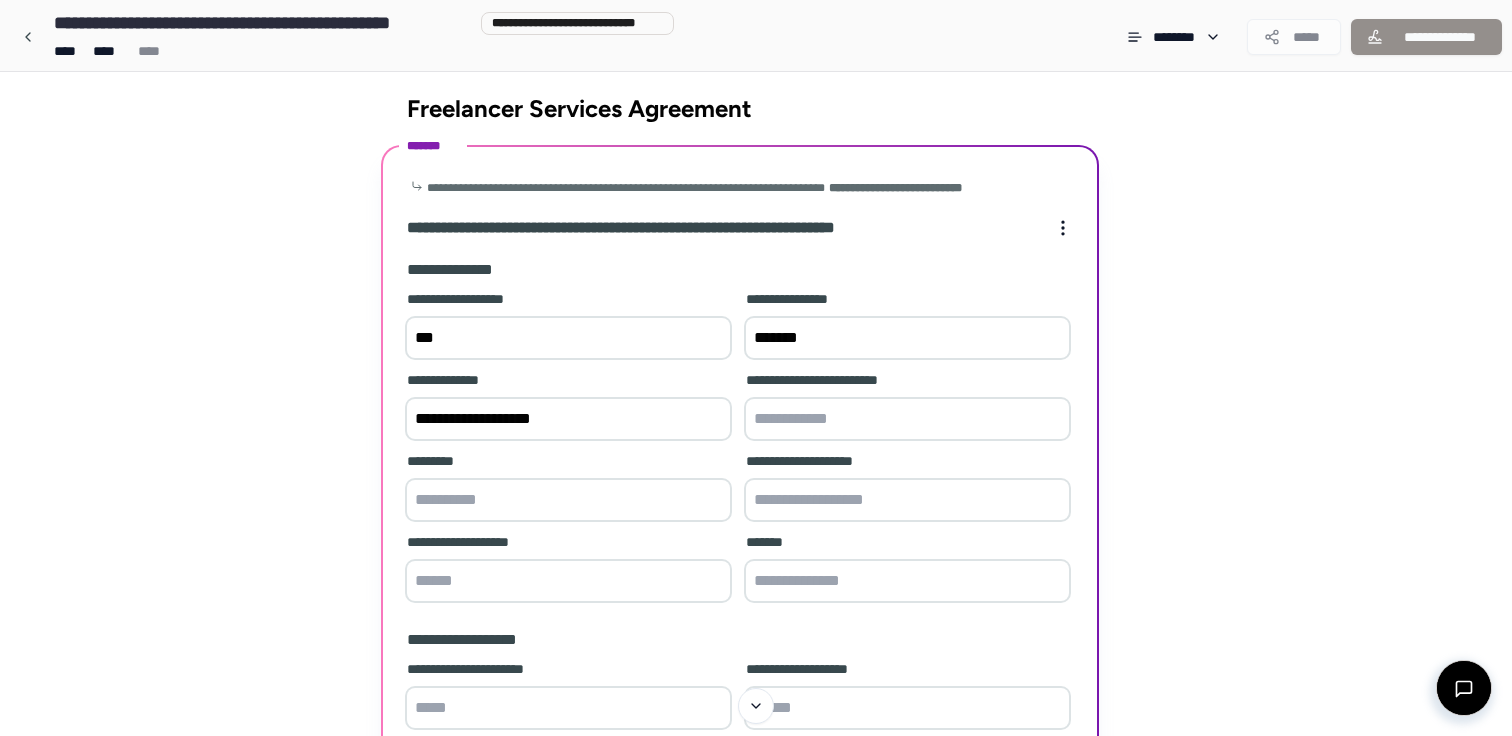 type on "**********" 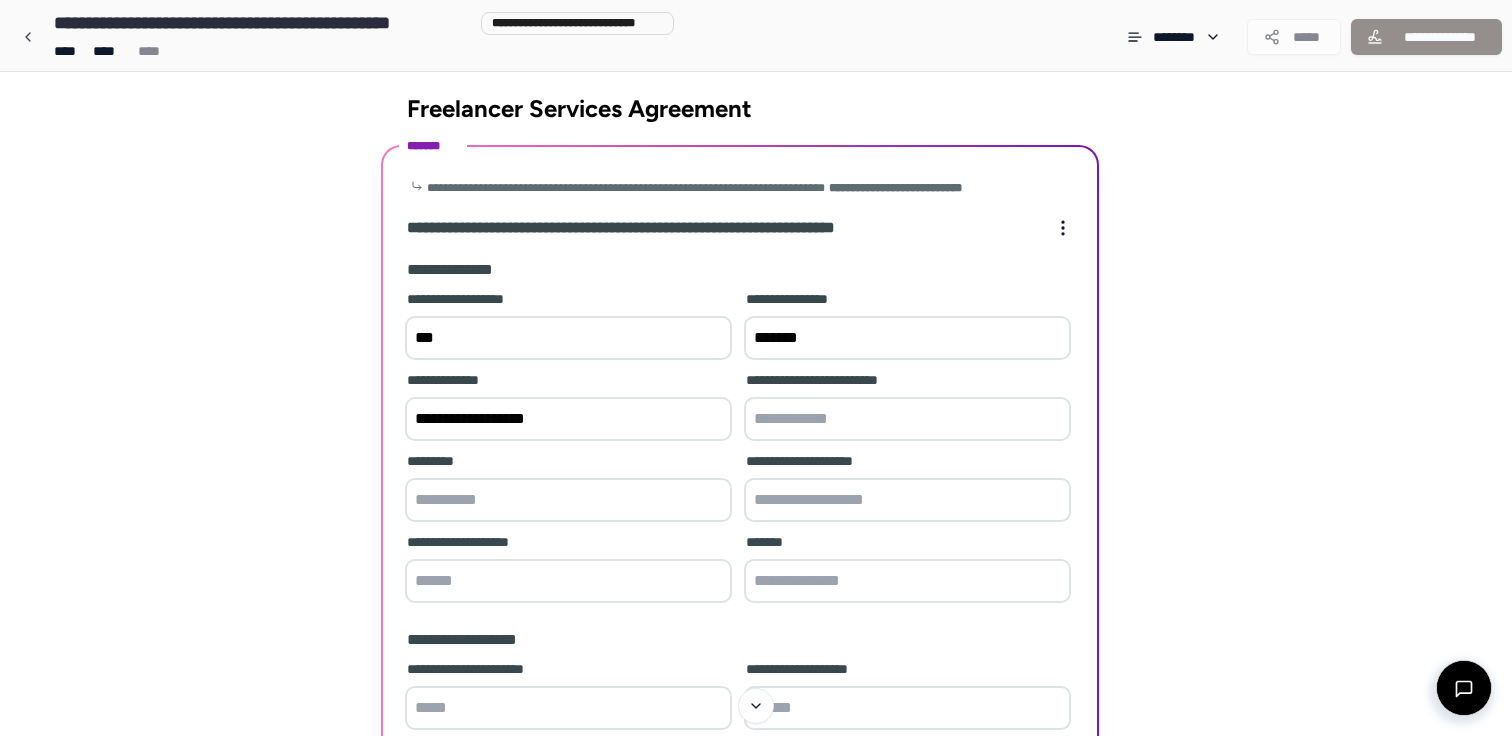 click at bounding box center (907, 419) 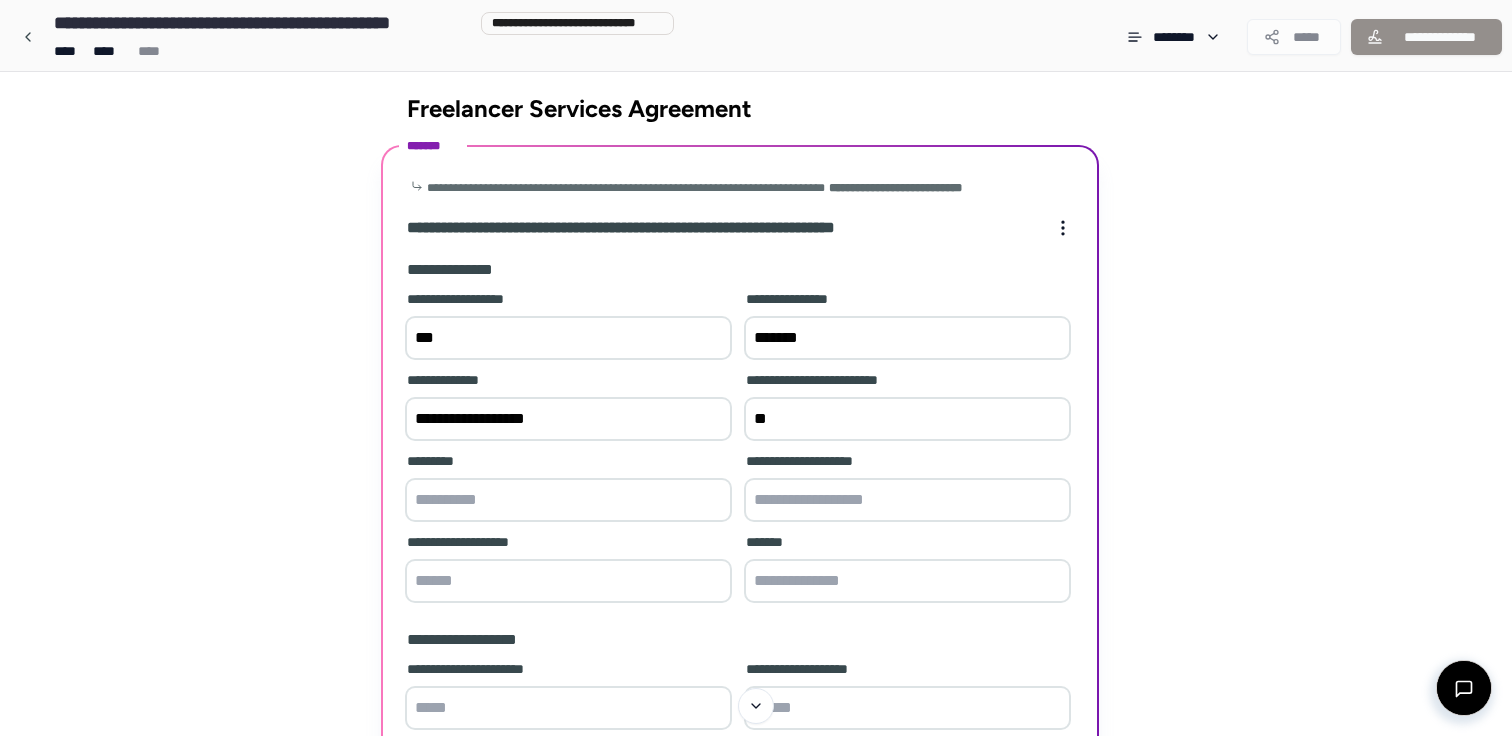 type on "**" 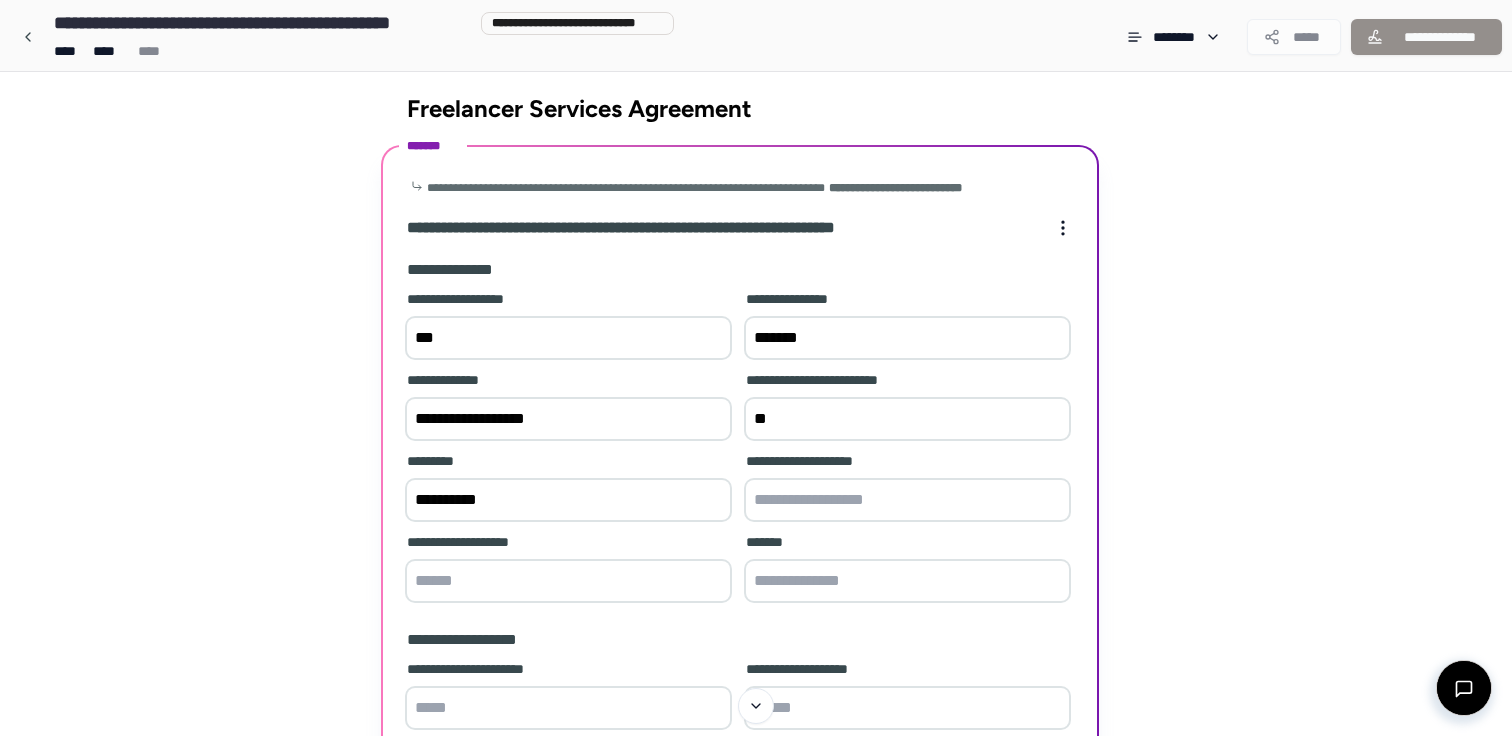 type on "**********" 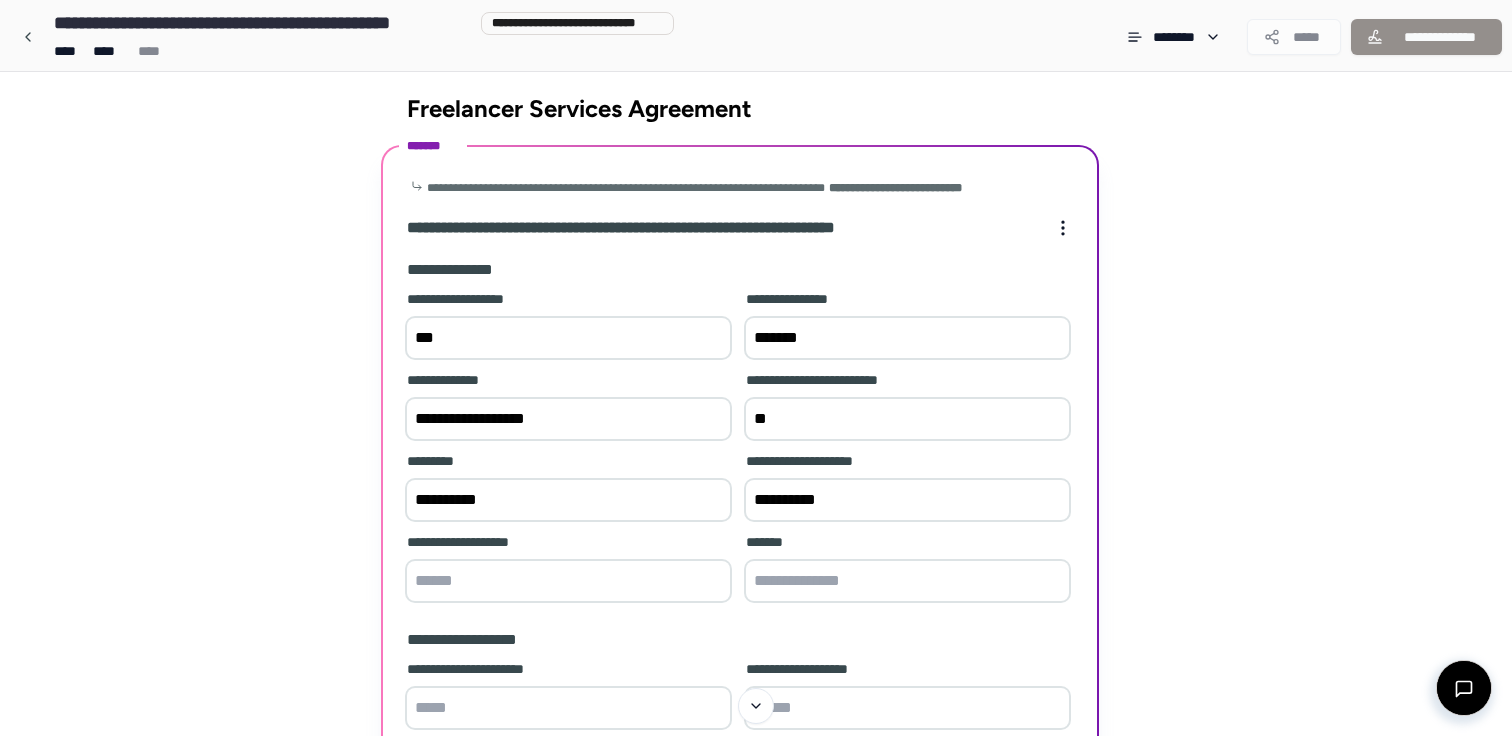 type on "**********" 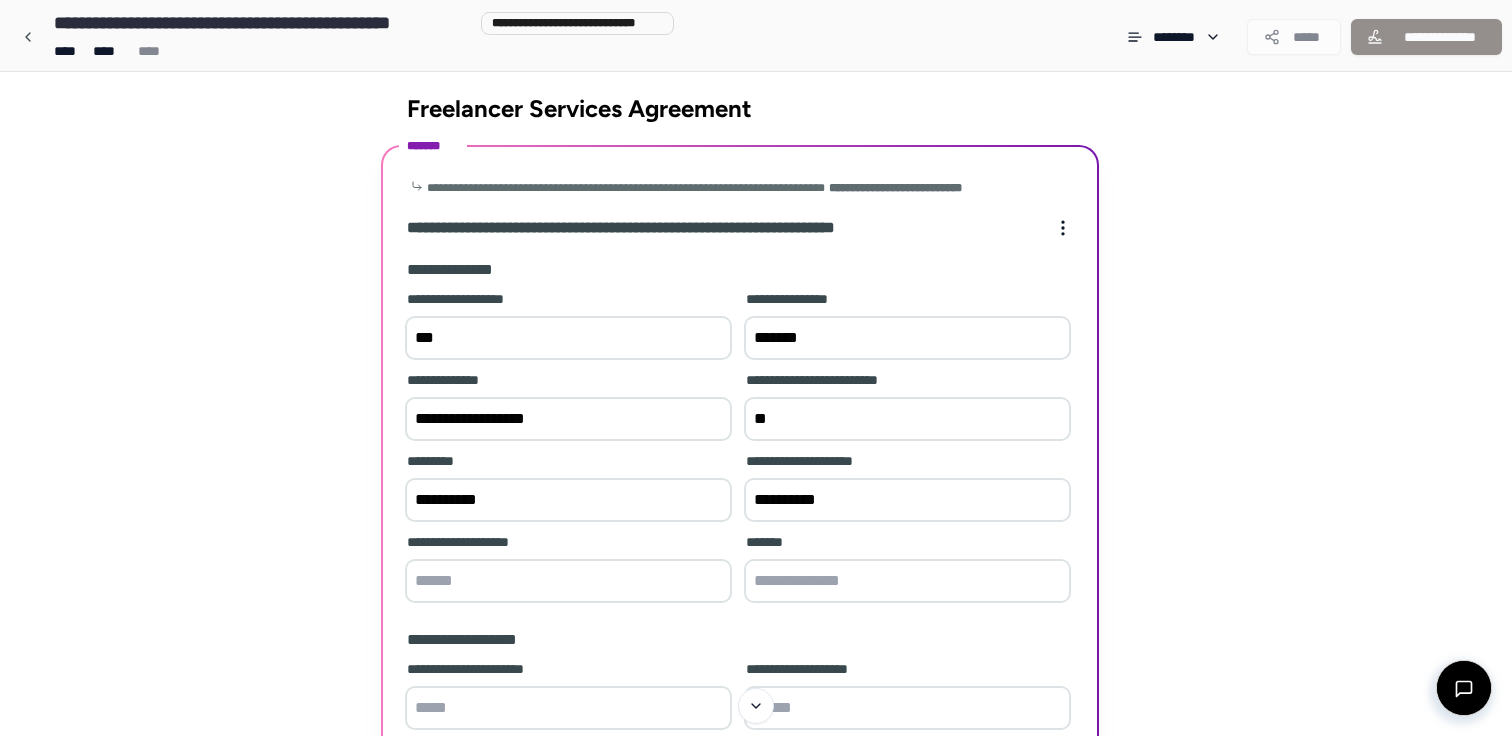 click at bounding box center [568, 581] 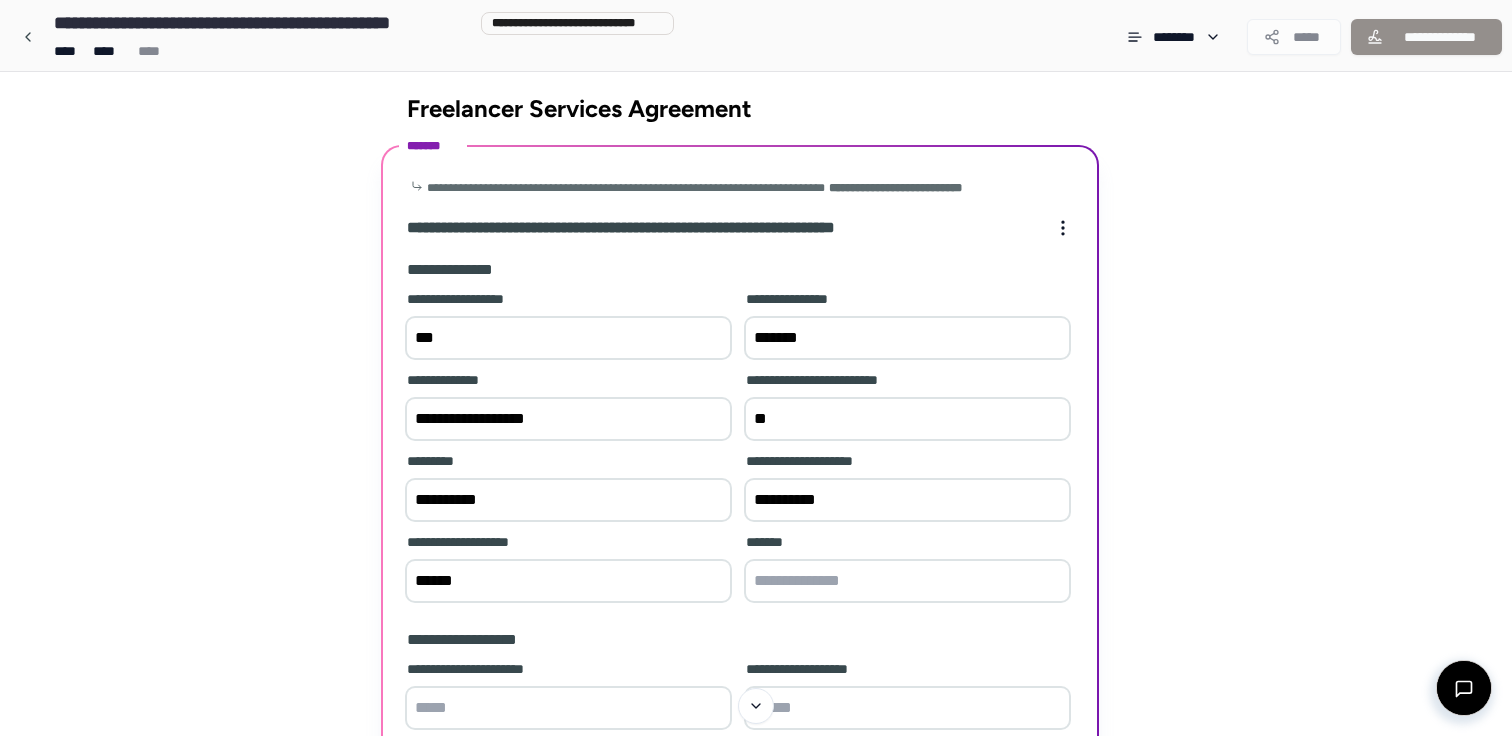type on "******" 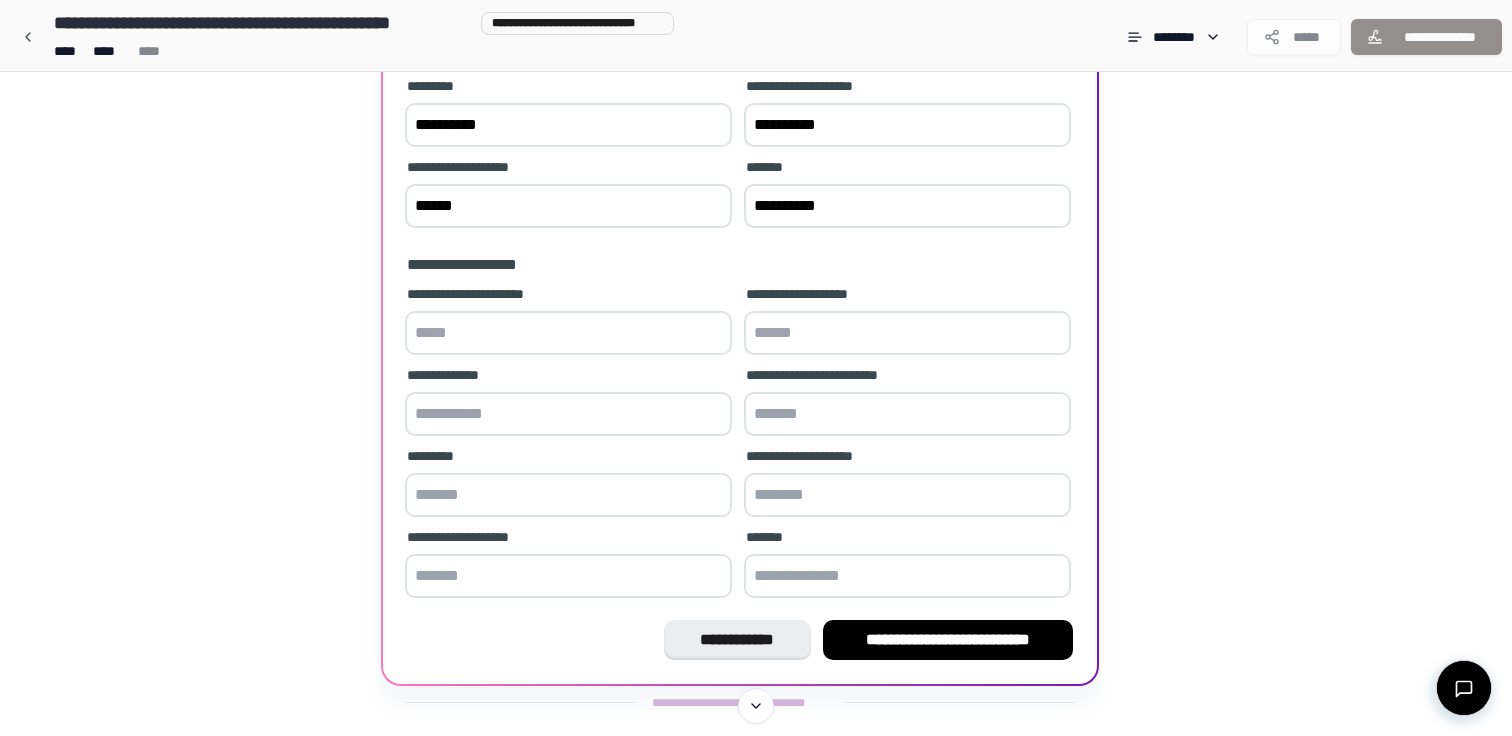 scroll, scrollTop: 386, scrollLeft: 0, axis: vertical 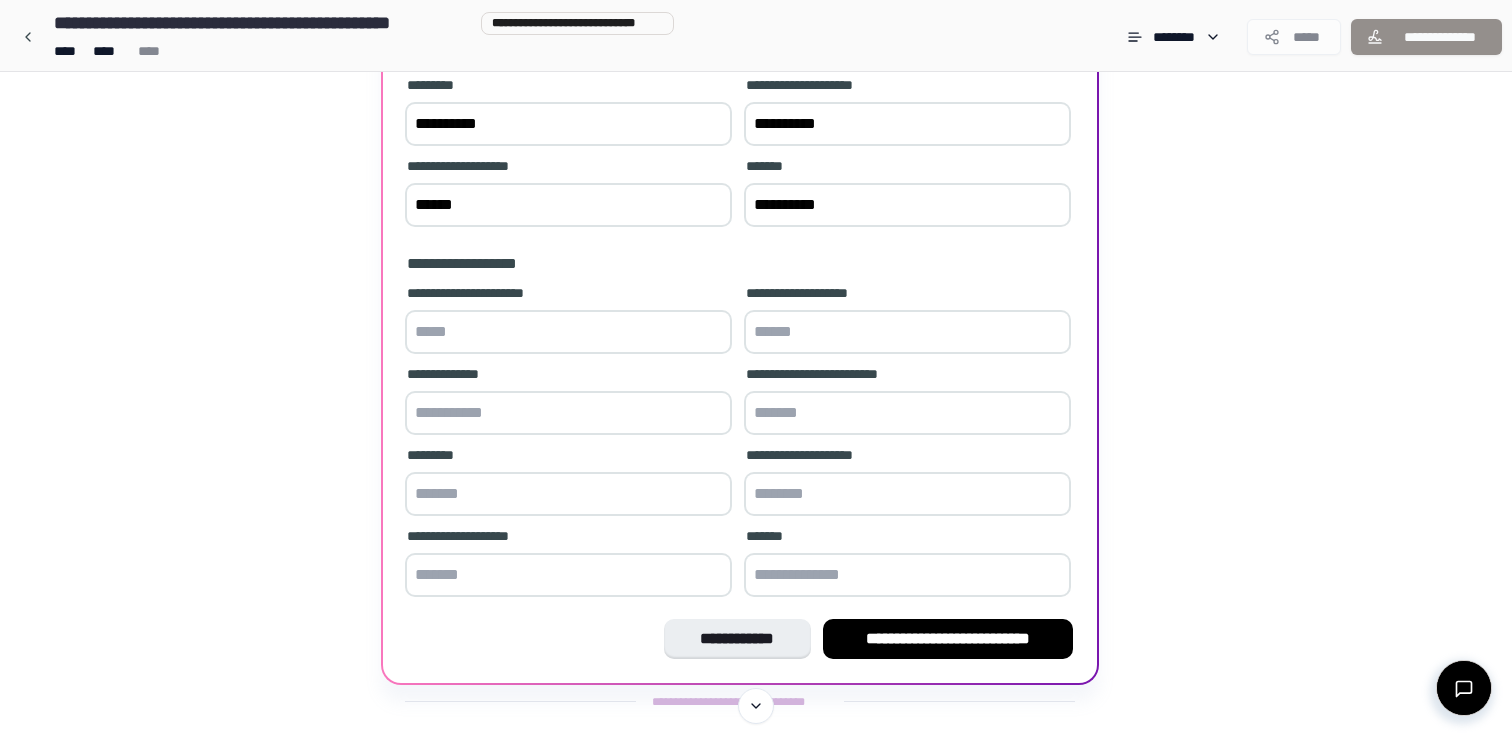 type on "**********" 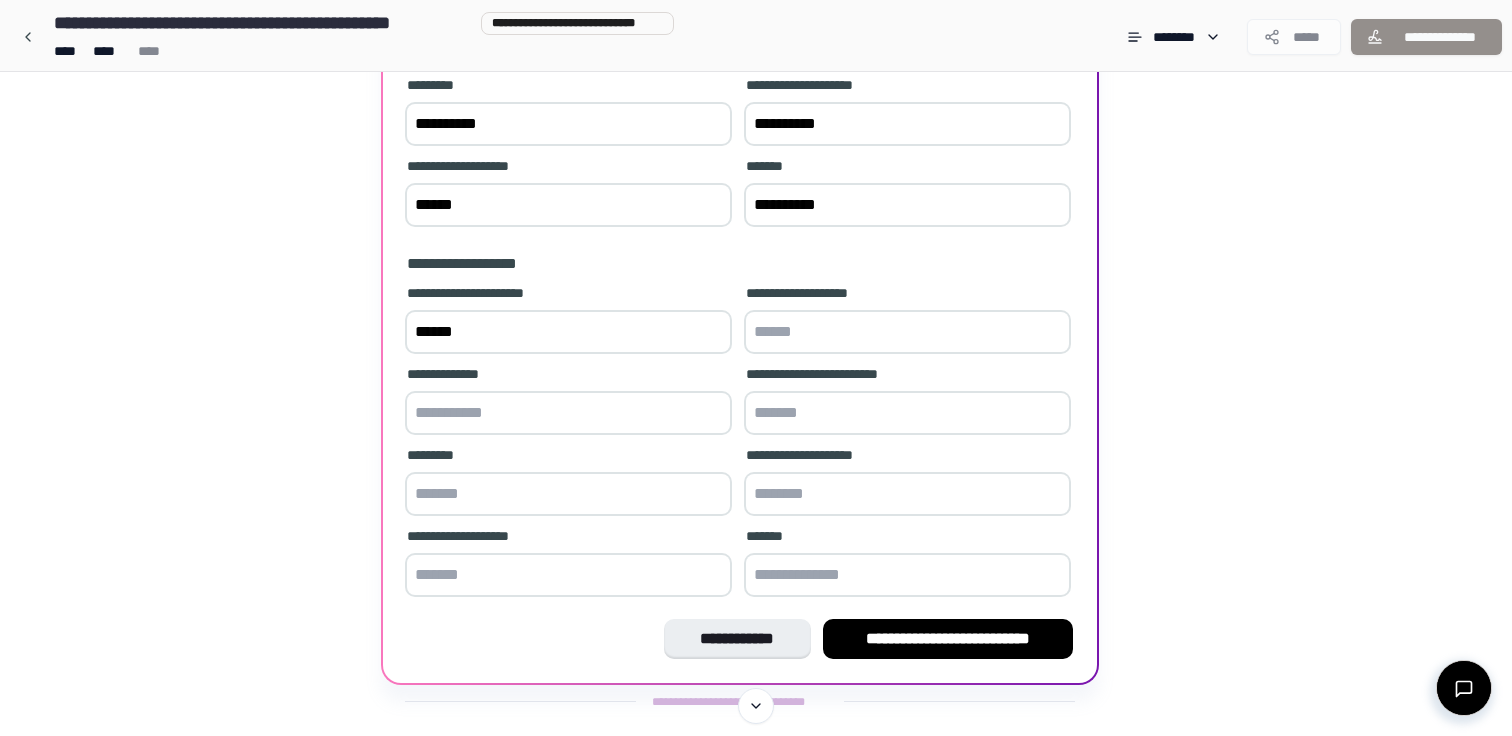 click at bounding box center (907, 332) 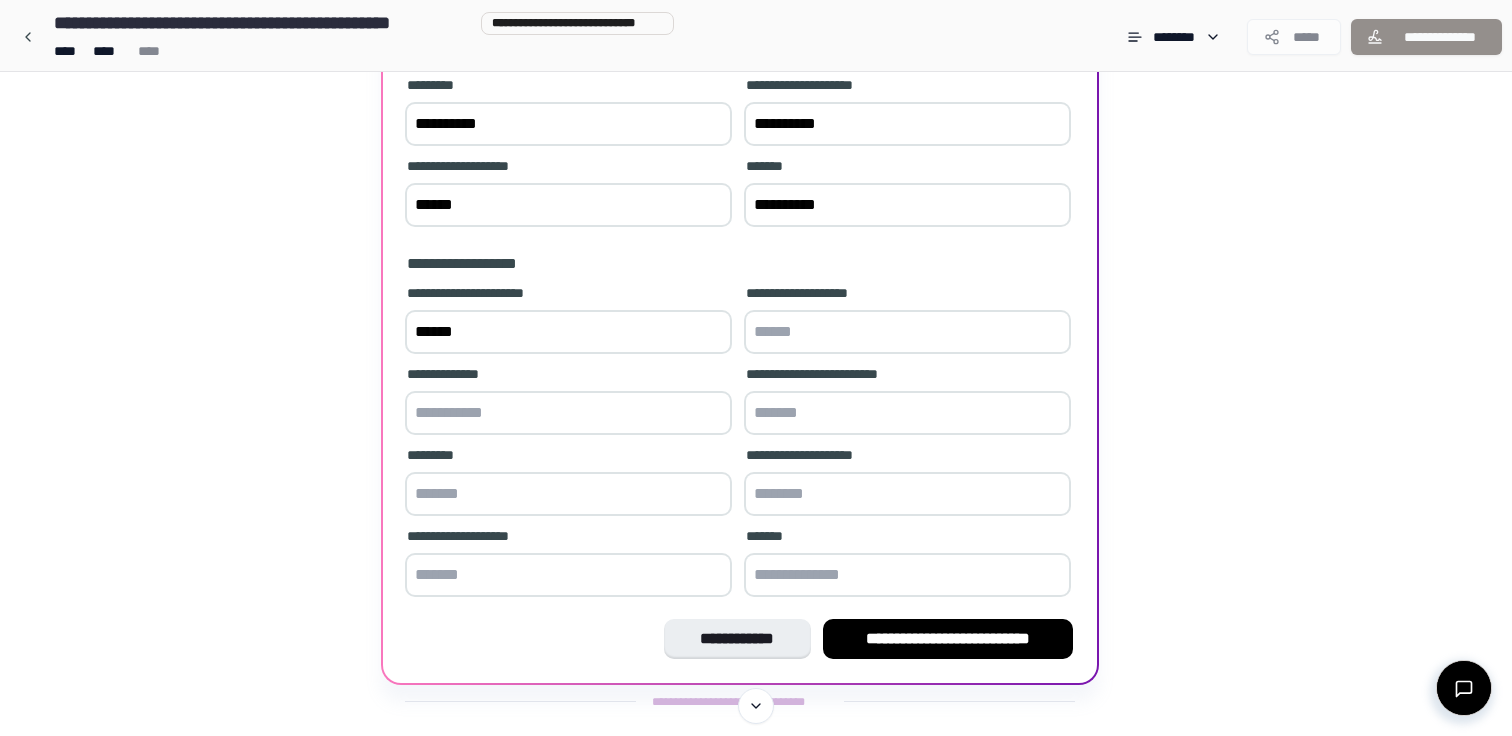 click on "******" at bounding box center (568, 332) 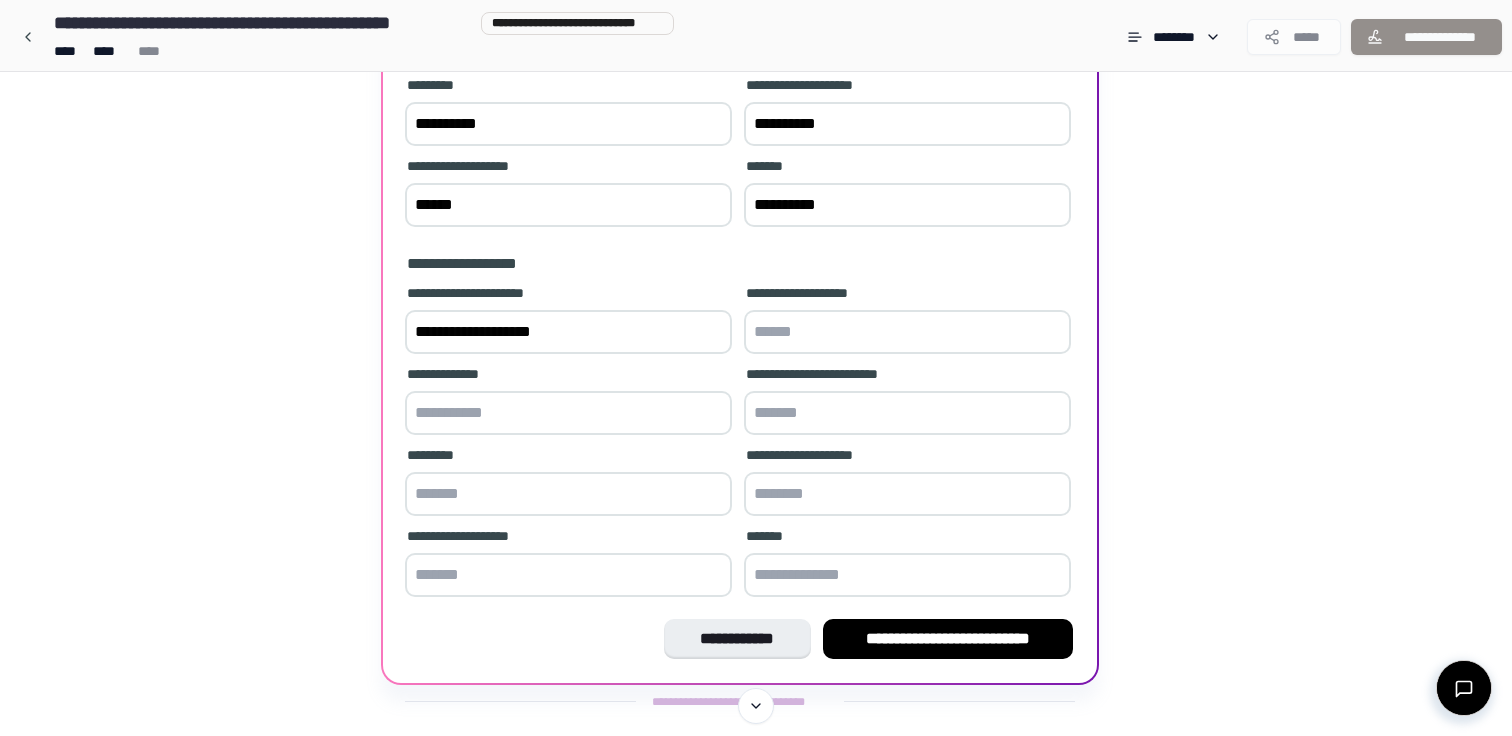 drag, startPoint x: 590, startPoint y: 334, endPoint x: 464, endPoint y: 336, distance: 126.01587 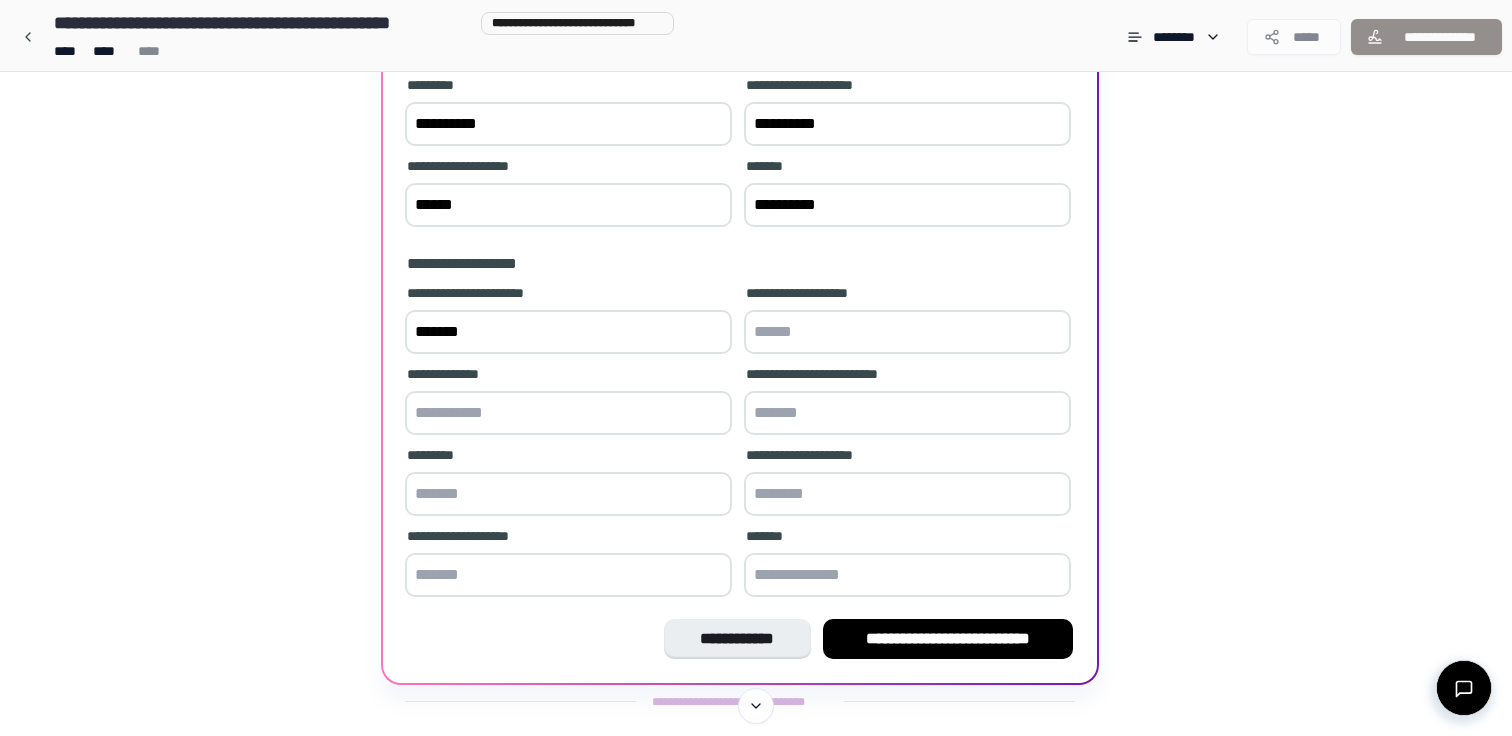type on "******" 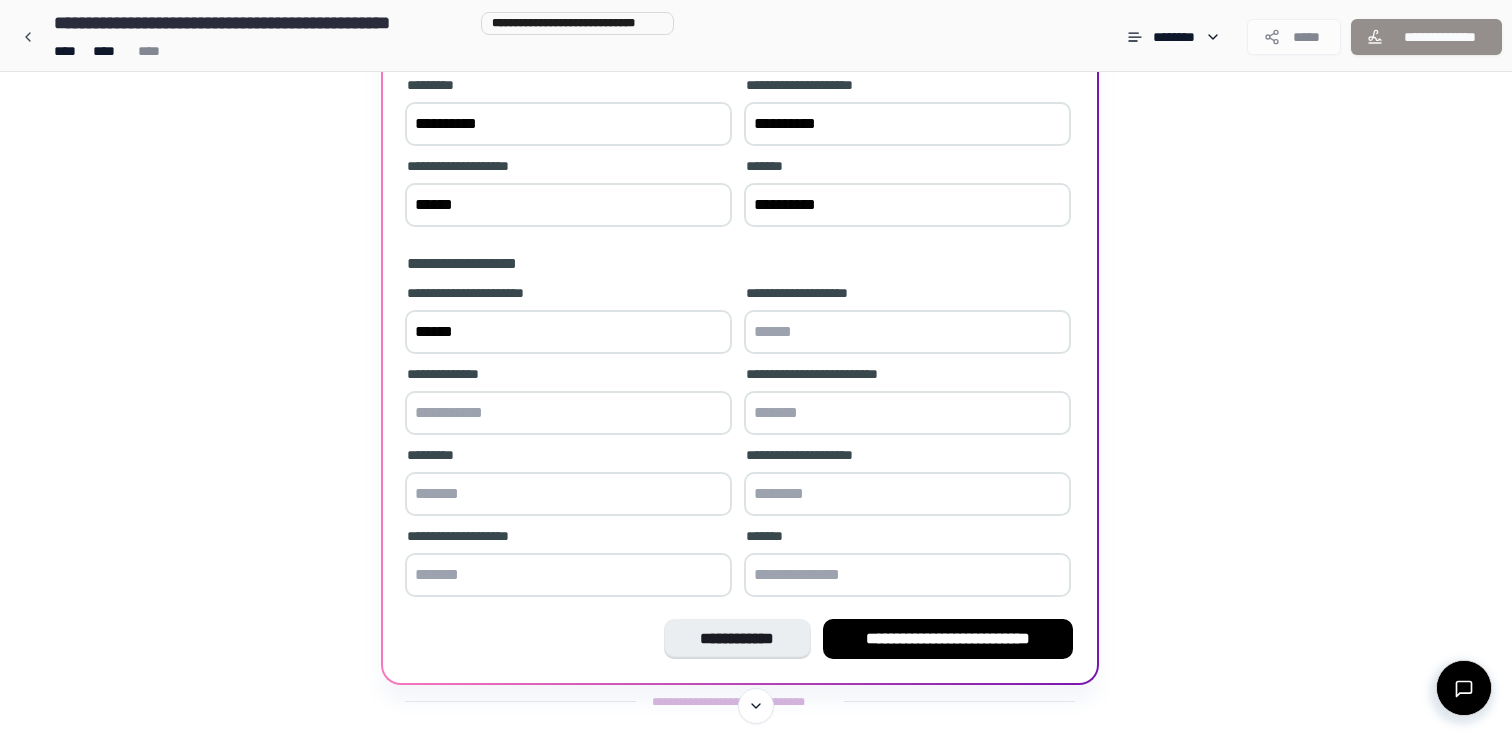 click at bounding box center (907, 332) 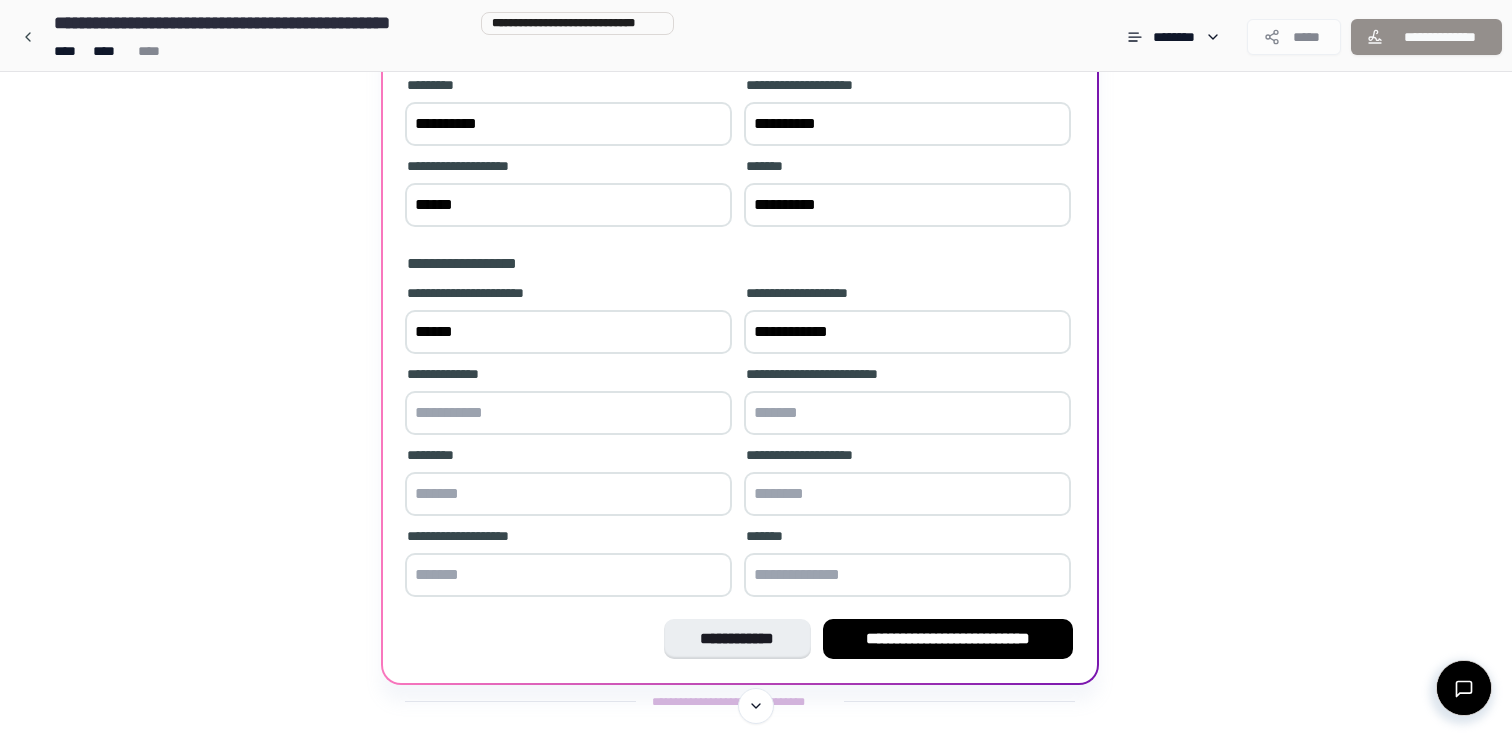 type on "**********" 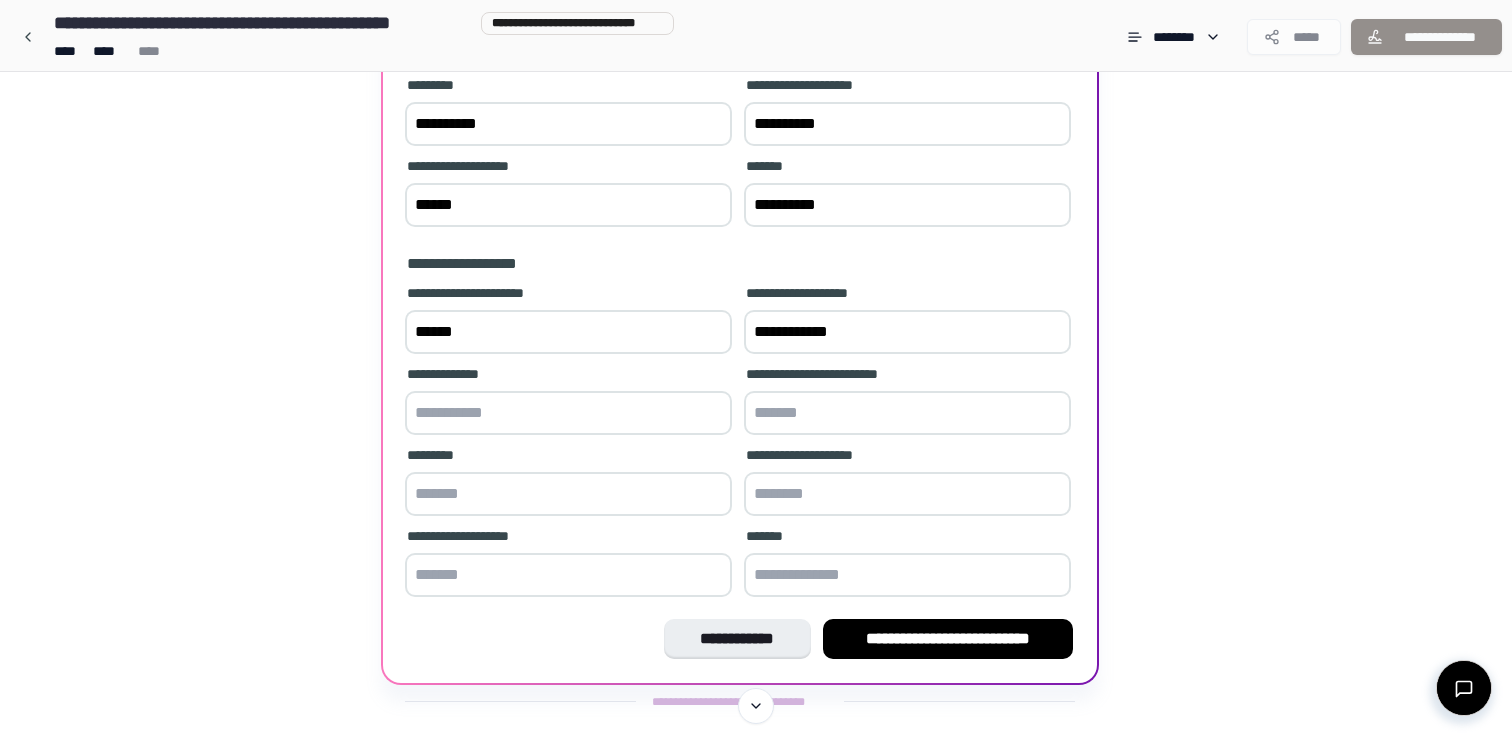 click at bounding box center (568, 494) 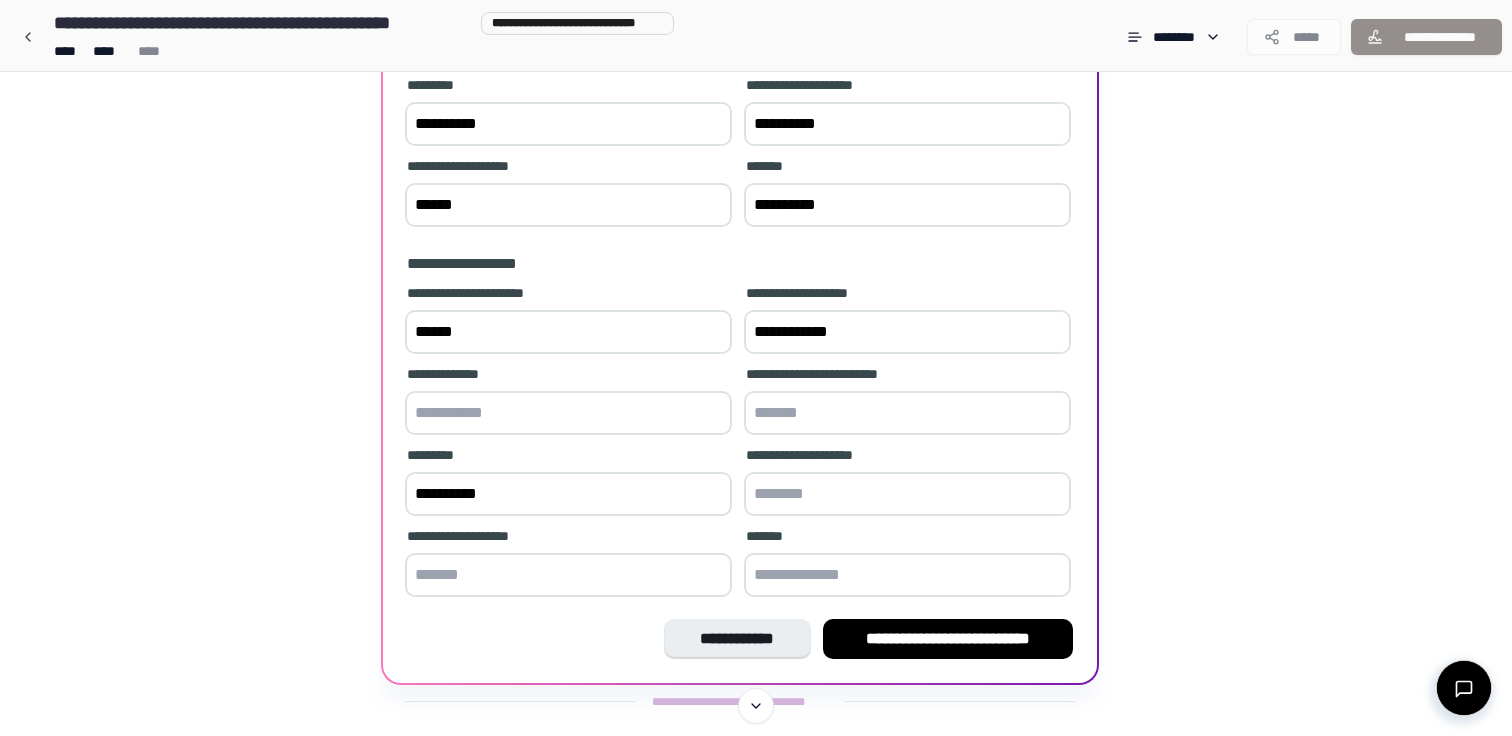 type on "**********" 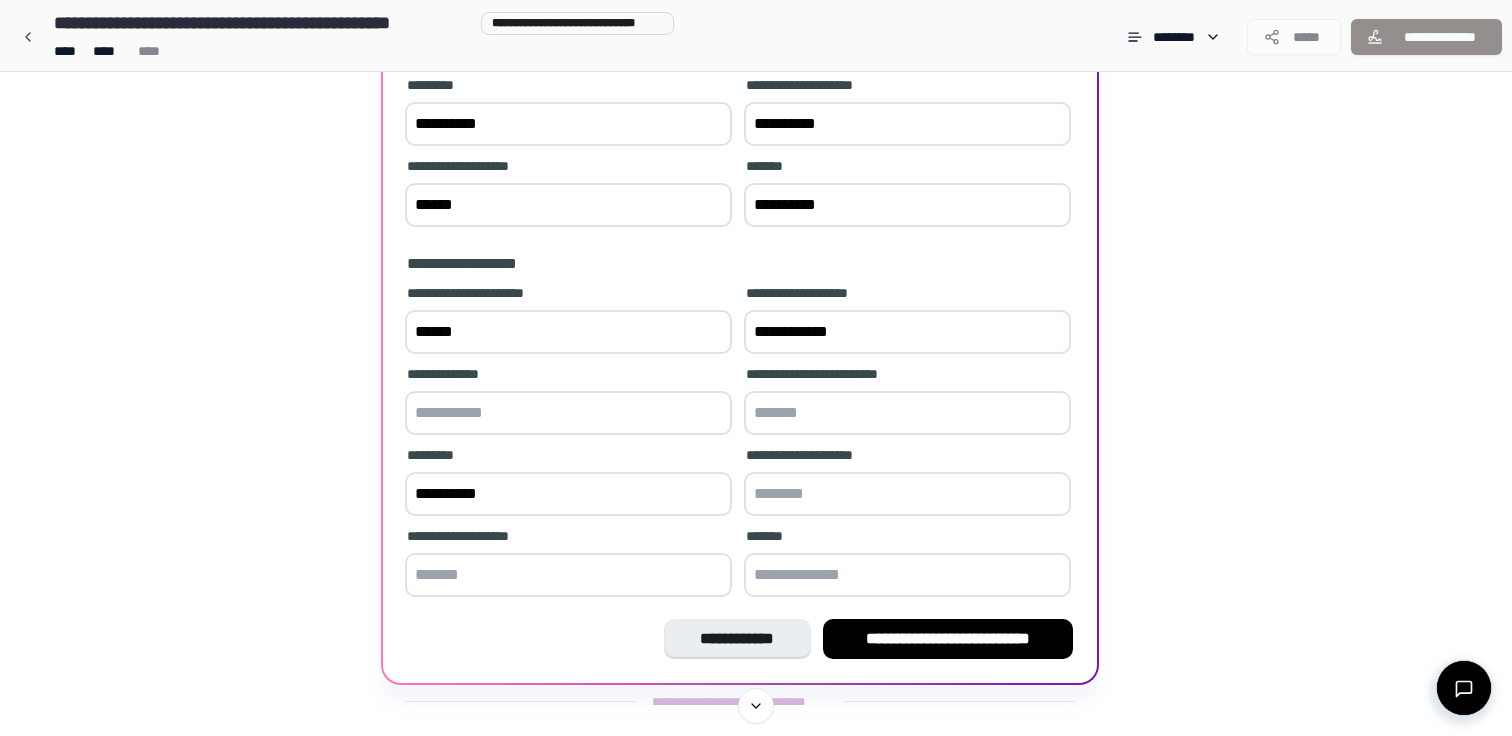click at bounding box center [907, 494] 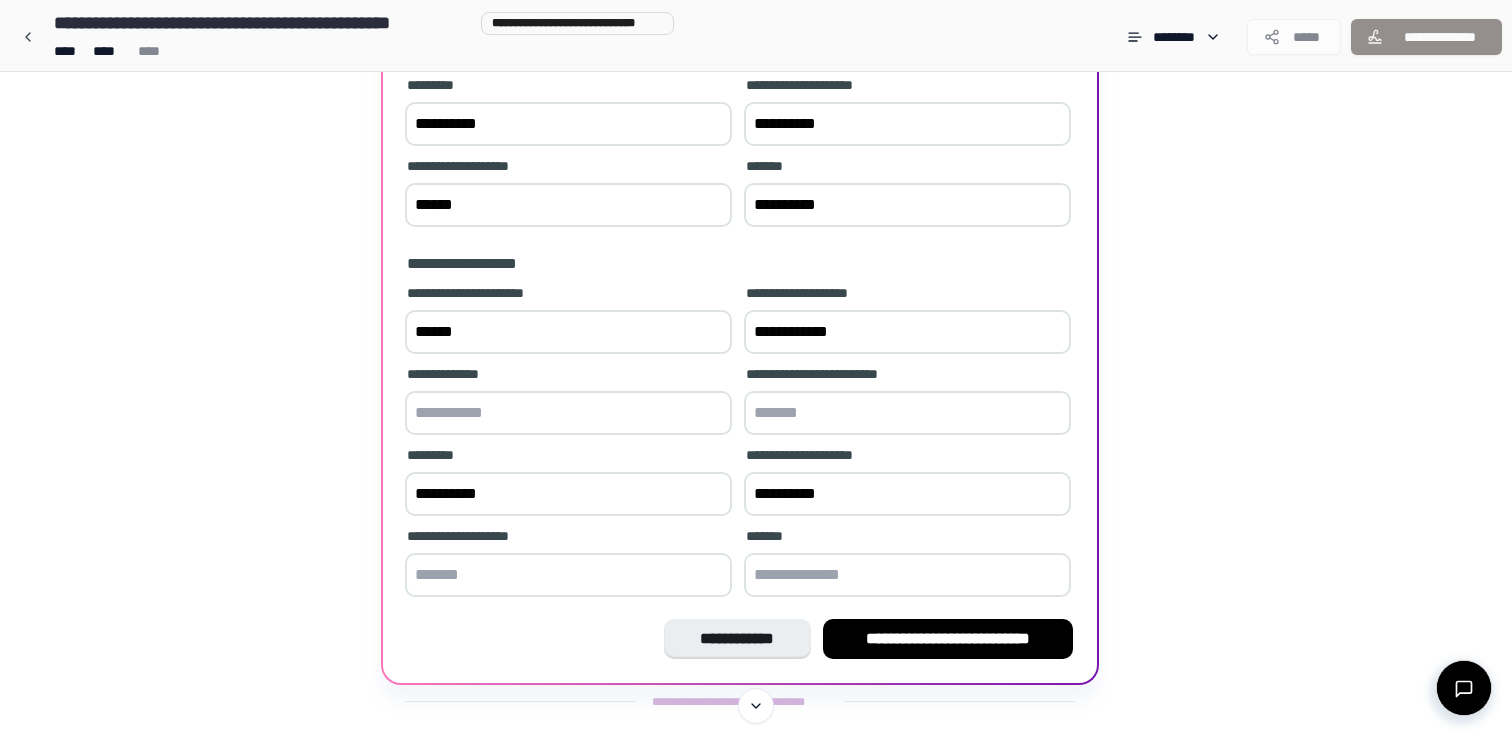 type on "**********" 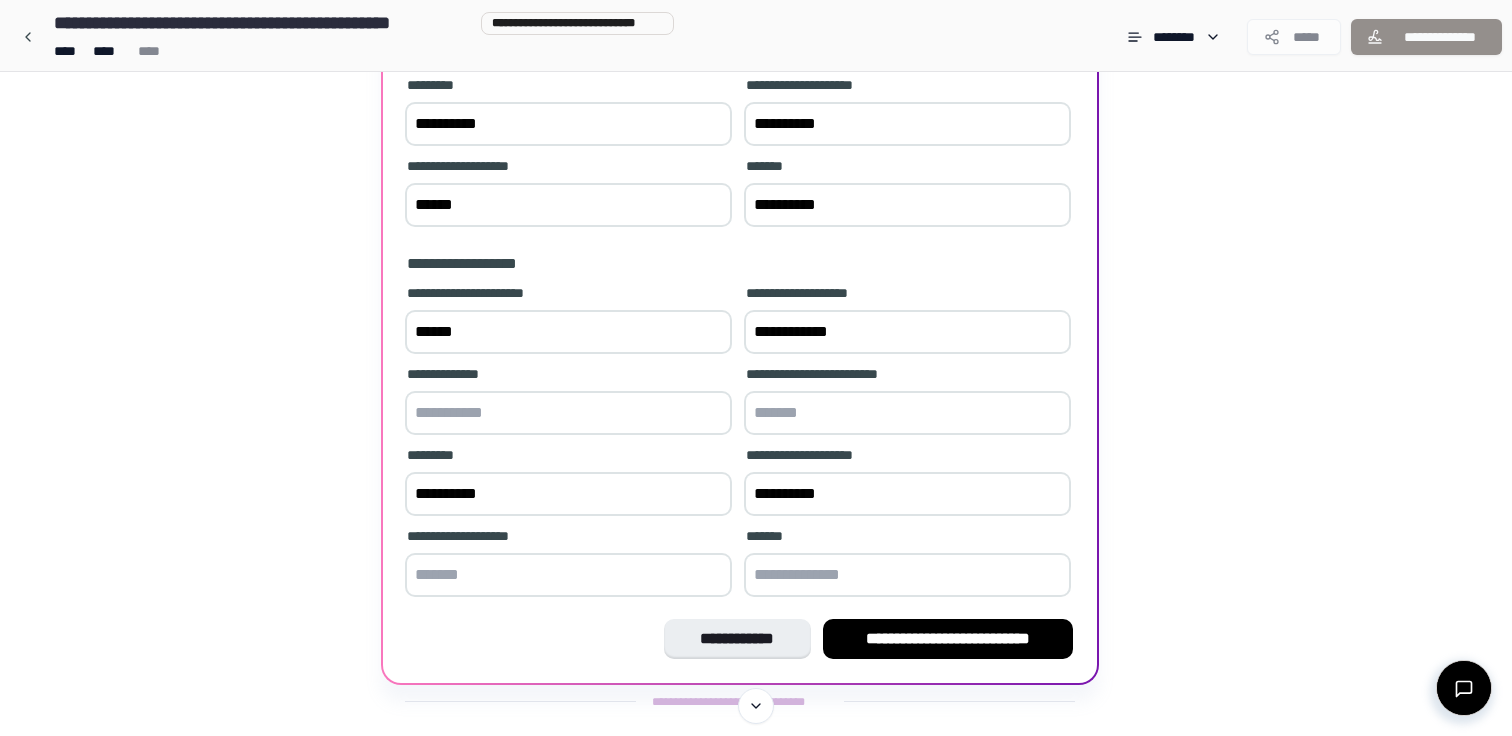 click at bounding box center (907, 575) 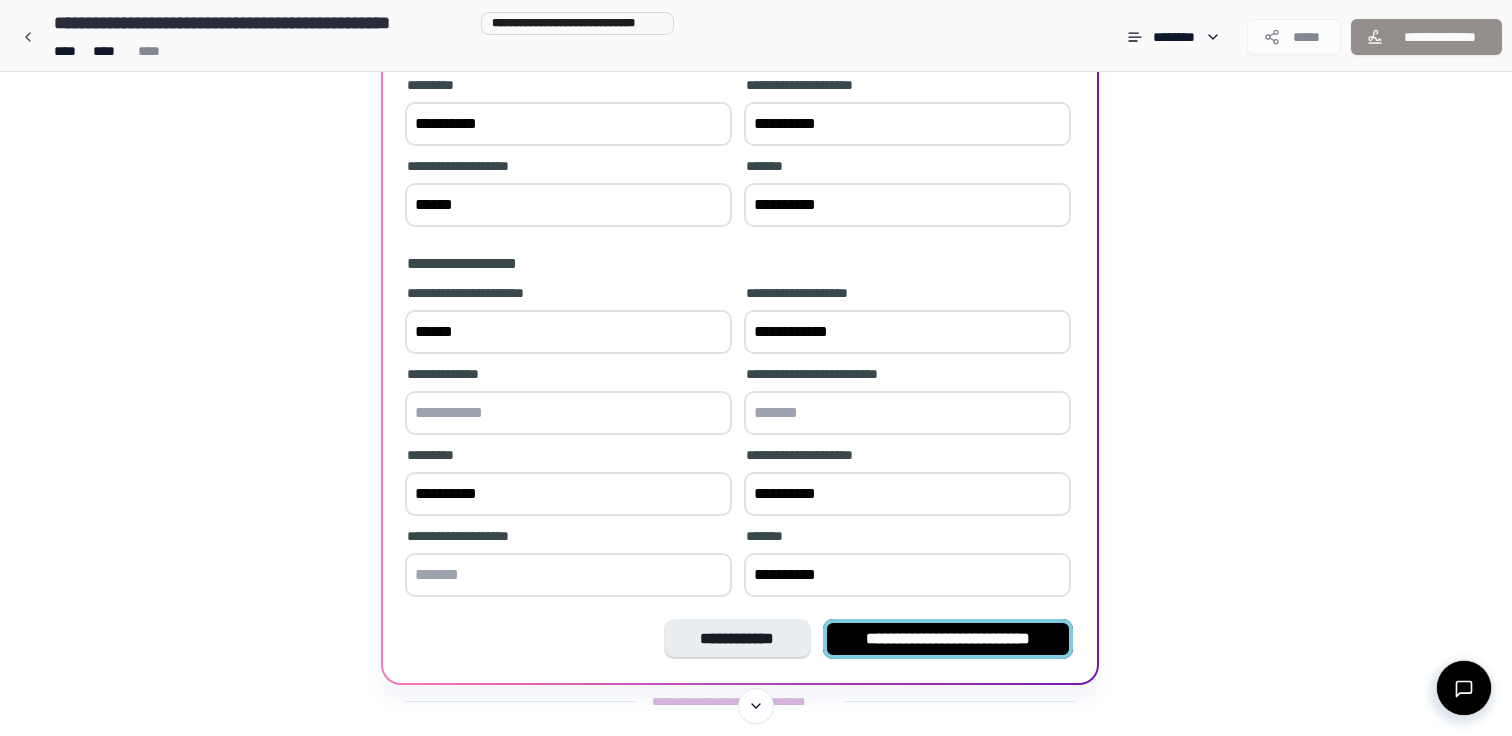 type on "**********" 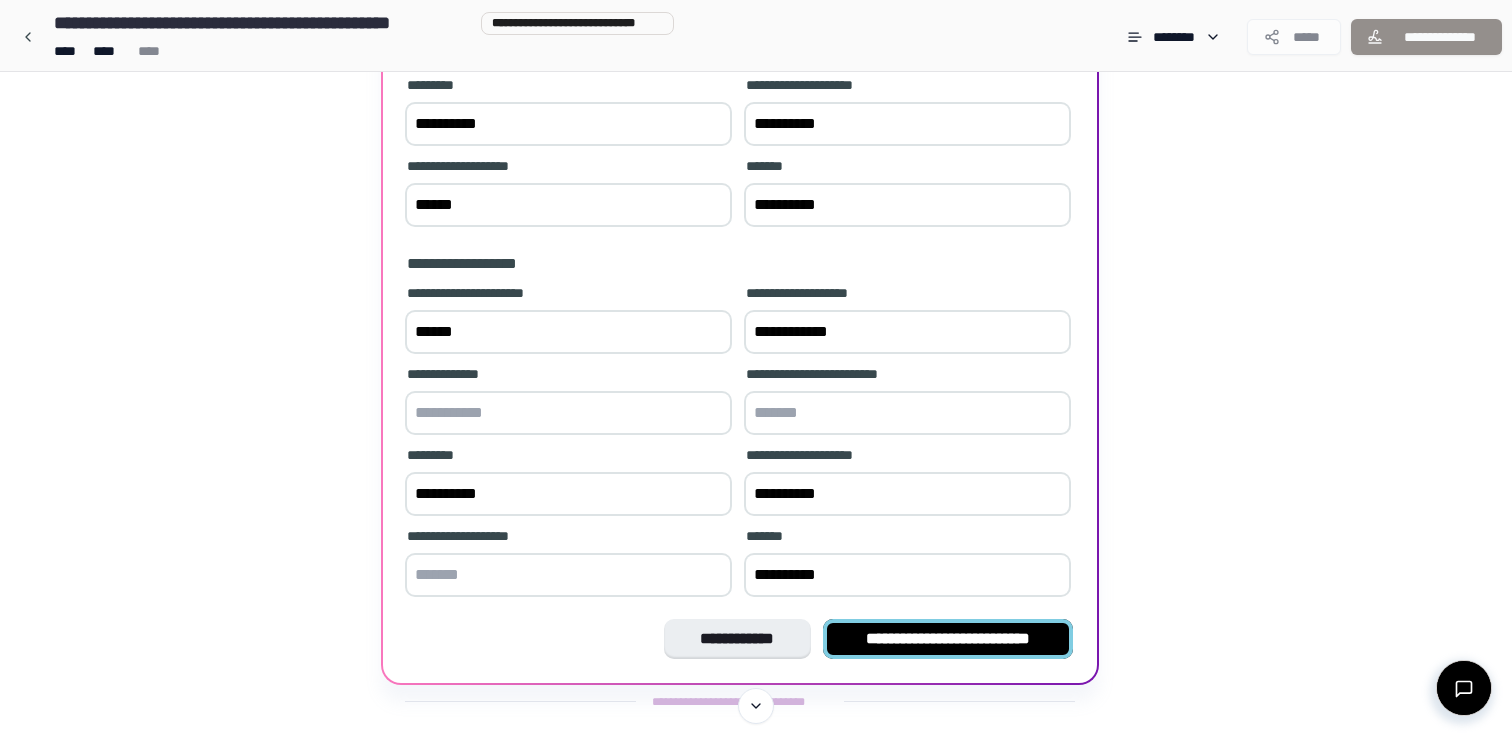 click on "**********" at bounding box center [948, 639] 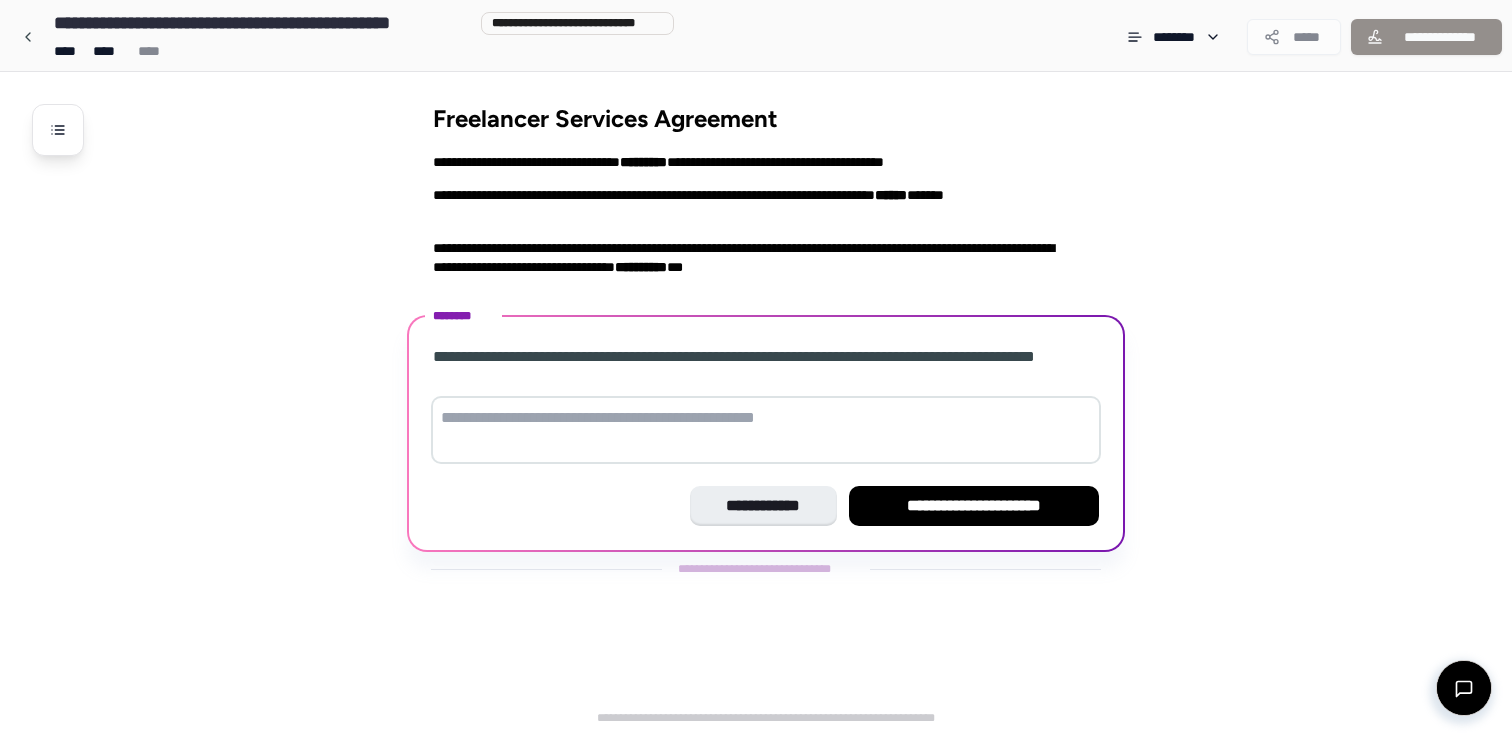 click at bounding box center [766, 430] 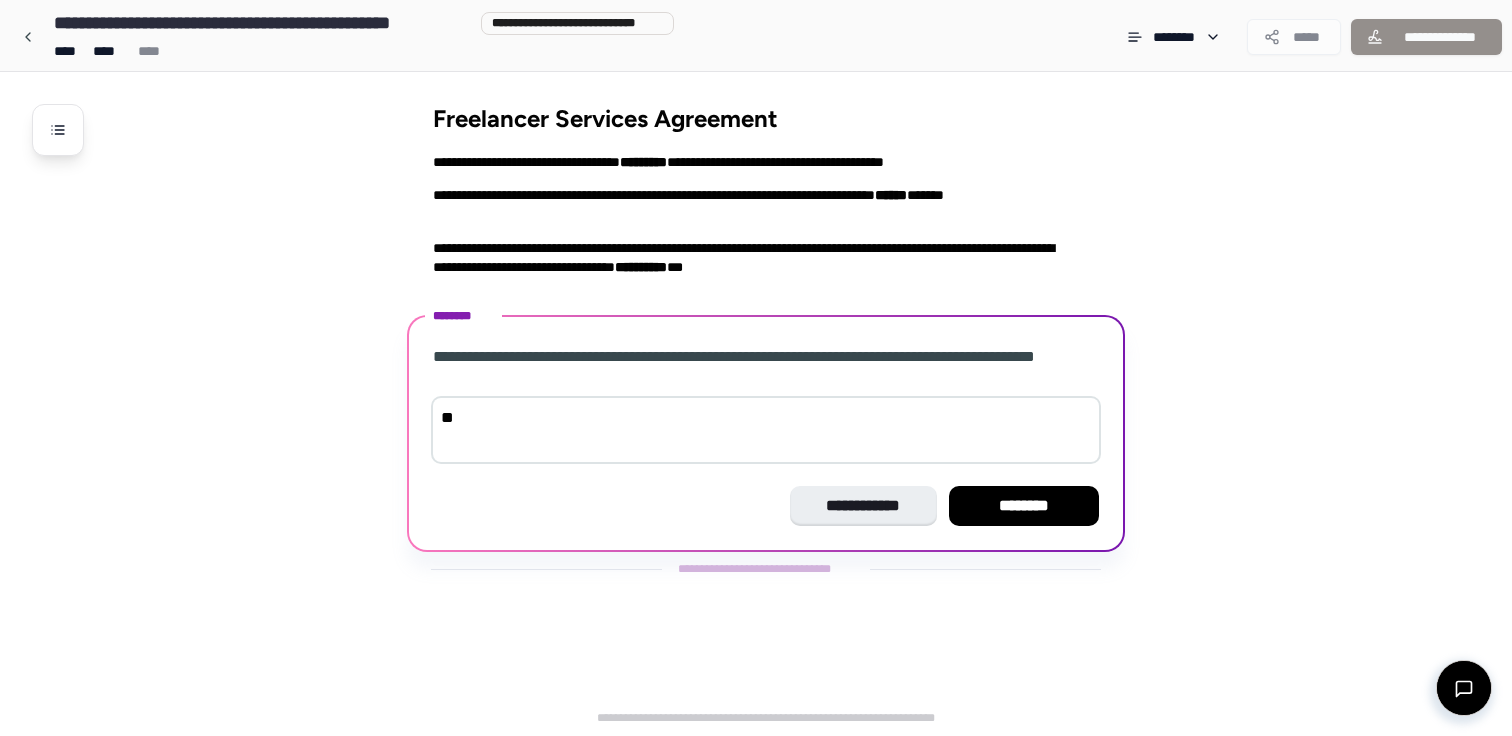 type on "*" 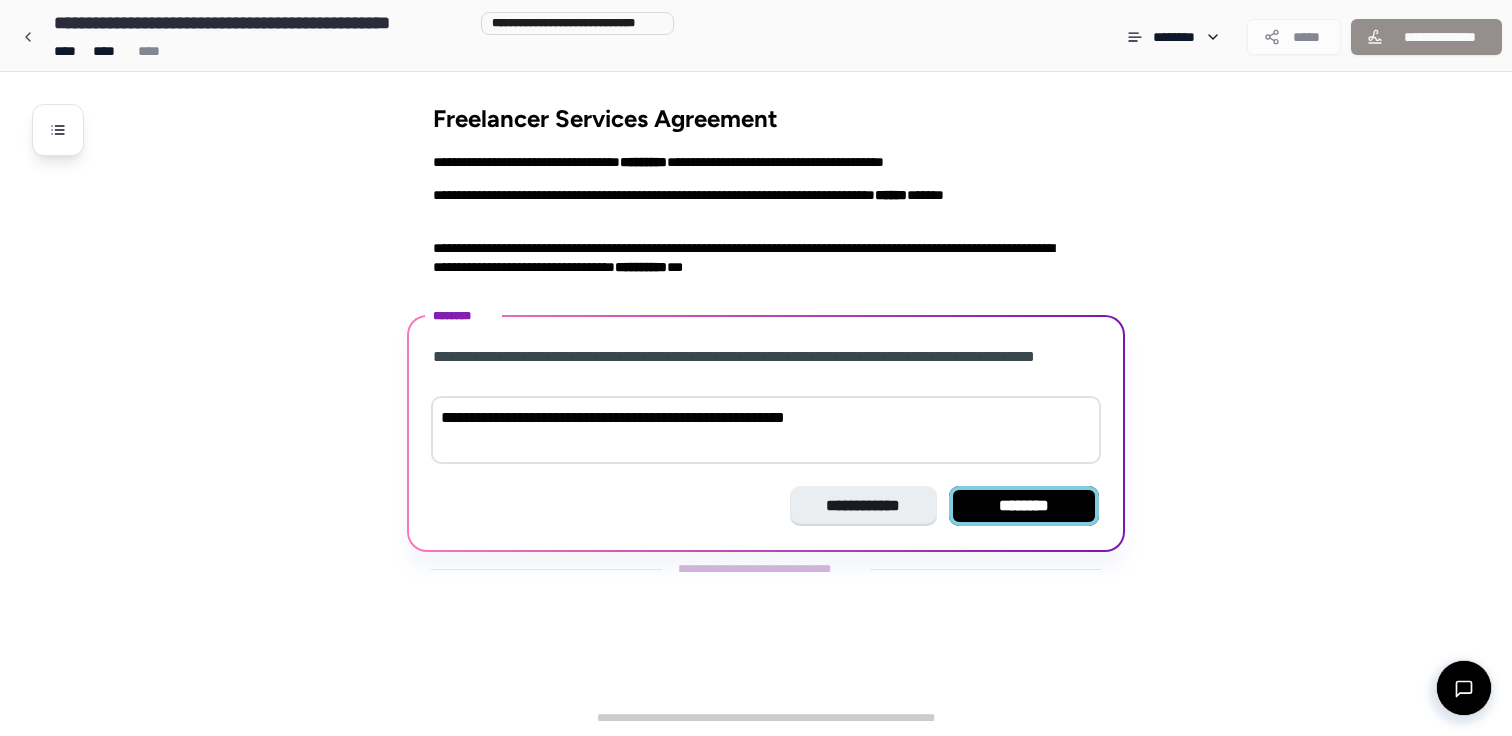 type on "**********" 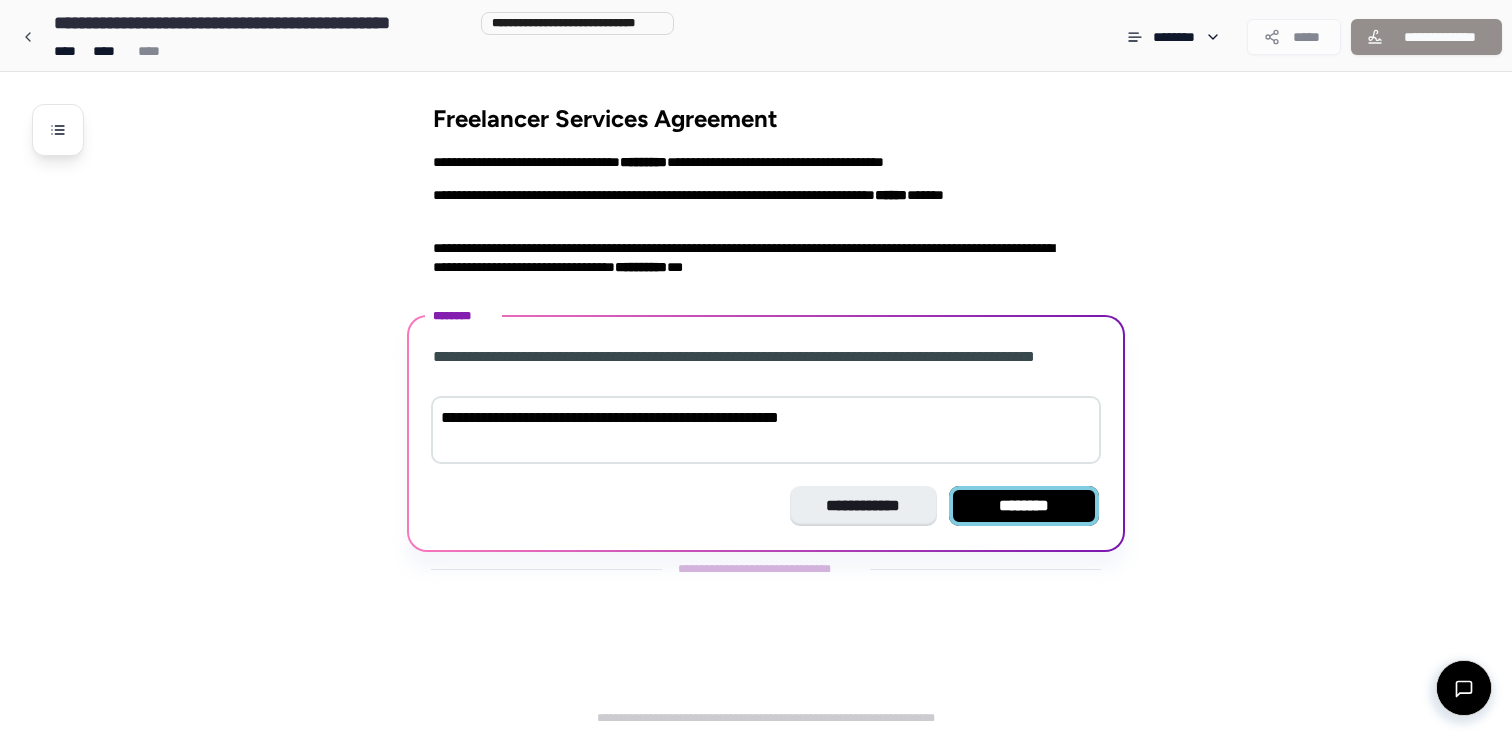 click on "********" at bounding box center (1024, 506) 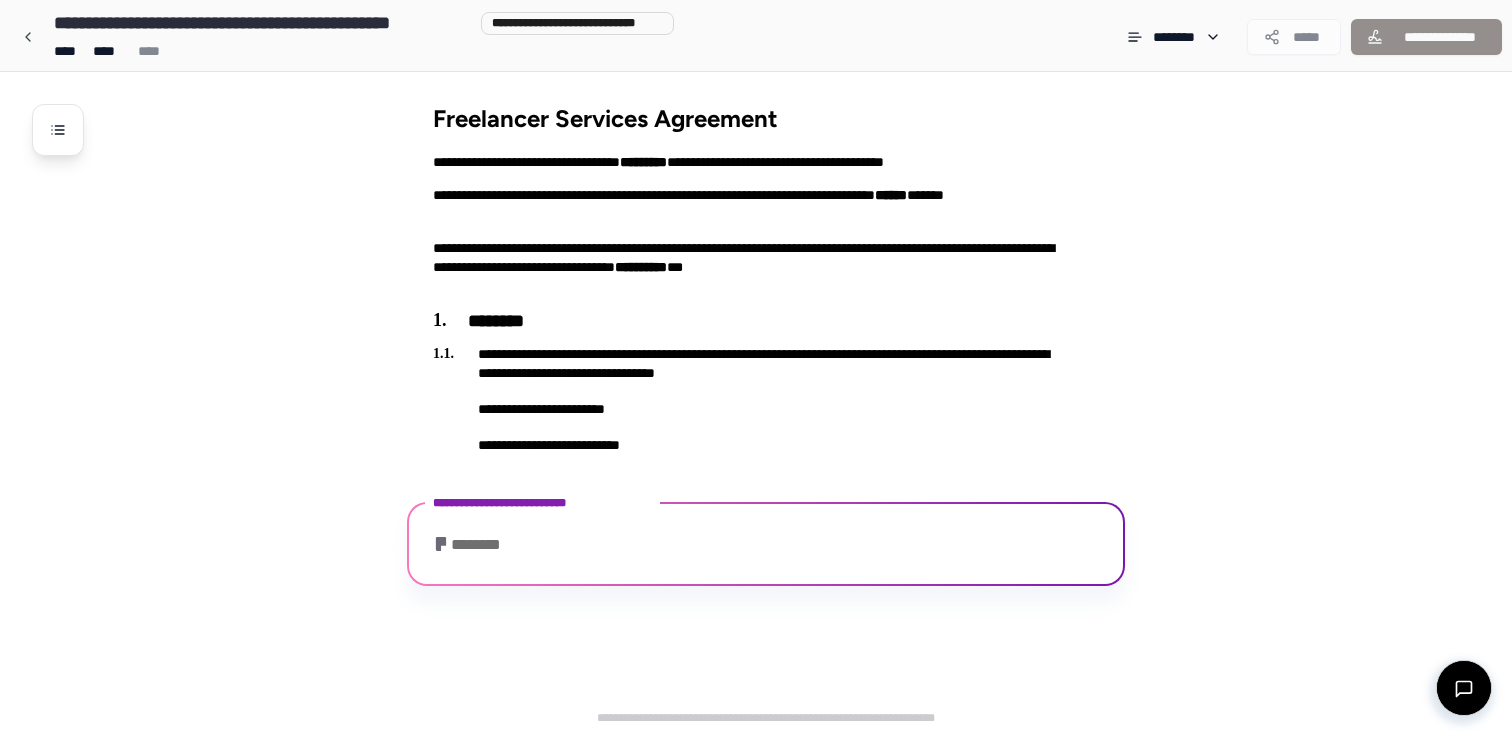 scroll, scrollTop: 142, scrollLeft: 0, axis: vertical 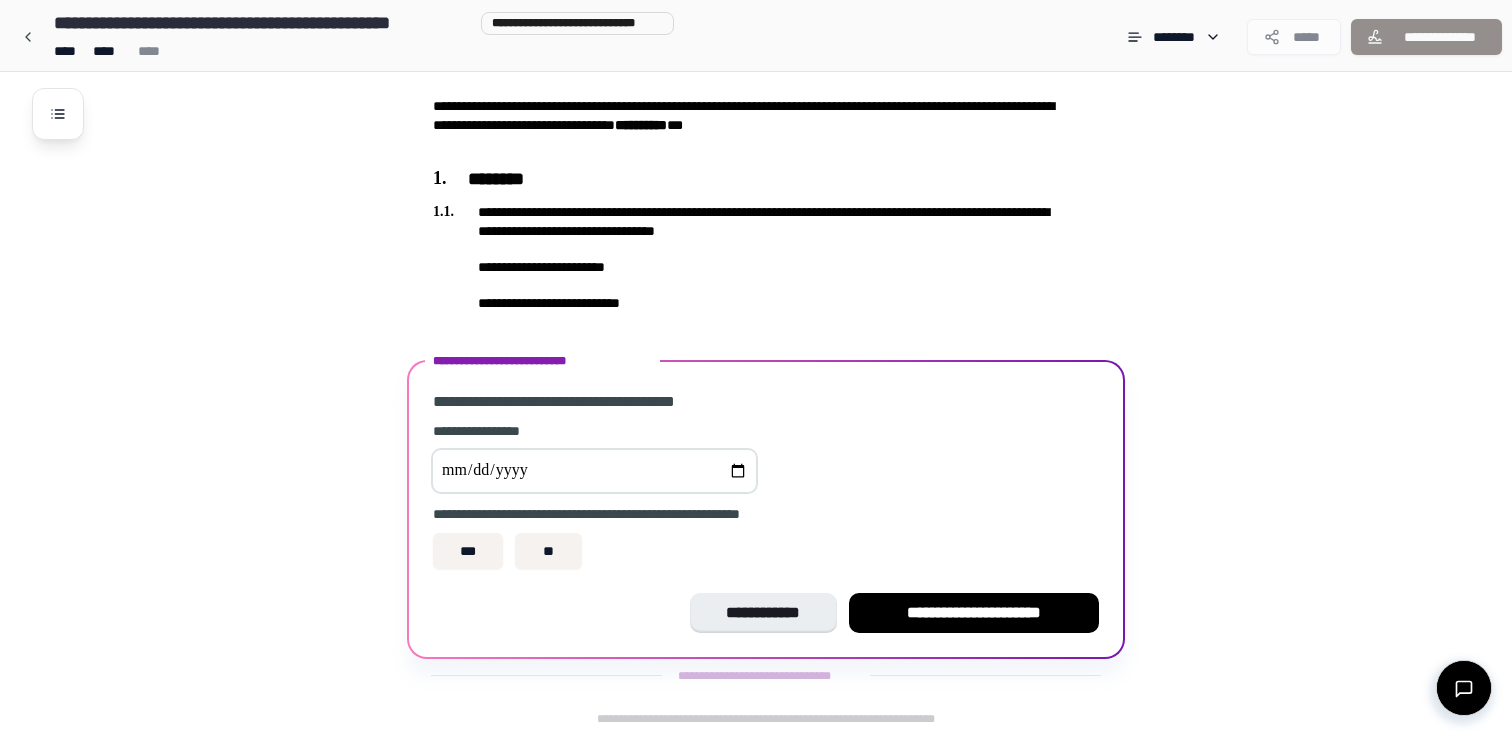 click at bounding box center [594, 471] 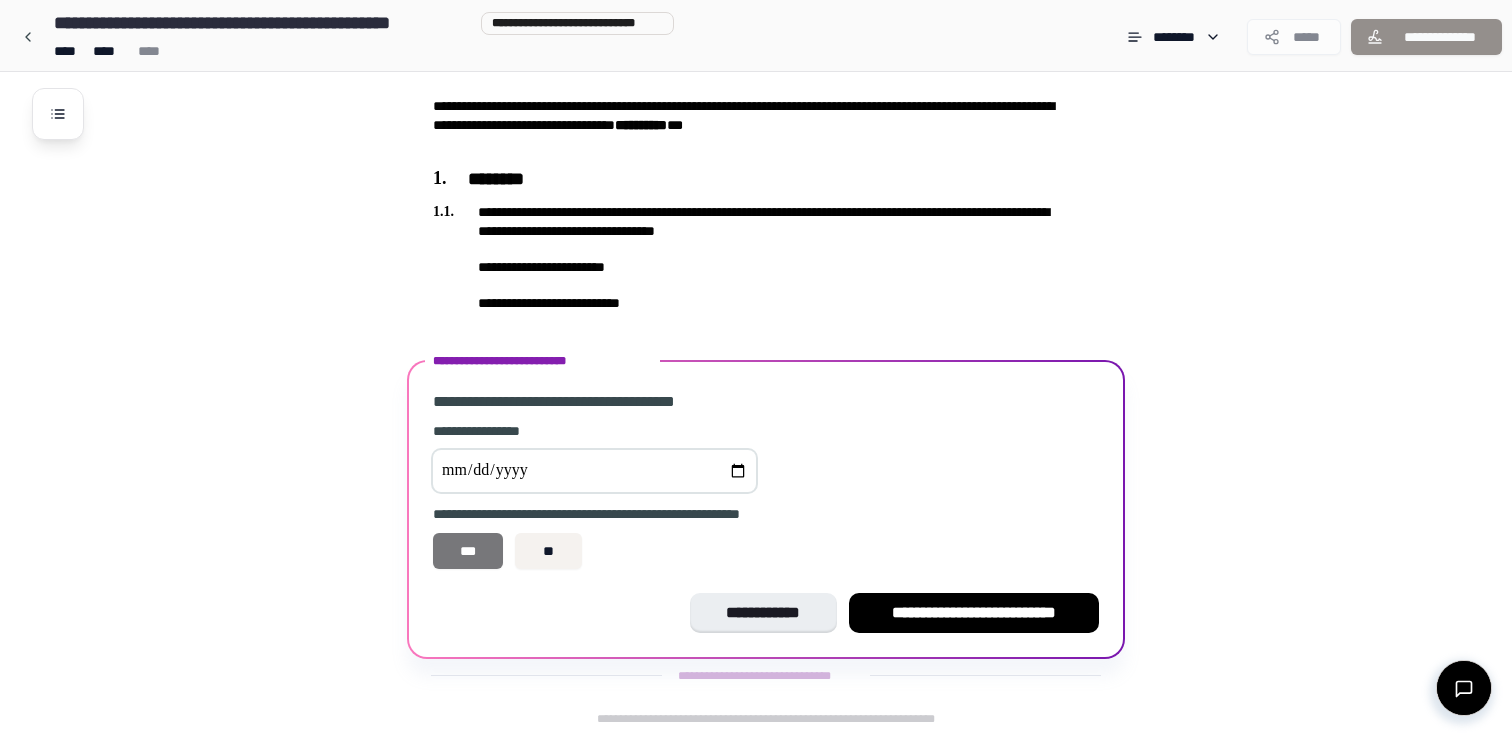 click on "***" at bounding box center (468, 551) 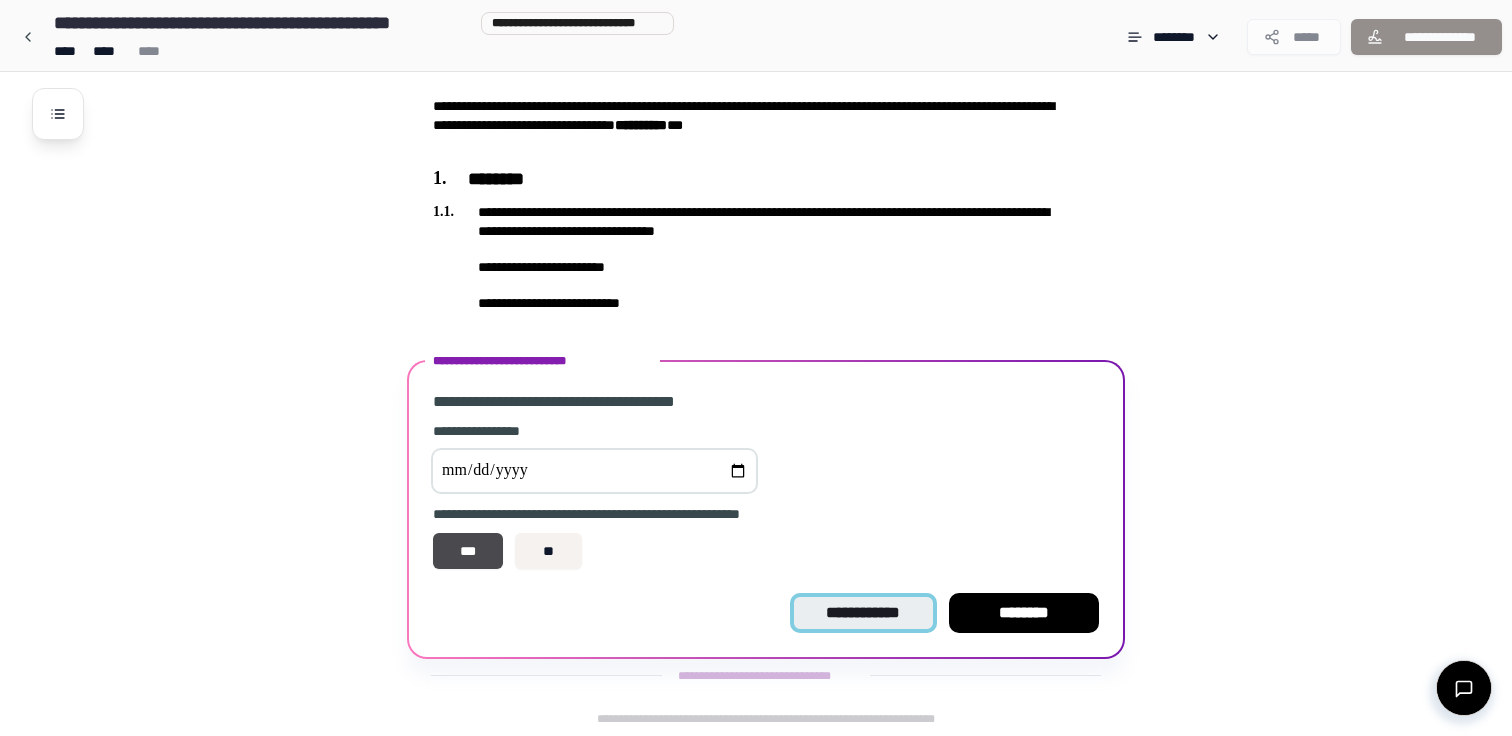 click on "**********" at bounding box center [863, 613] 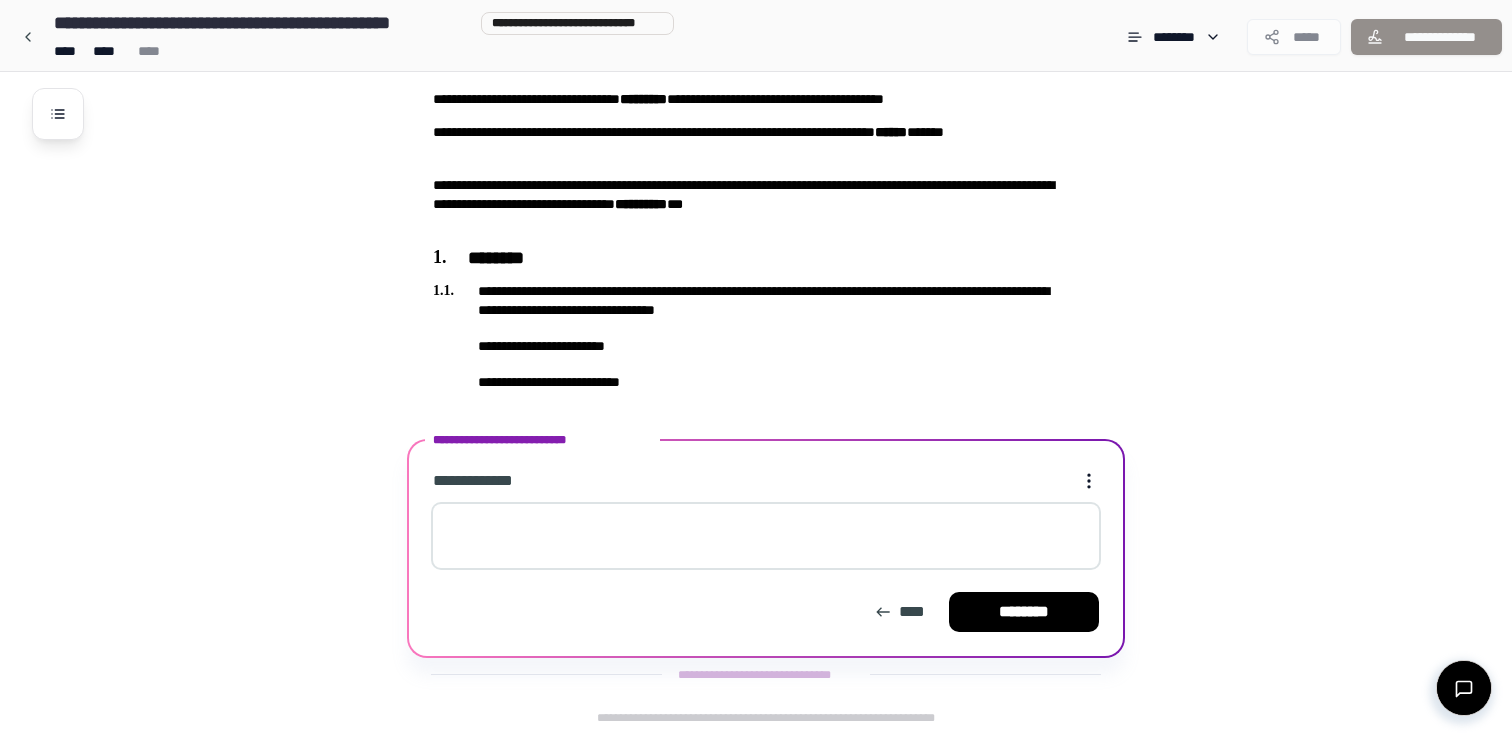 scroll, scrollTop: 62, scrollLeft: 0, axis: vertical 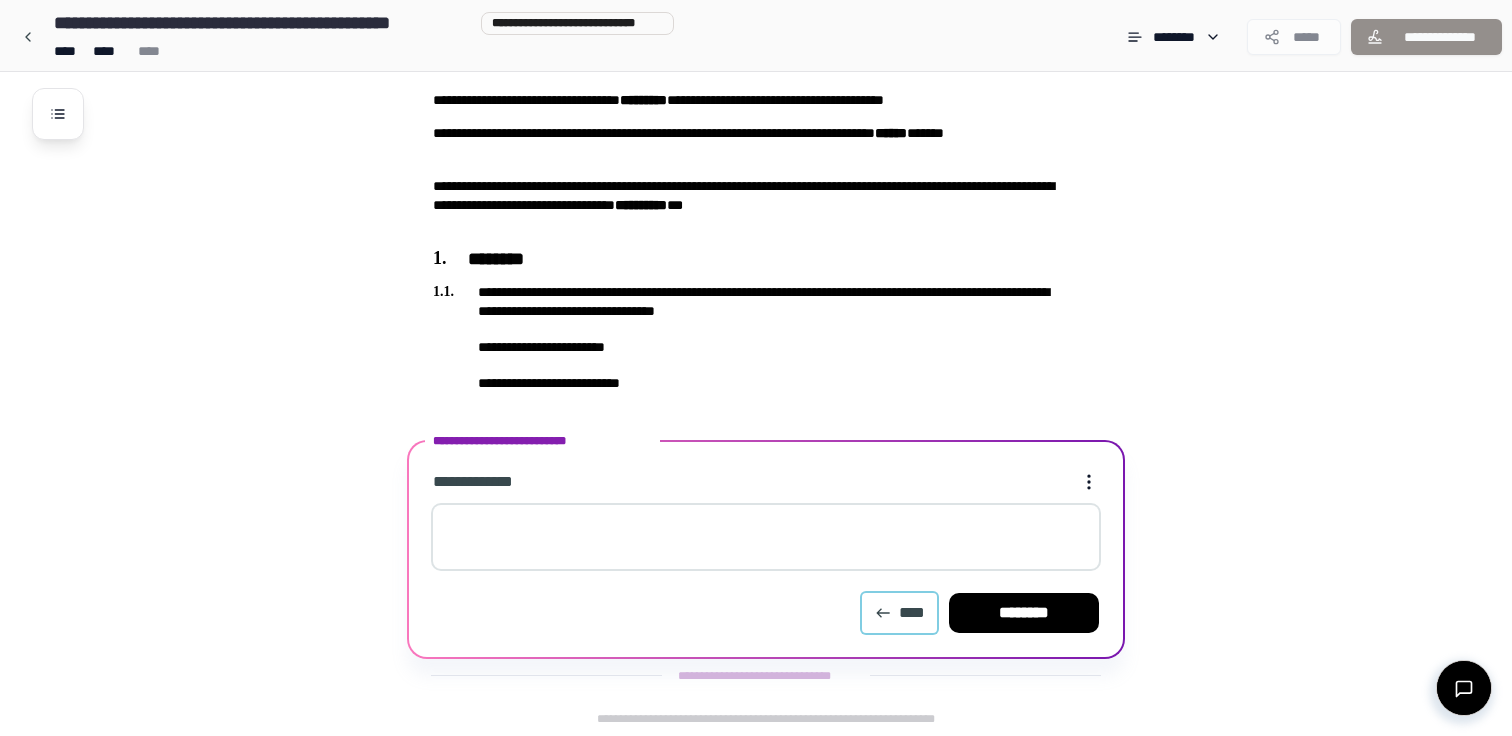 click on "****" at bounding box center (899, 613) 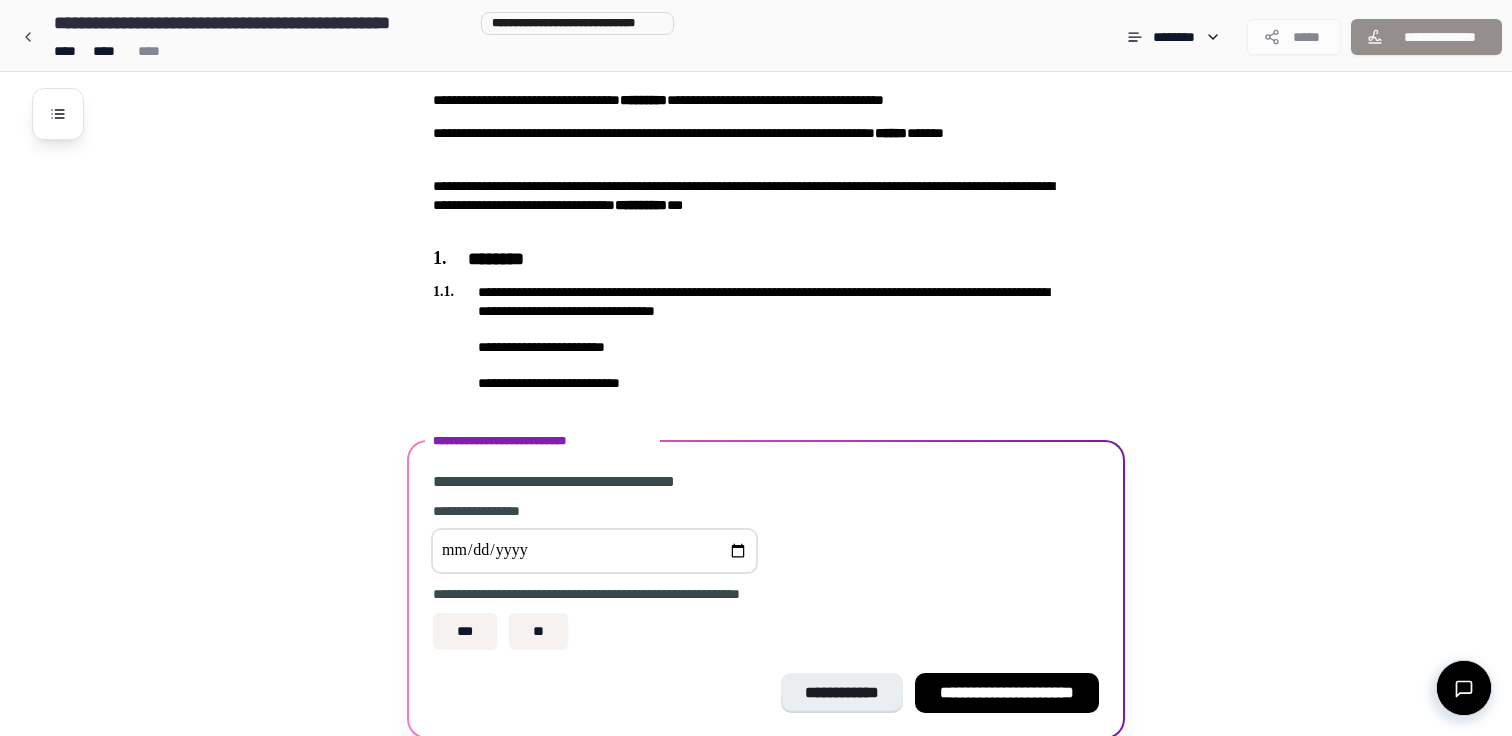 scroll, scrollTop: 142, scrollLeft: 0, axis: vertical 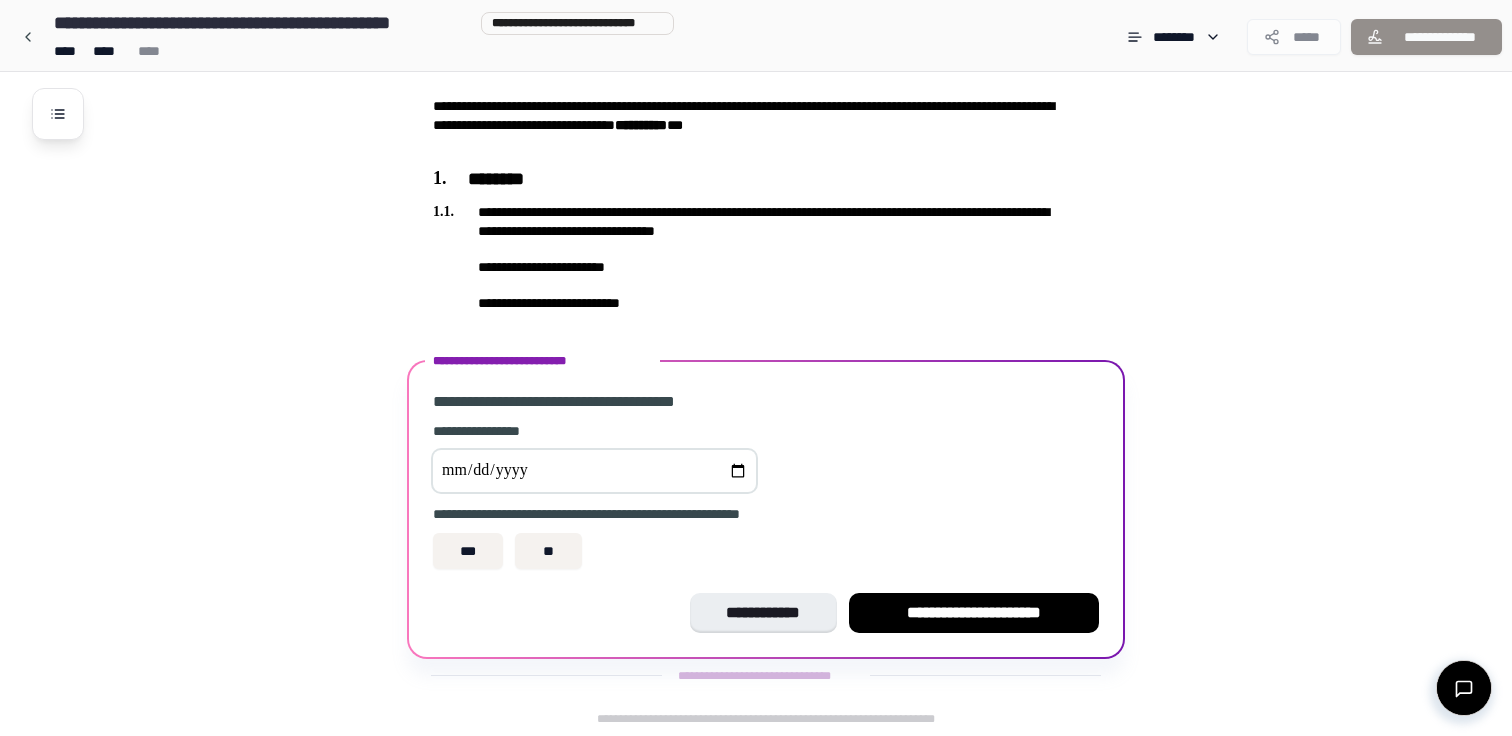 click at bounding box center (594, 471) 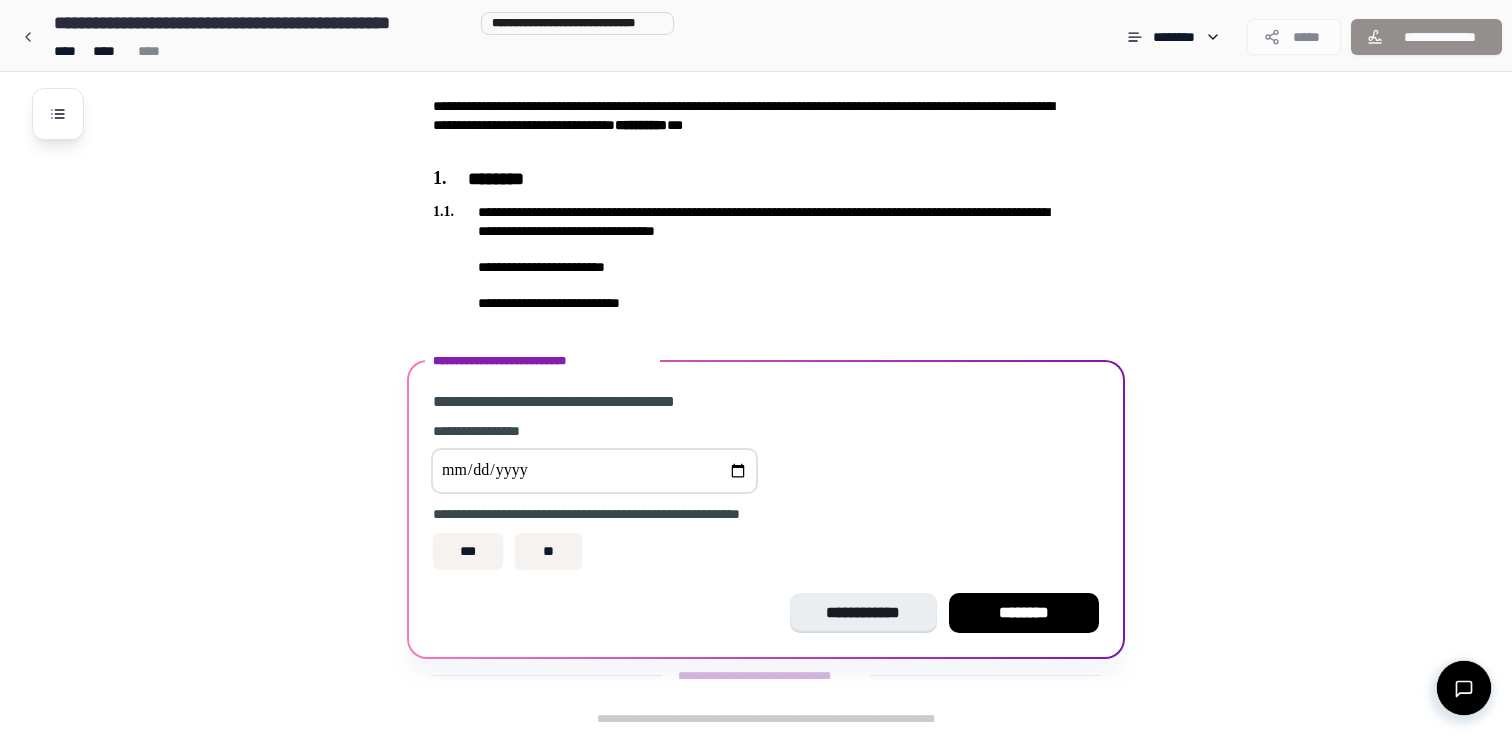 click on "**********" at bounding box center (594, 471) 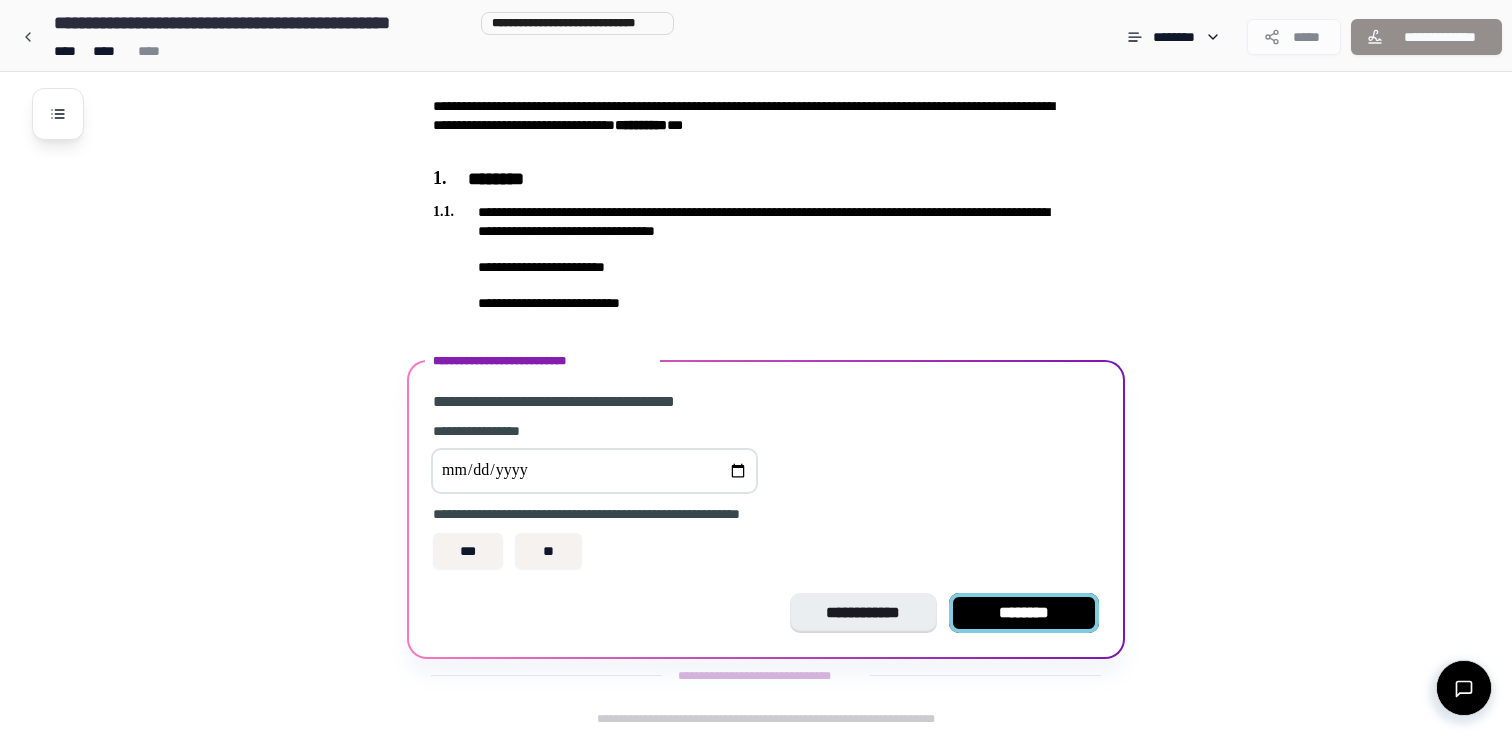 click on "********" at bounding box center [1024, 613] 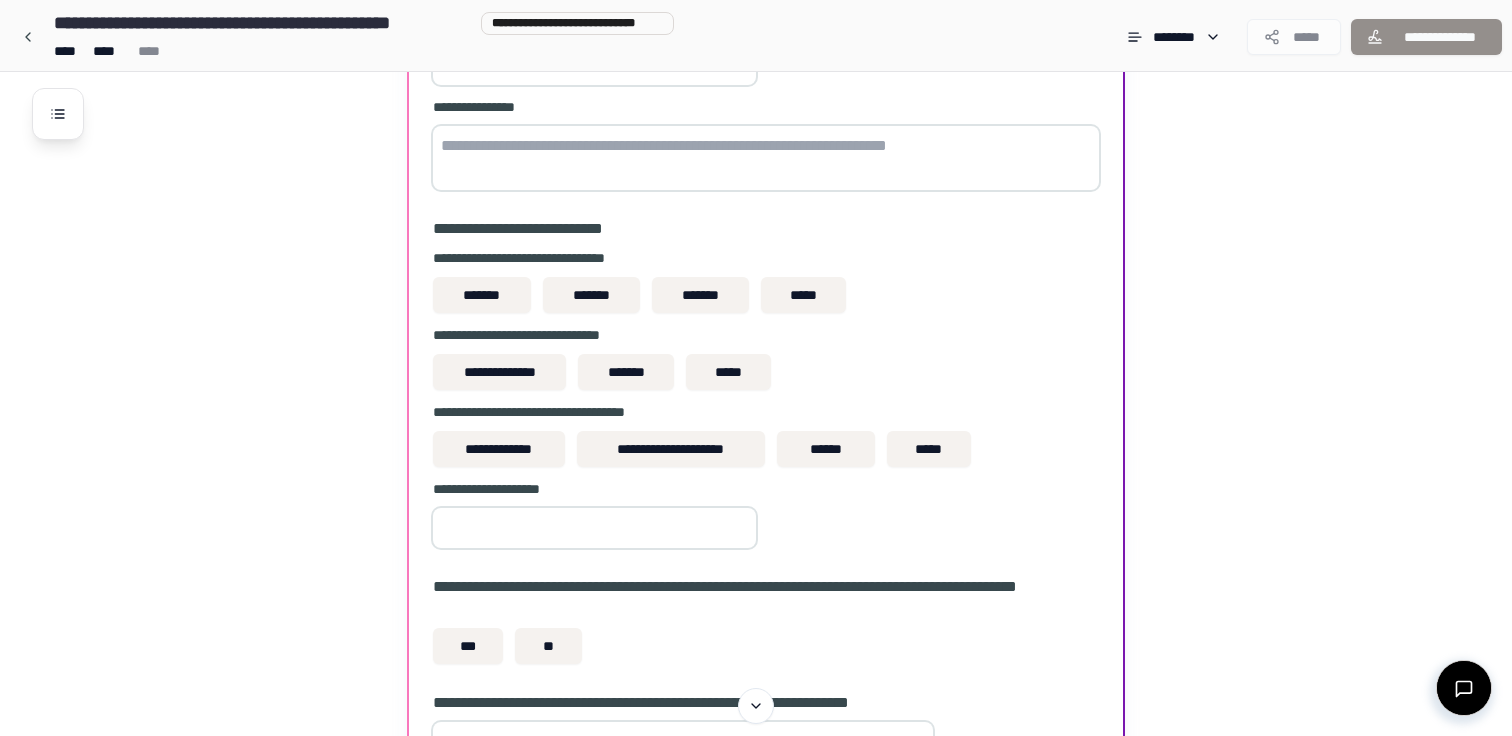 scroll, scrollTop: 732, scrollLeft: 0, axis: vertical 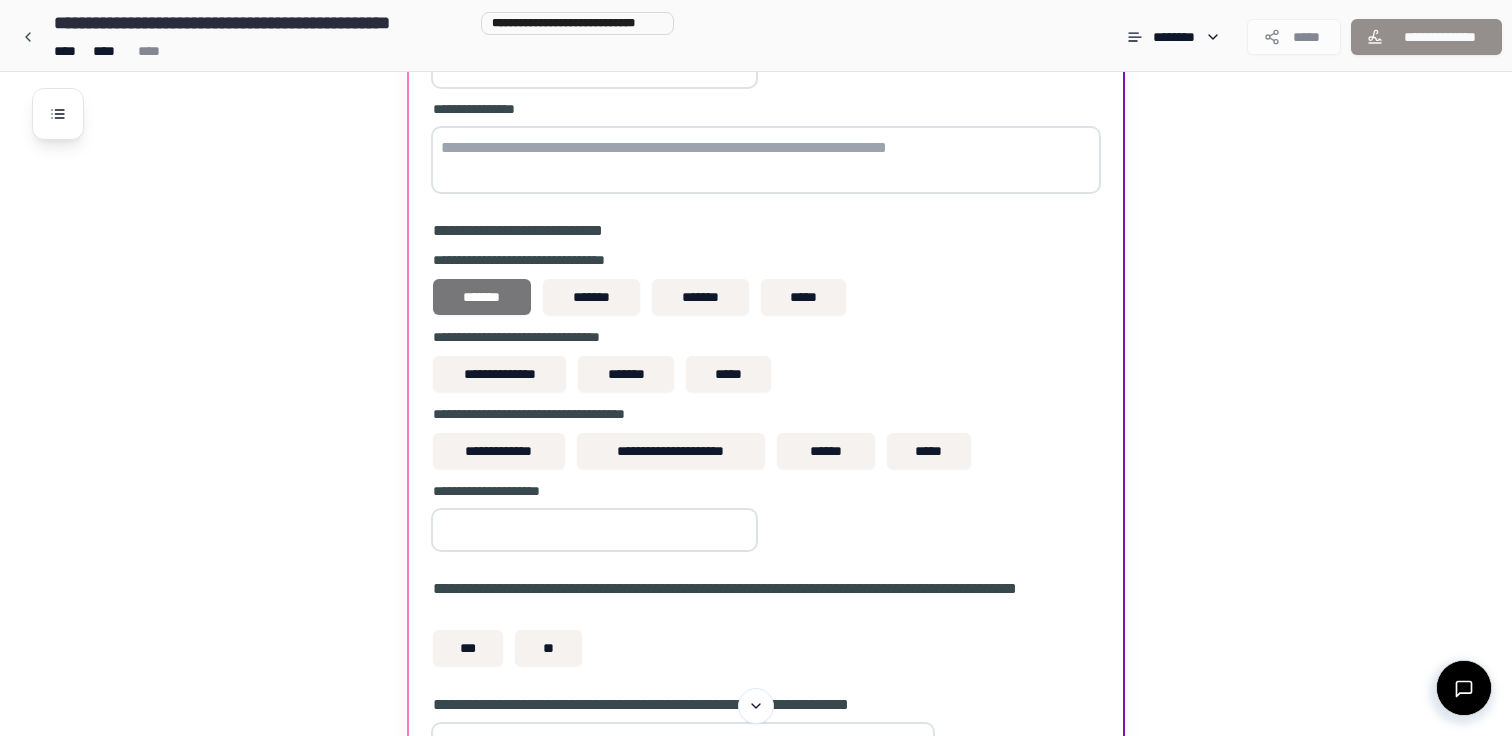 click on "*******" at bounding box center (482, 297) 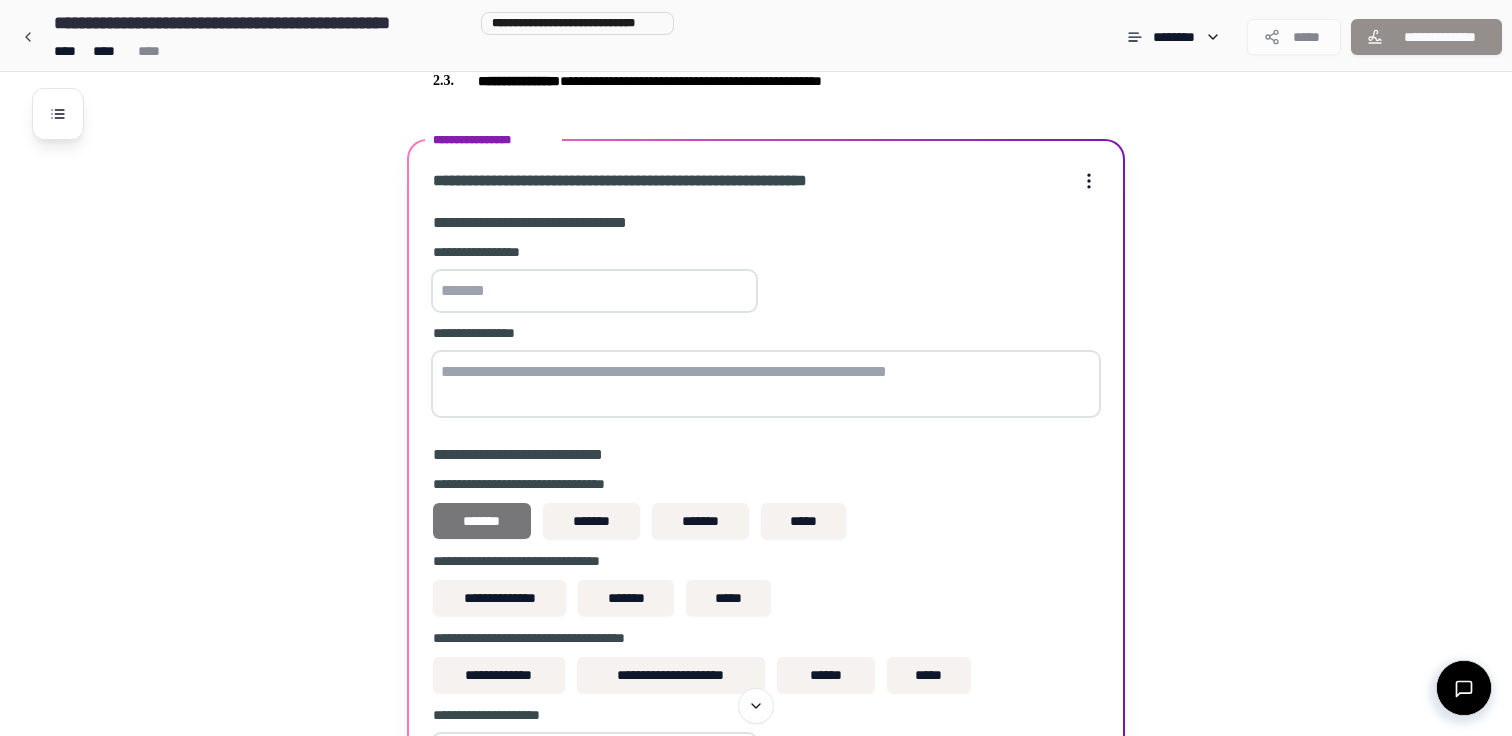 scroll, scrollTop: 507, scrollLeft: 0, axis: vertical 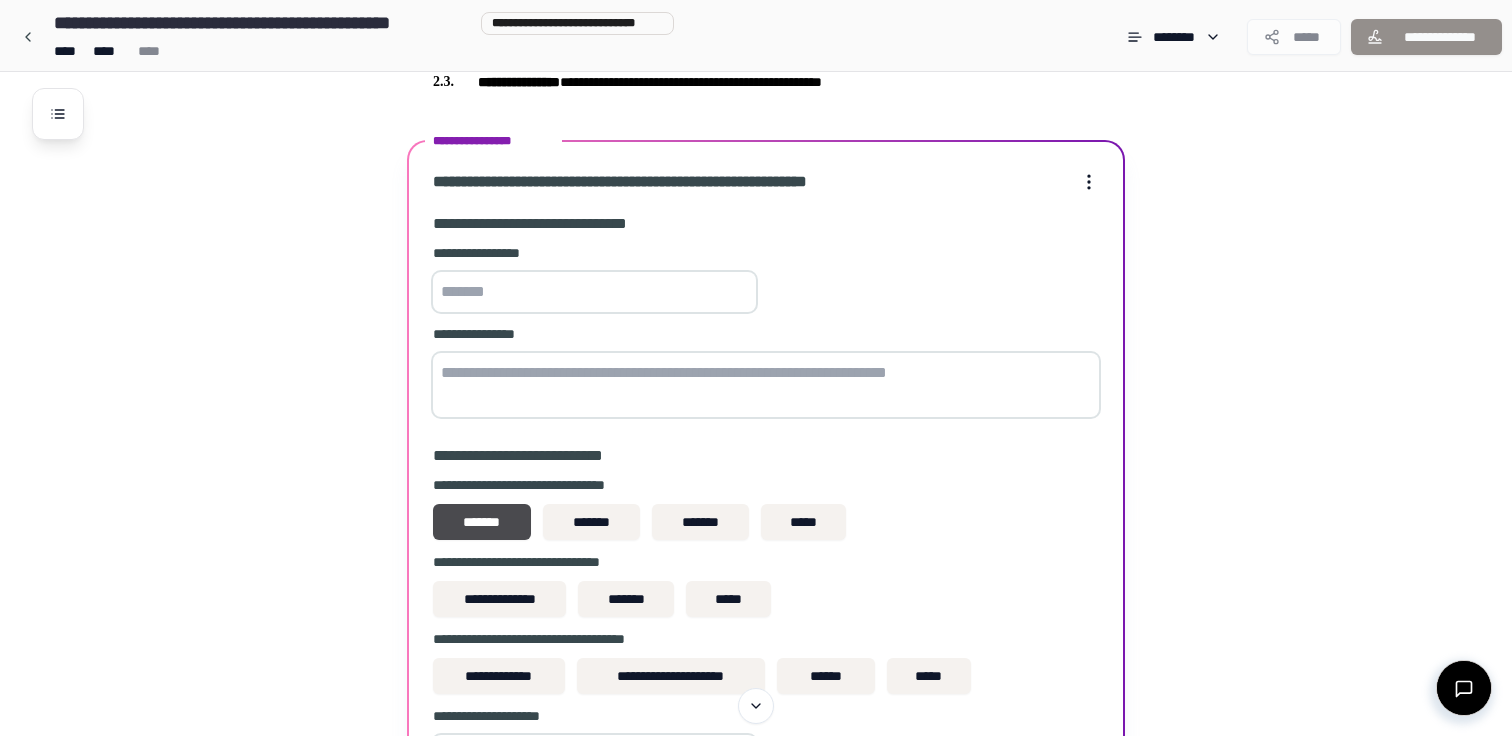 click at bounding box center (594, 292) 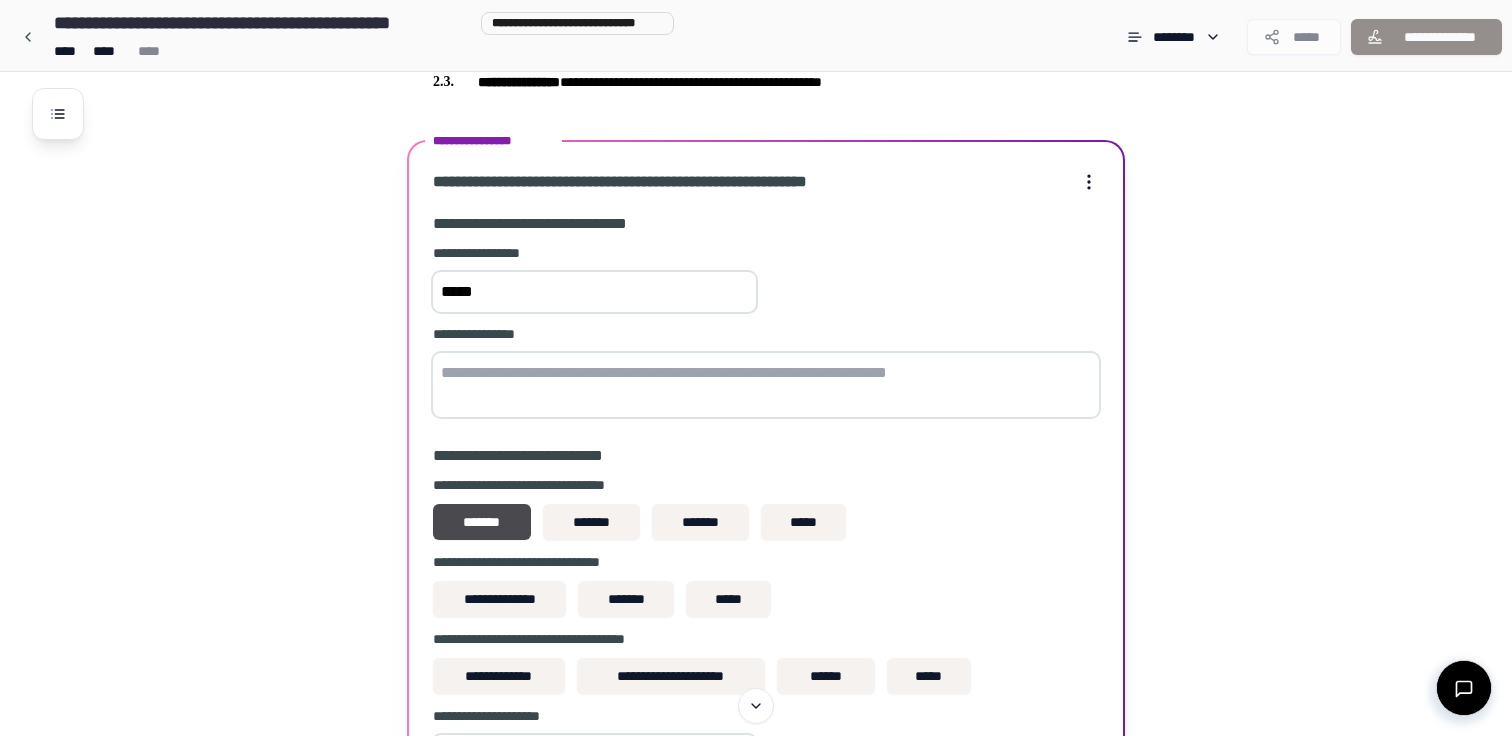 type on "*****" 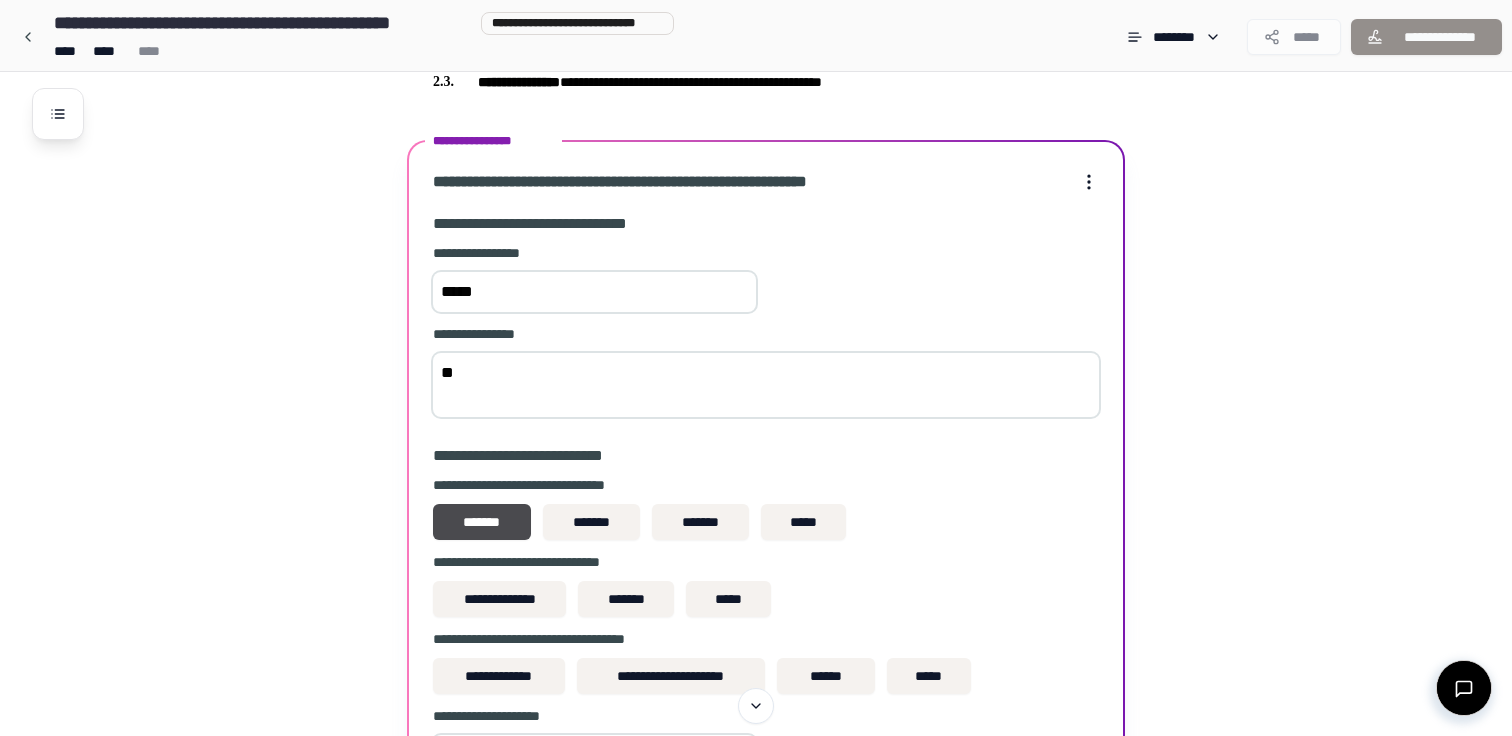 type on "*" 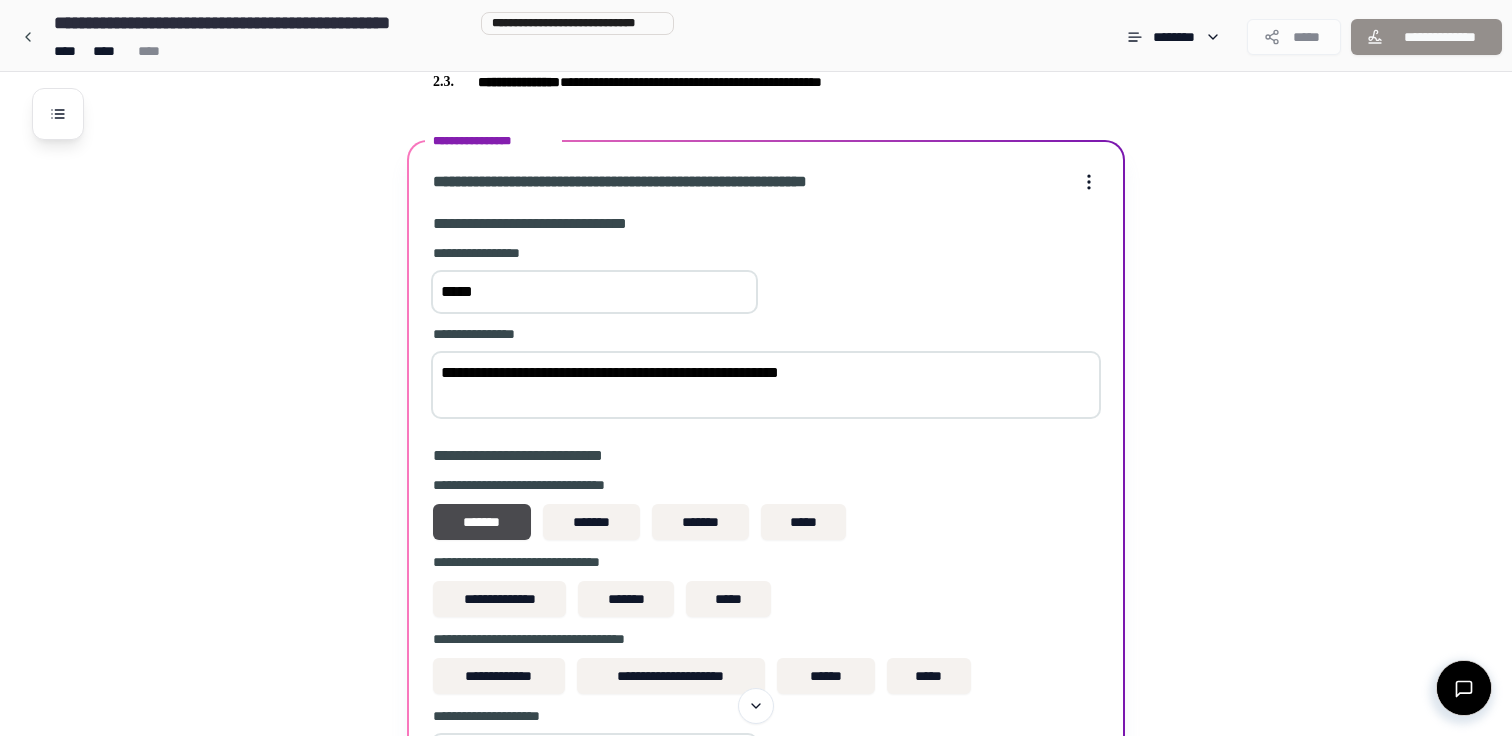 click on "**********" at bounding box center [766, 385] 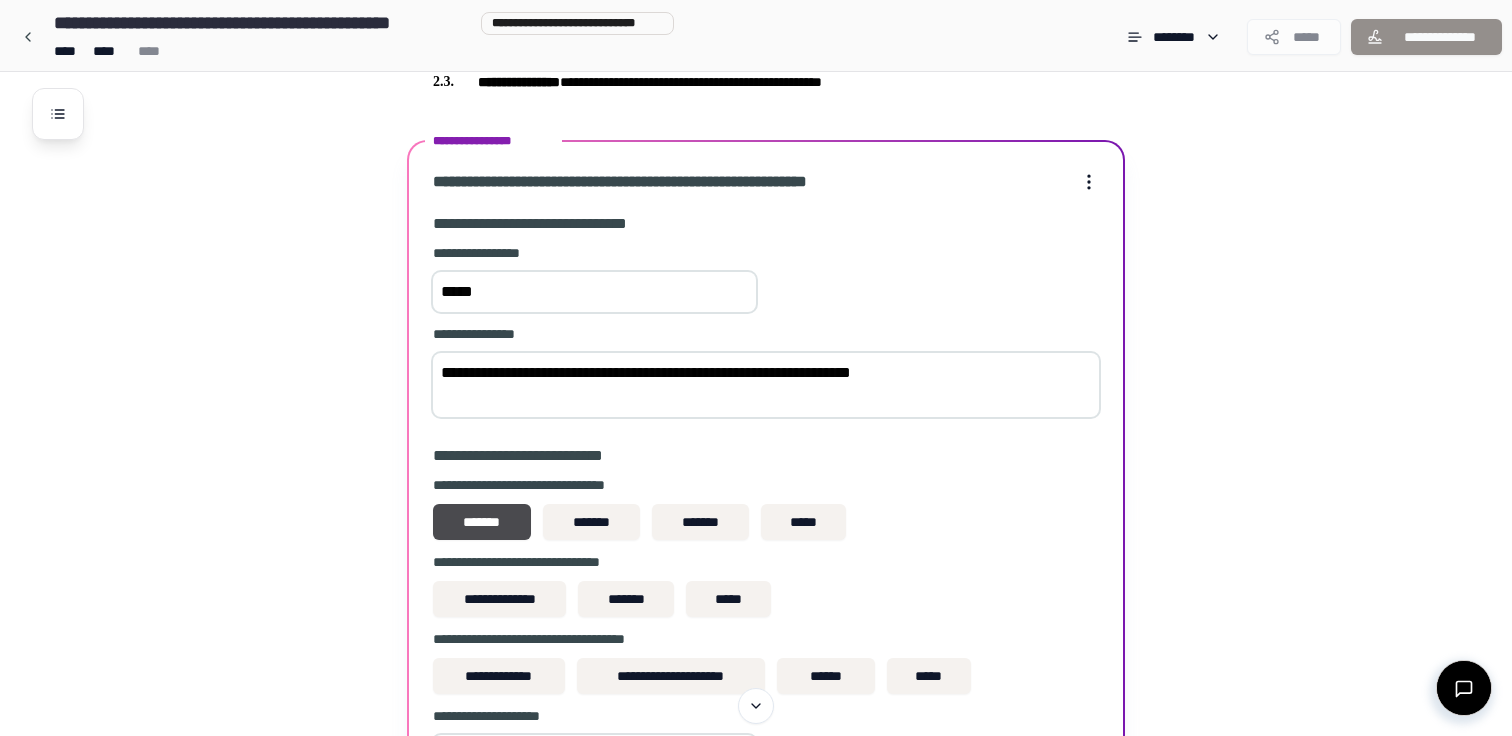 click on "**********" at bounding box center [766, 385] 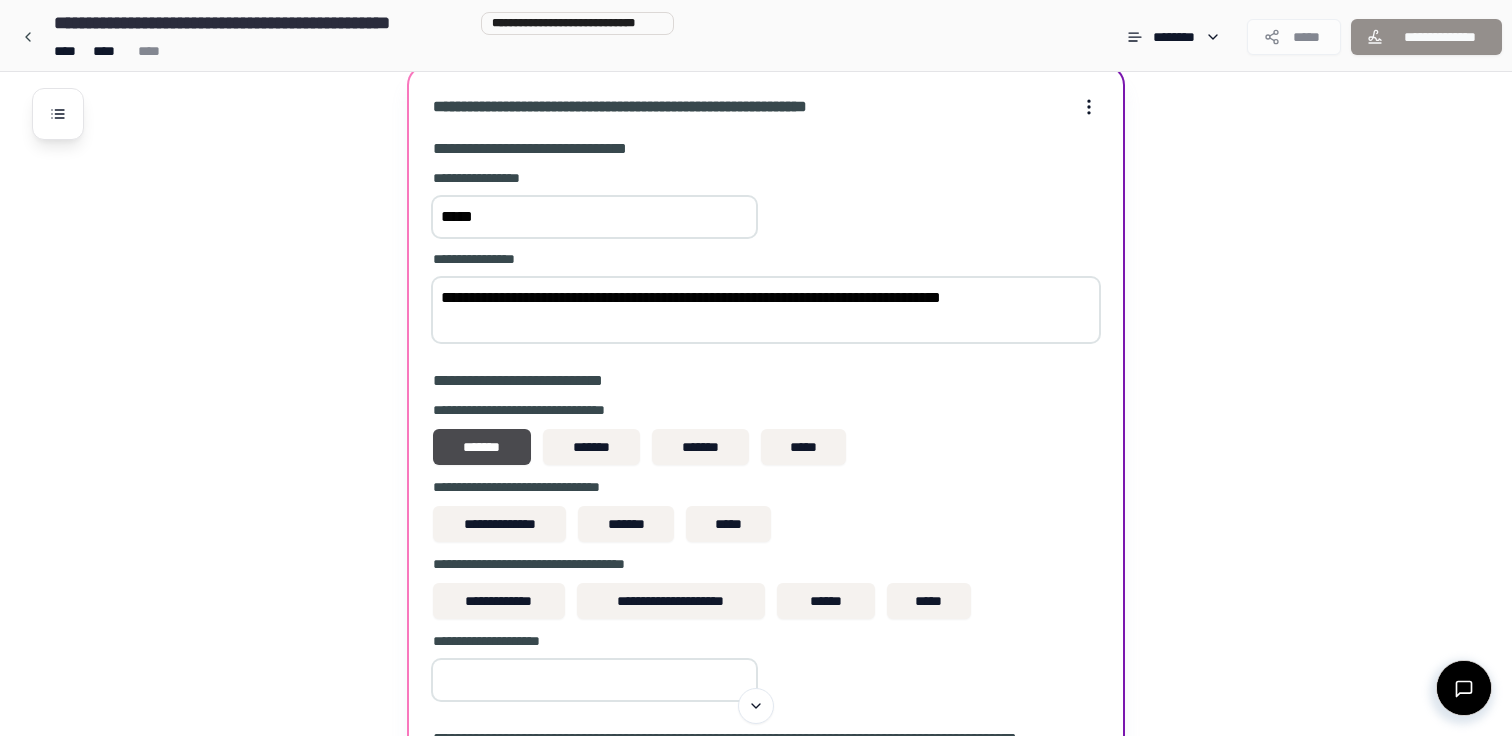 scroll, scrollTop: 604, scrollLeft: 0, axis: vertical 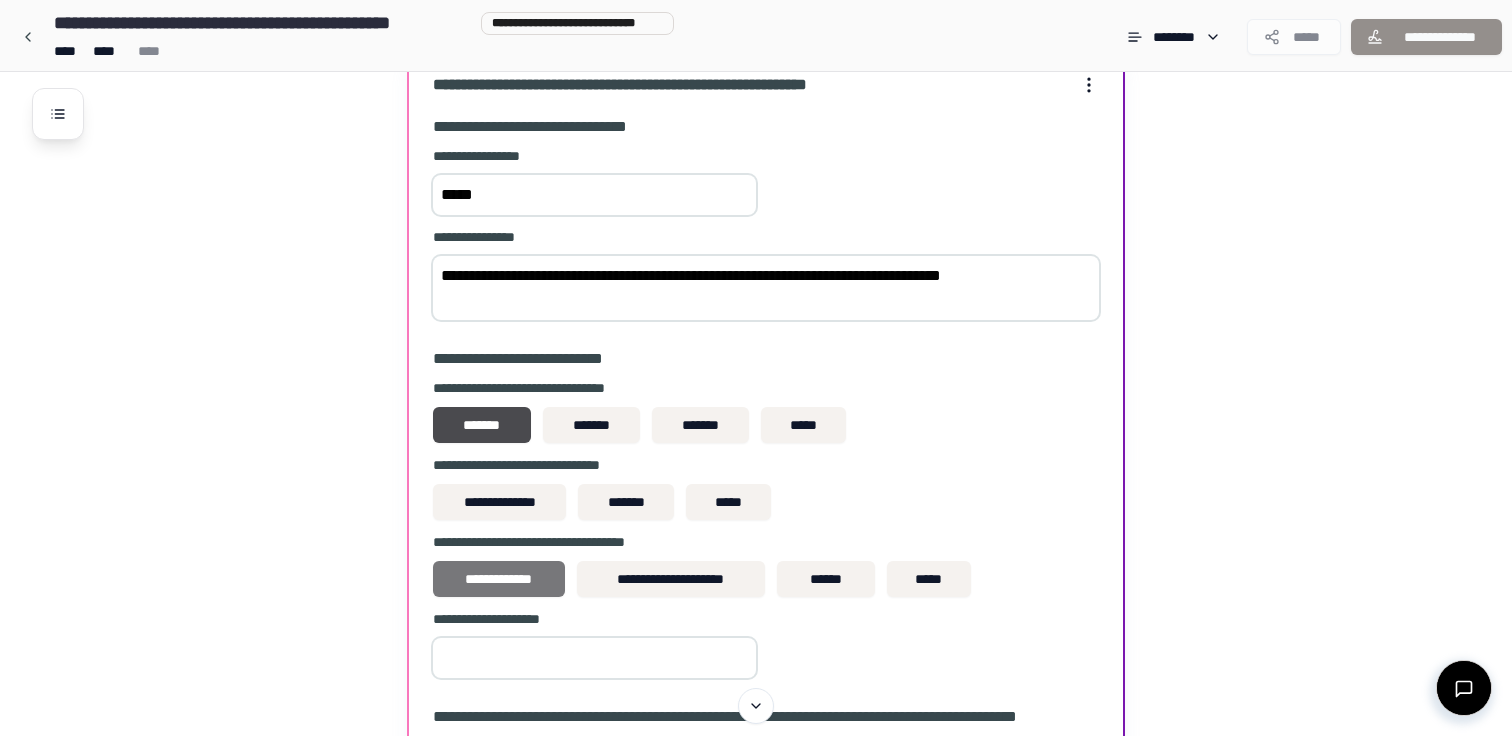 type on "**********" 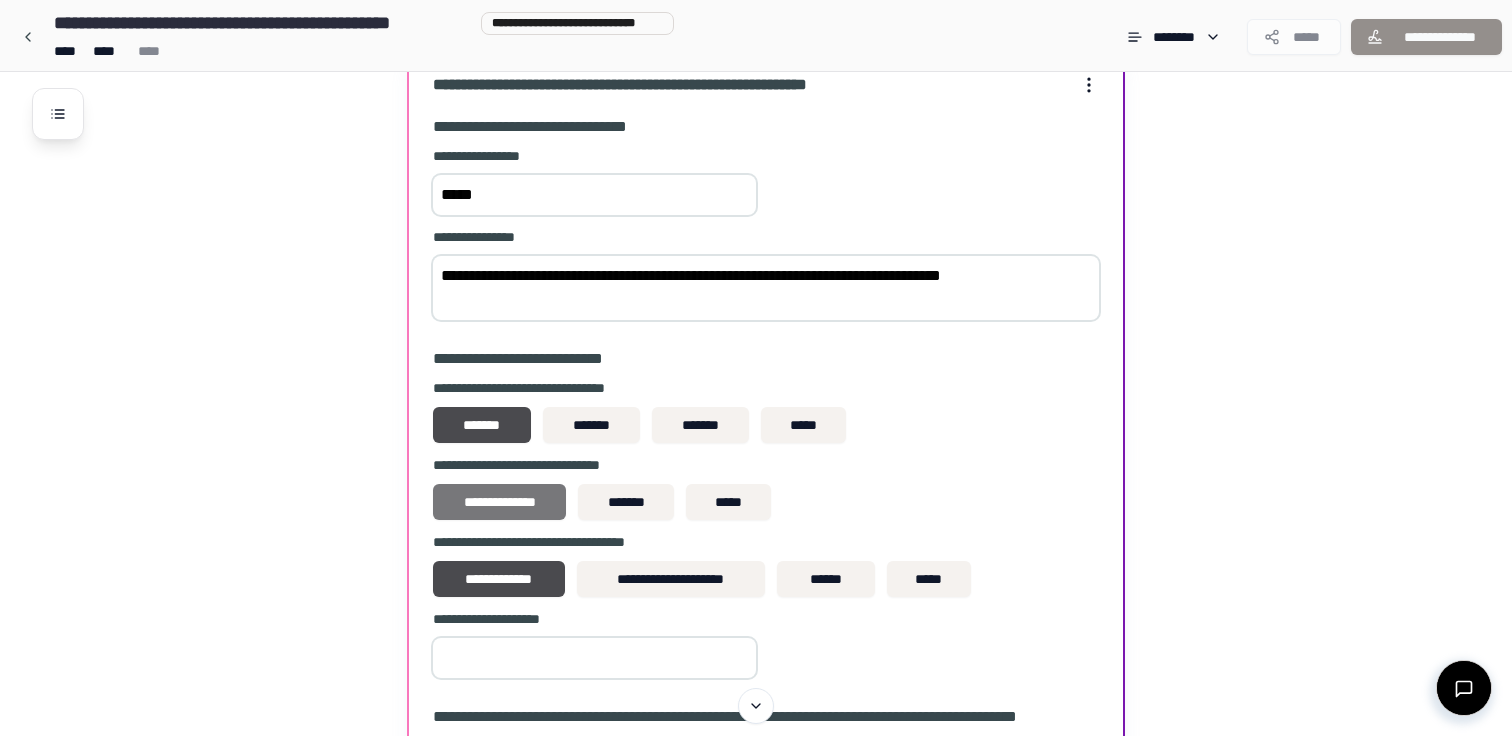 click on "**********" at bounding box center [499, 502] 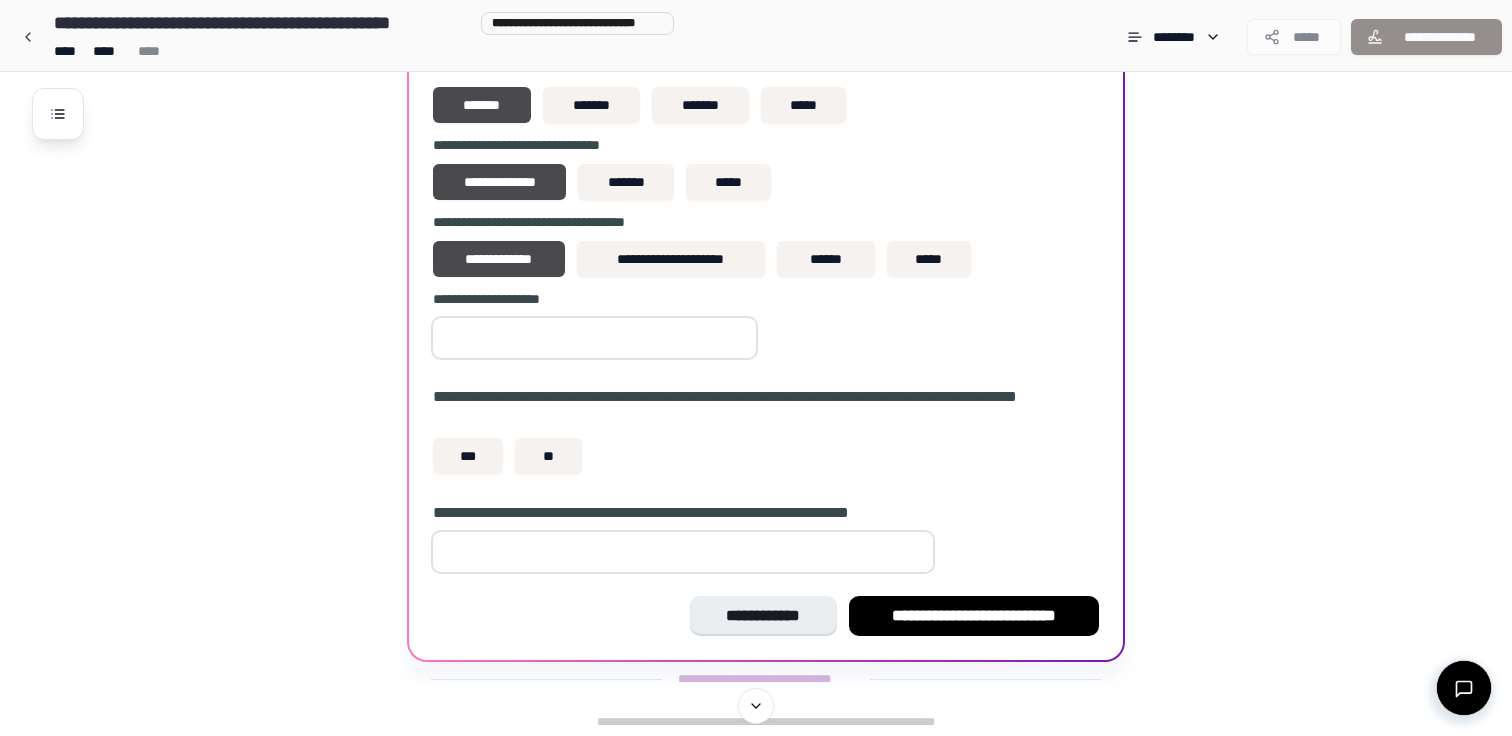 scroll, scrollTop: 928, scrollLeft: 0, axis: vertical 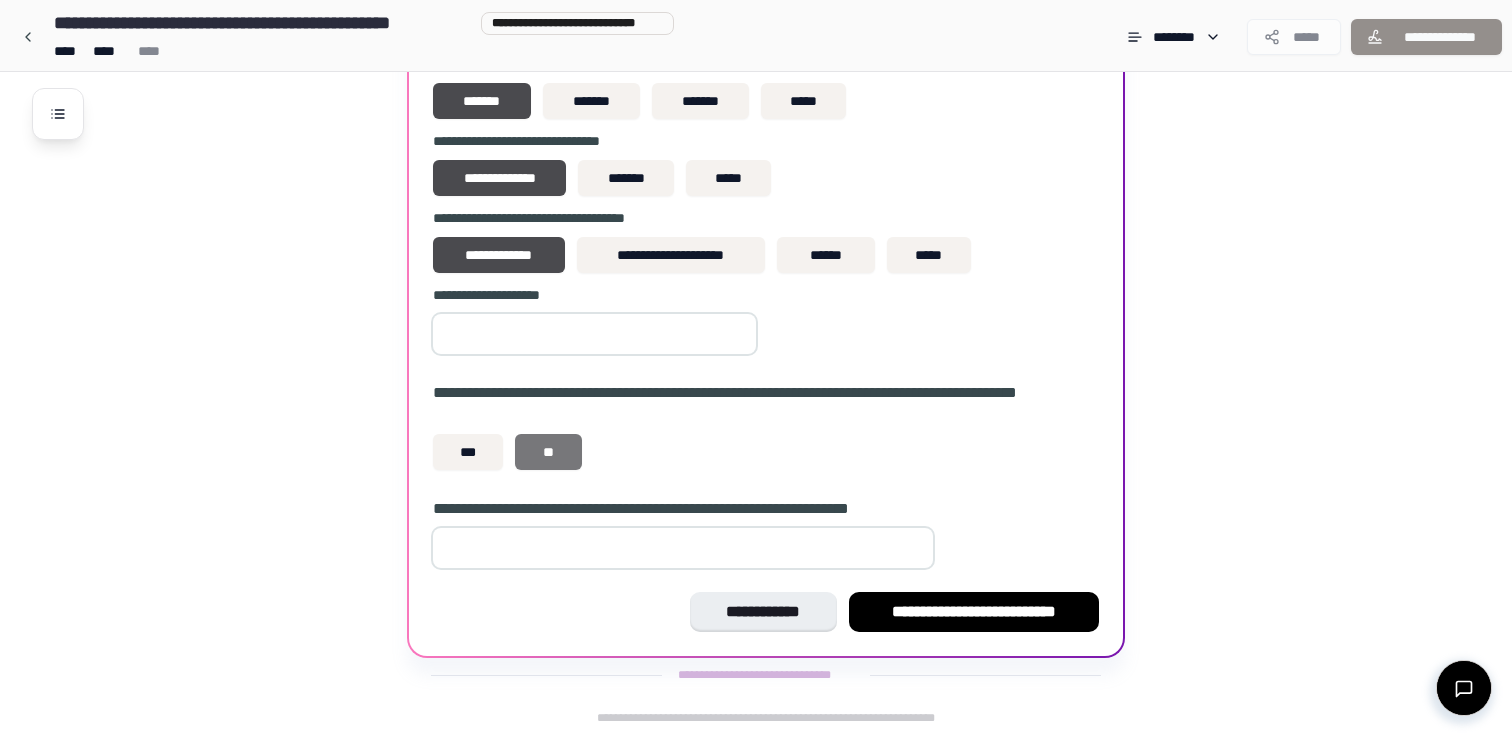 click on "**" at bounding box center (548, 452) 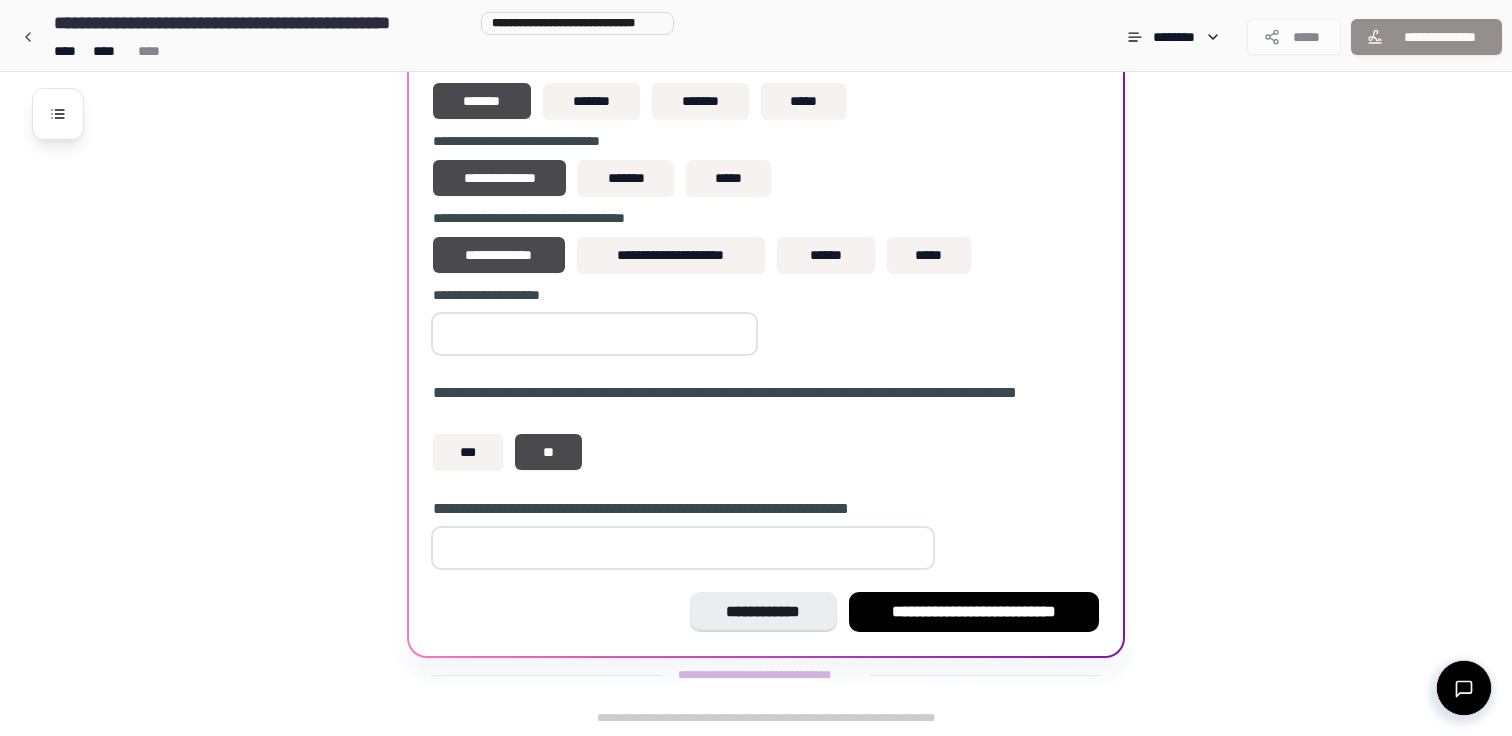 click at bounding box center [594, 334] 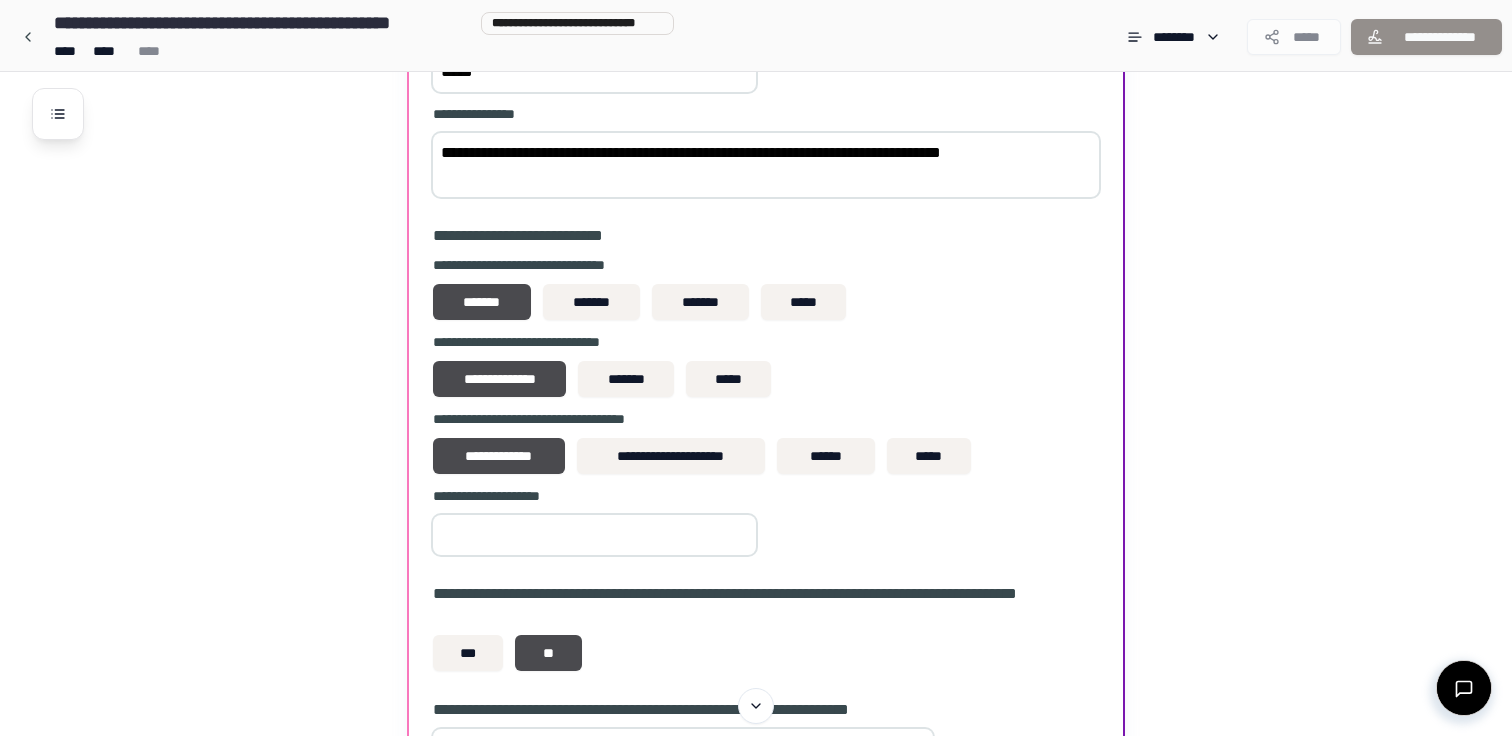 scroll, scrollTop: 726, scrollLeft: 0, axis: vertical 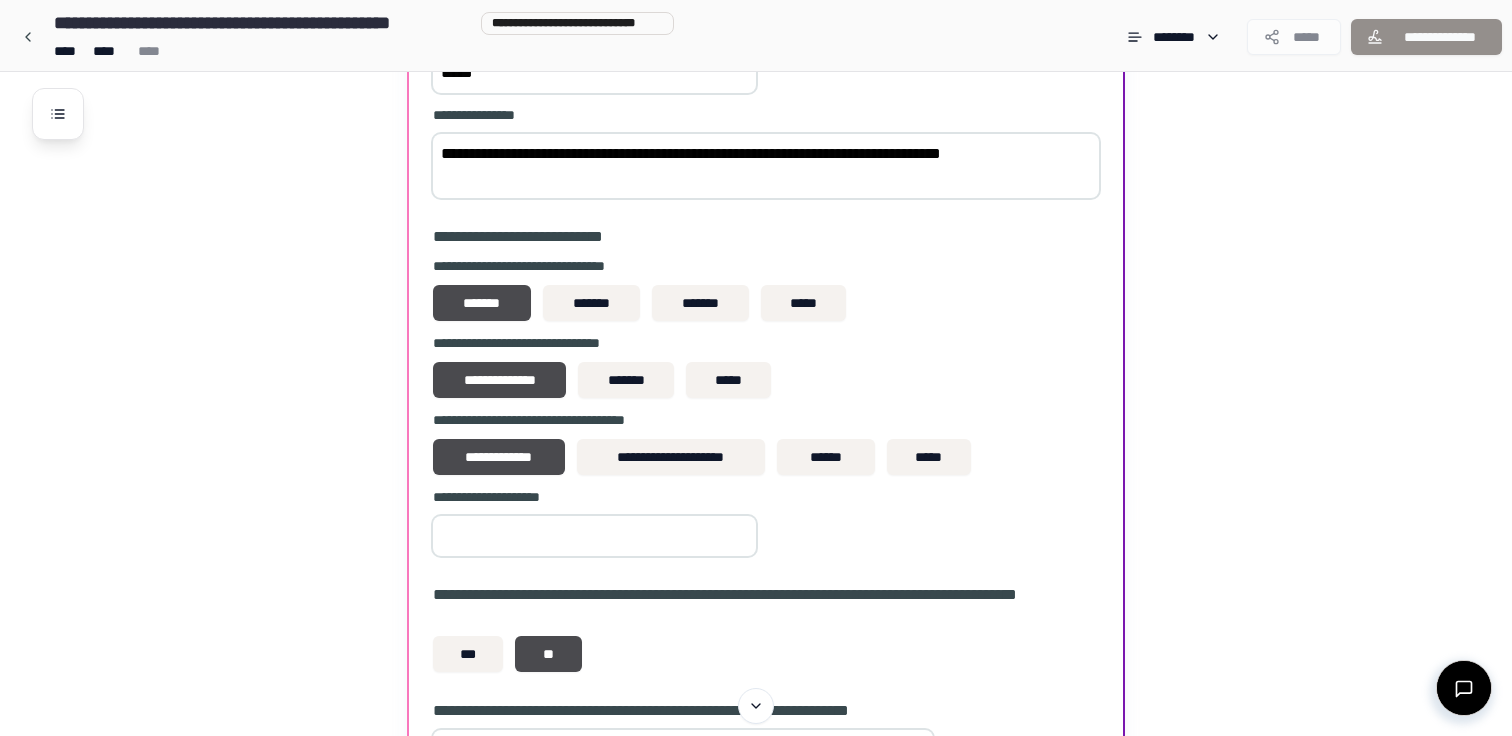 type on "*" 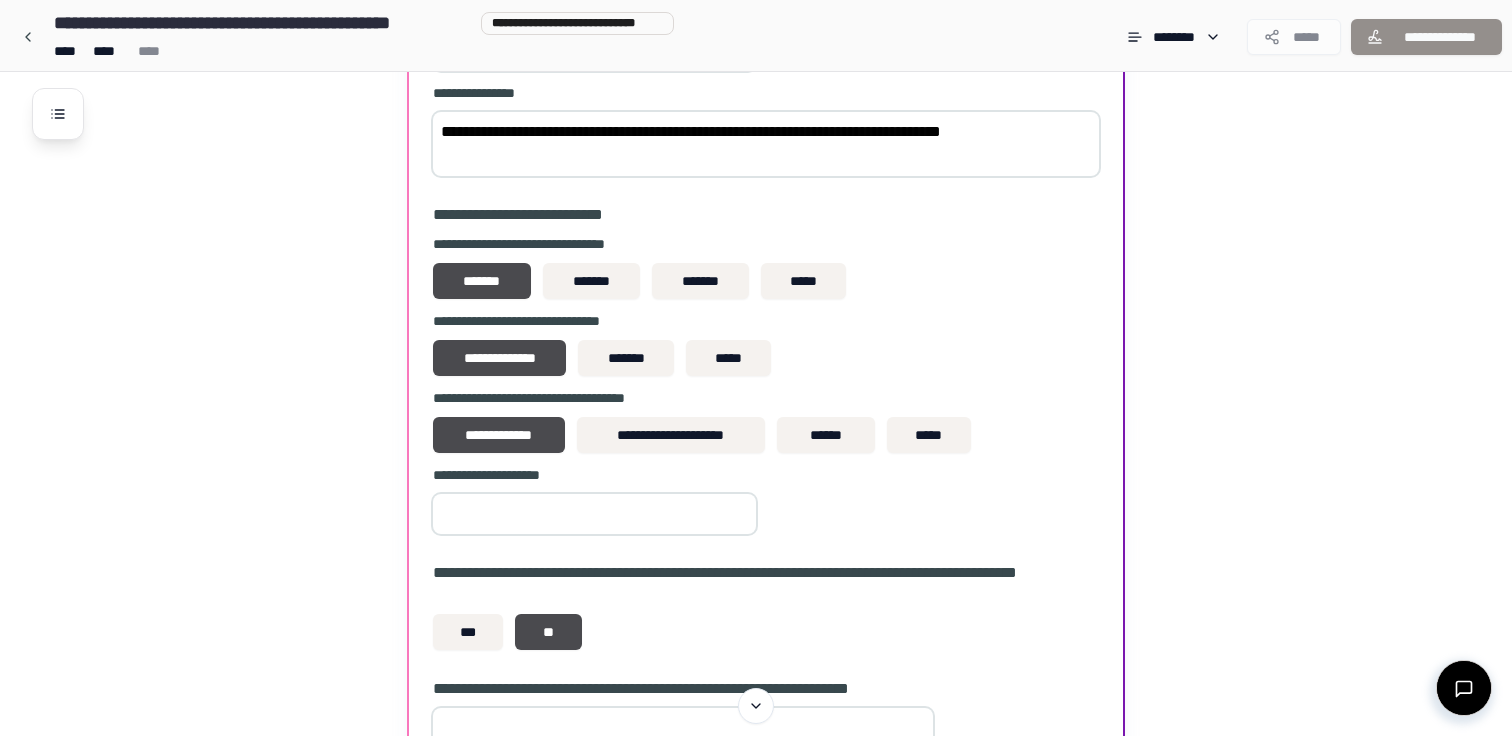scroll, scrollTop: 928, scrollLeft: 0, axis: vertical 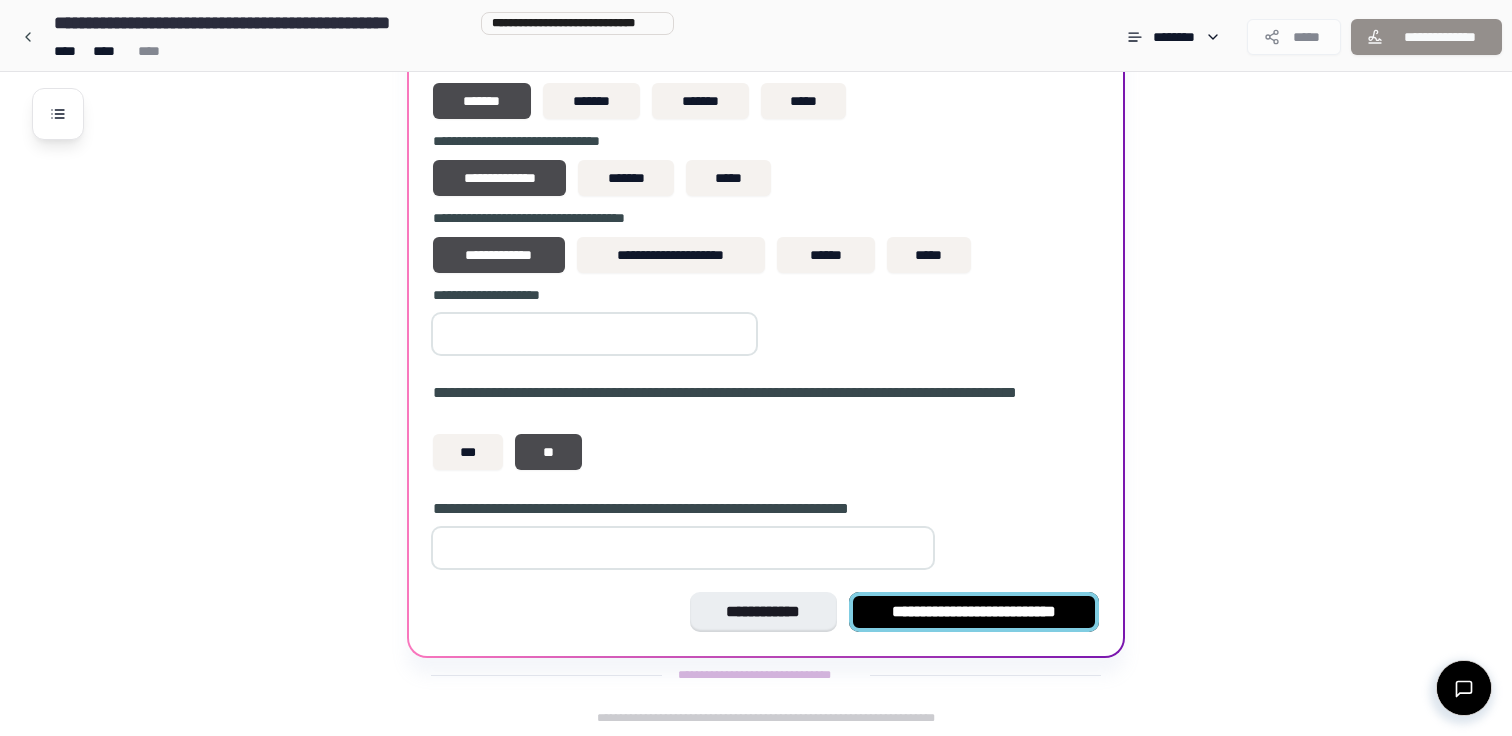 click on "**********" at bounding box center [974, 612] 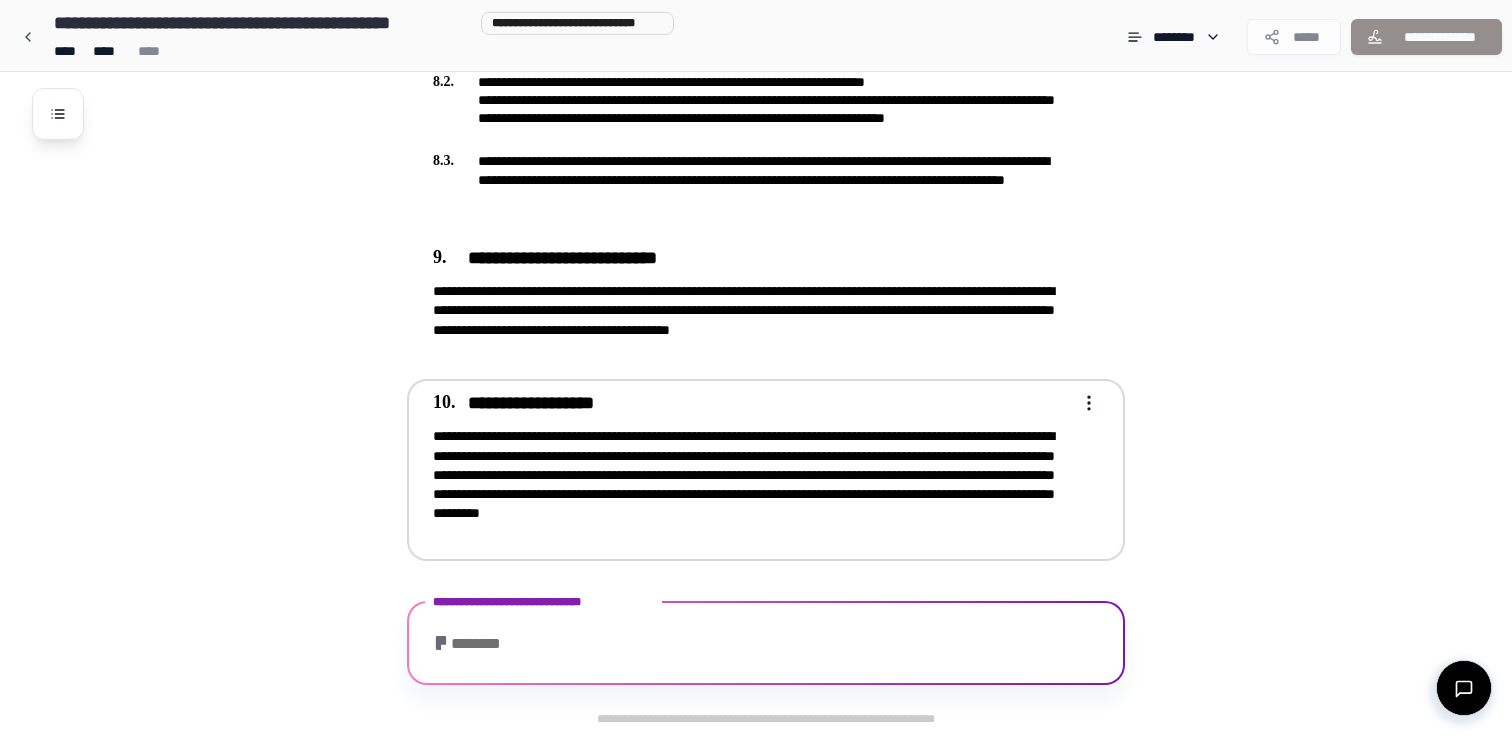 scroll, scrollTop: 2921, scrollLeft: 0, axis: vertical 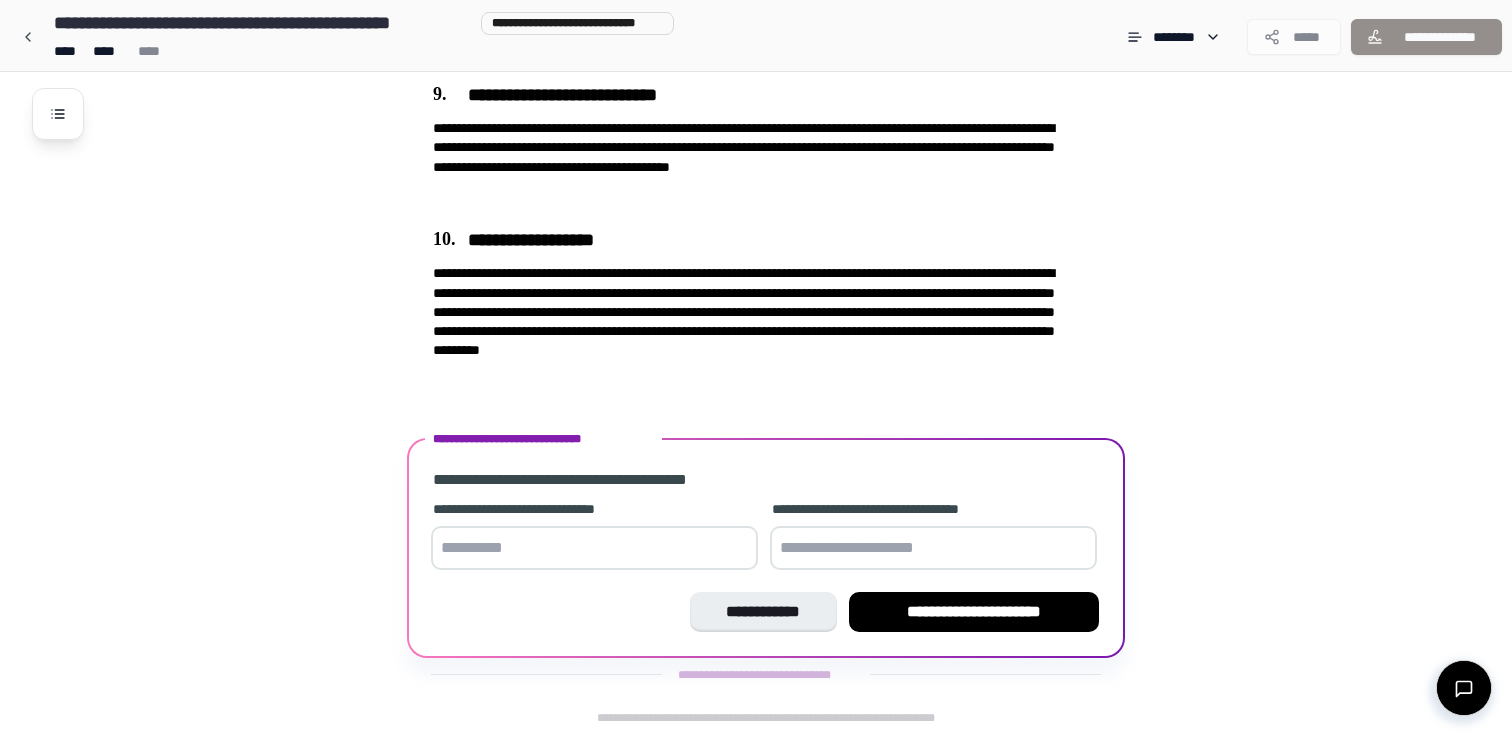 click at bounding box center [594, 548] 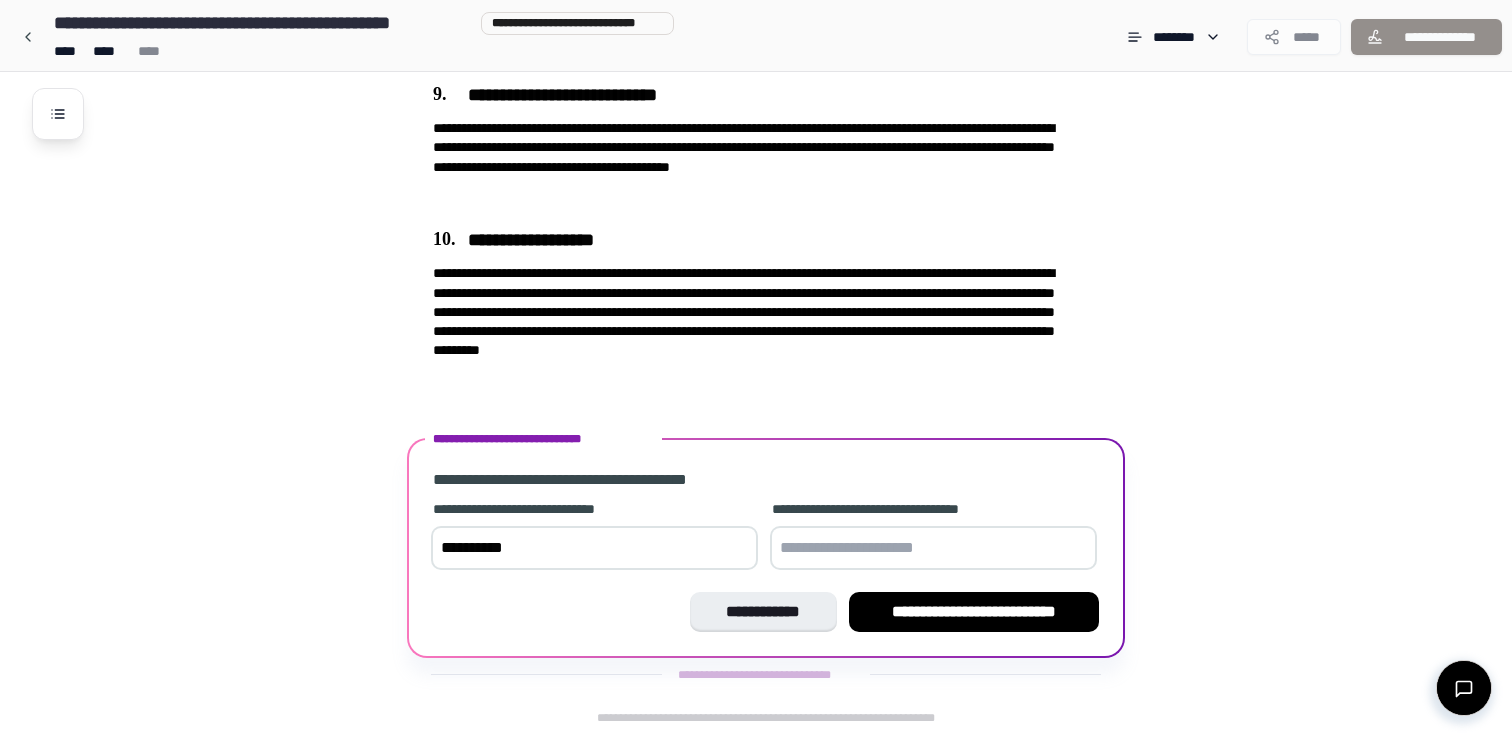 type on "**********" 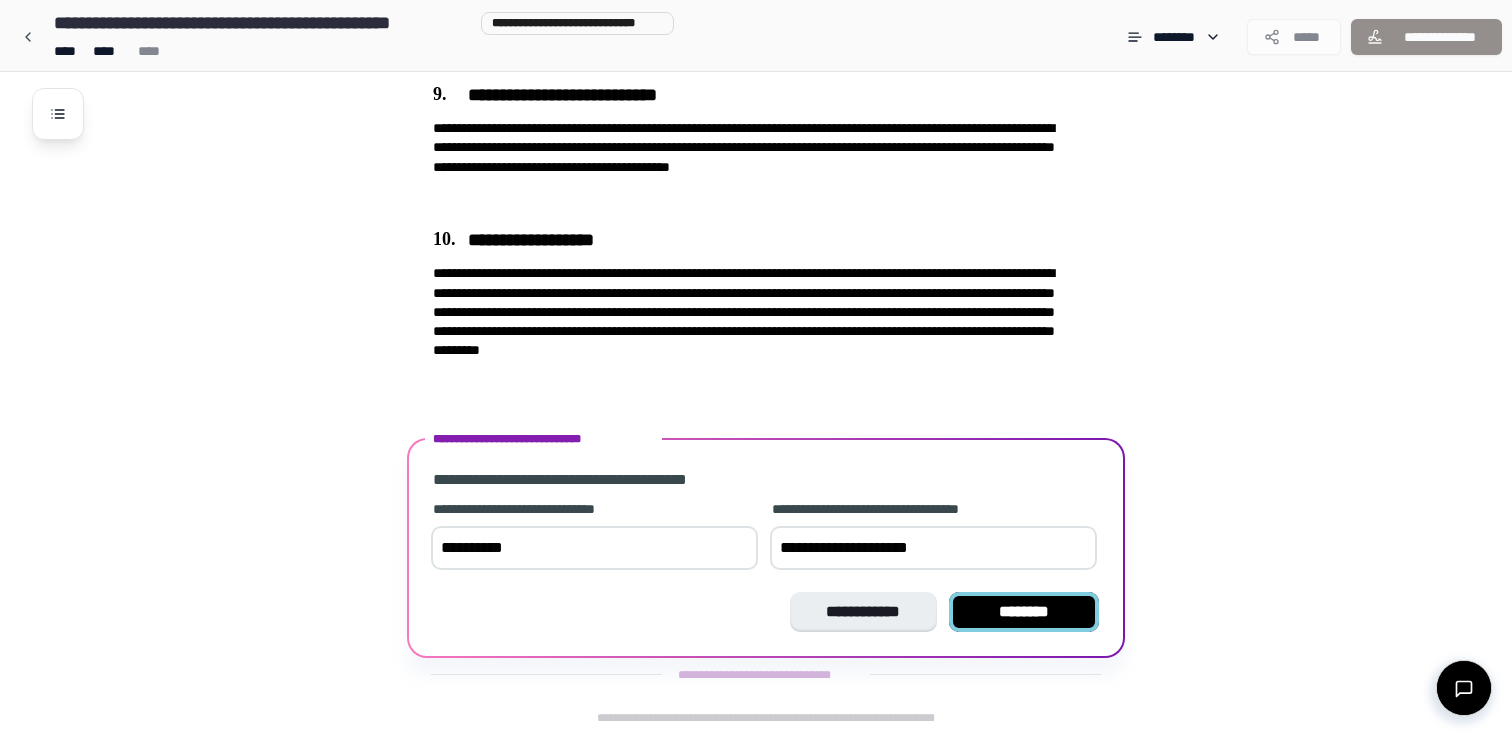 type on "**********" 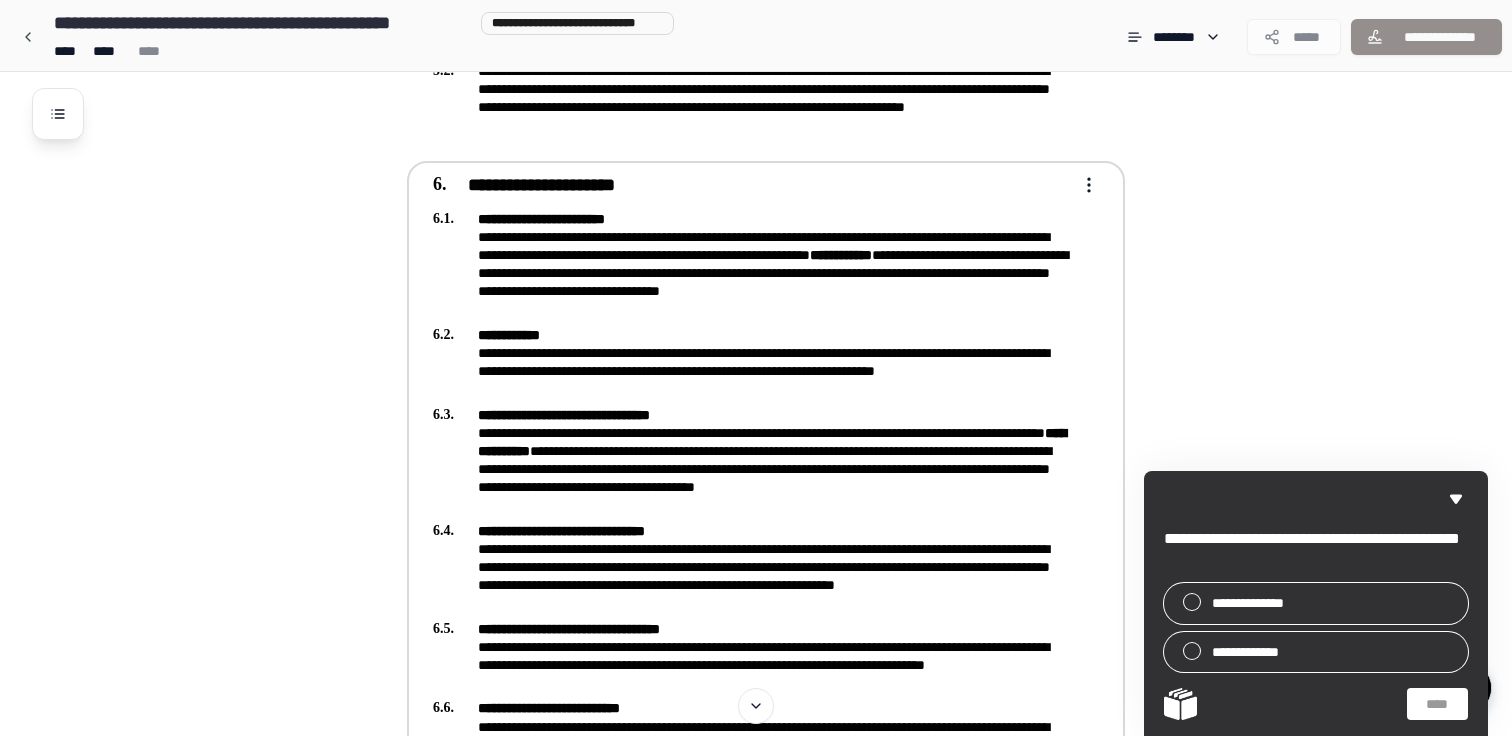 scroll, scrollTop: 1198, scrollLeft: 0, axis: vertical 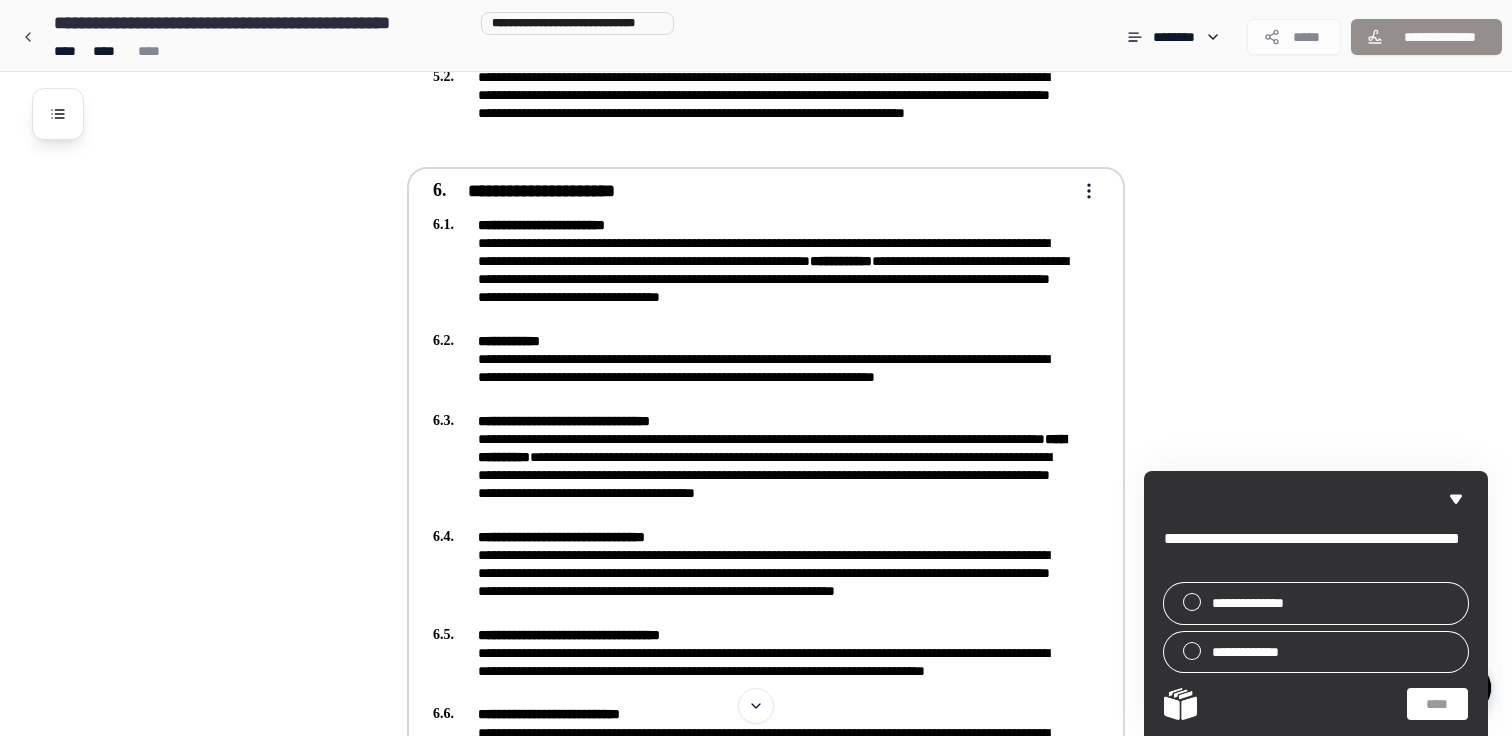 click on "**********" at bounding box center (752, 270) 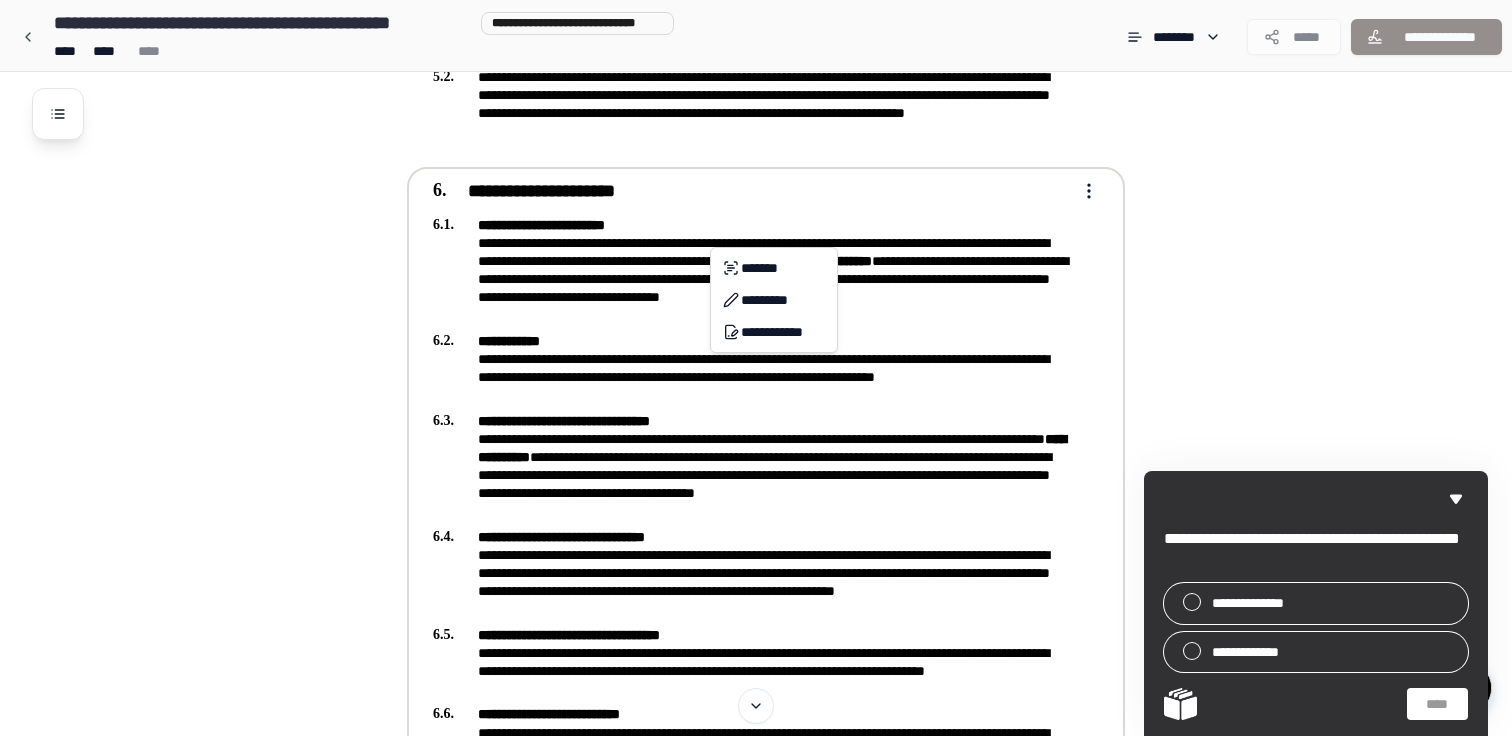click on "**********" at bounding box center [756, 771] 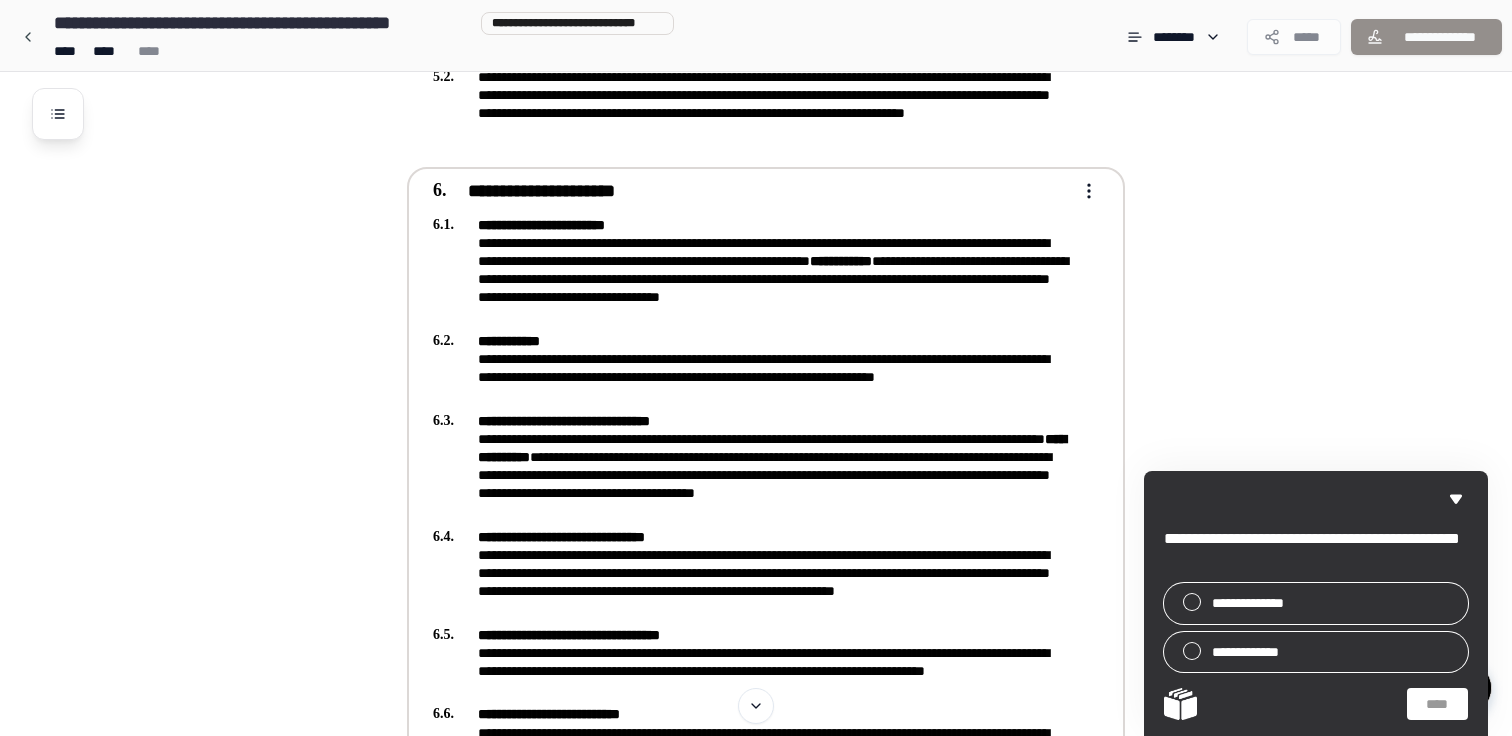 click on "**********" at bounding box center (752, 270) 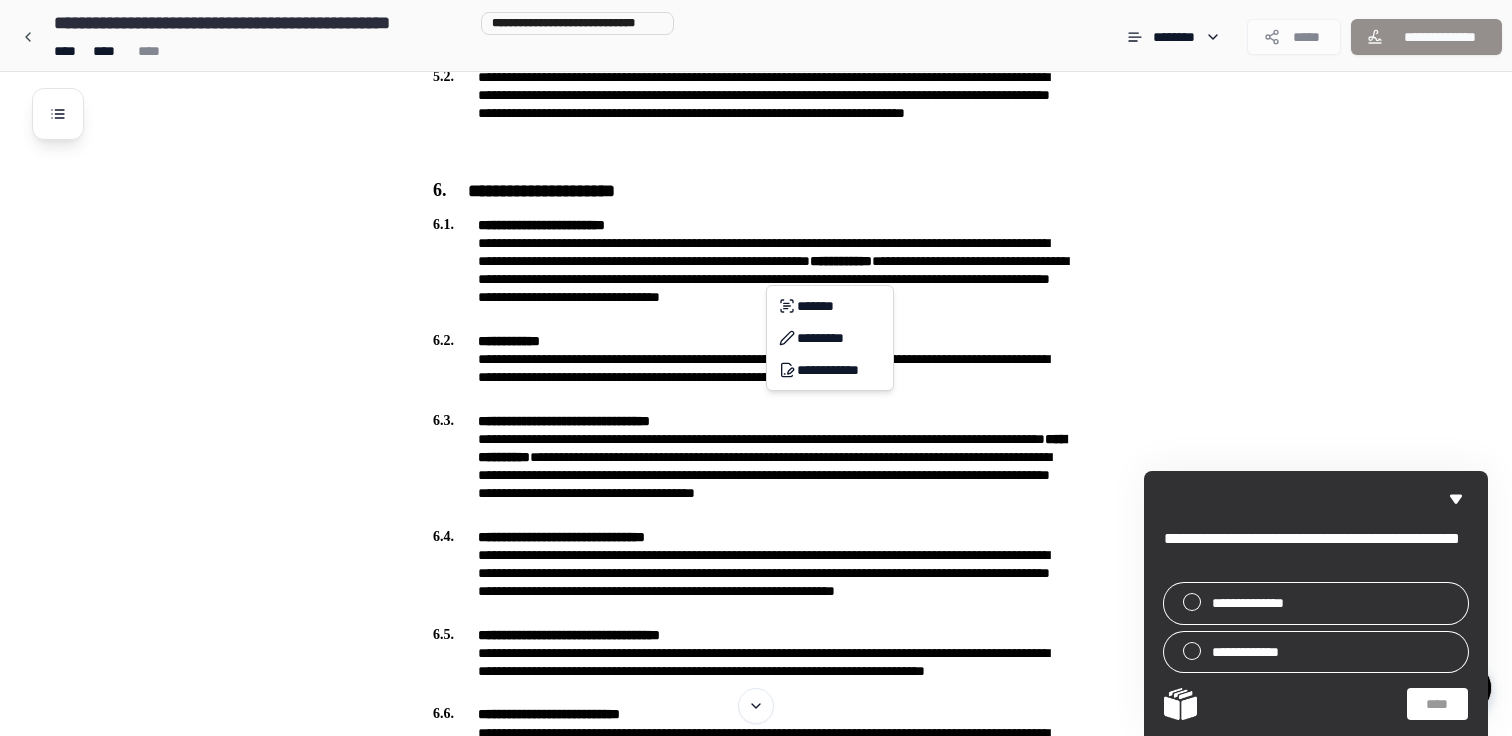click on "**********" at bounding box center (756, 771) 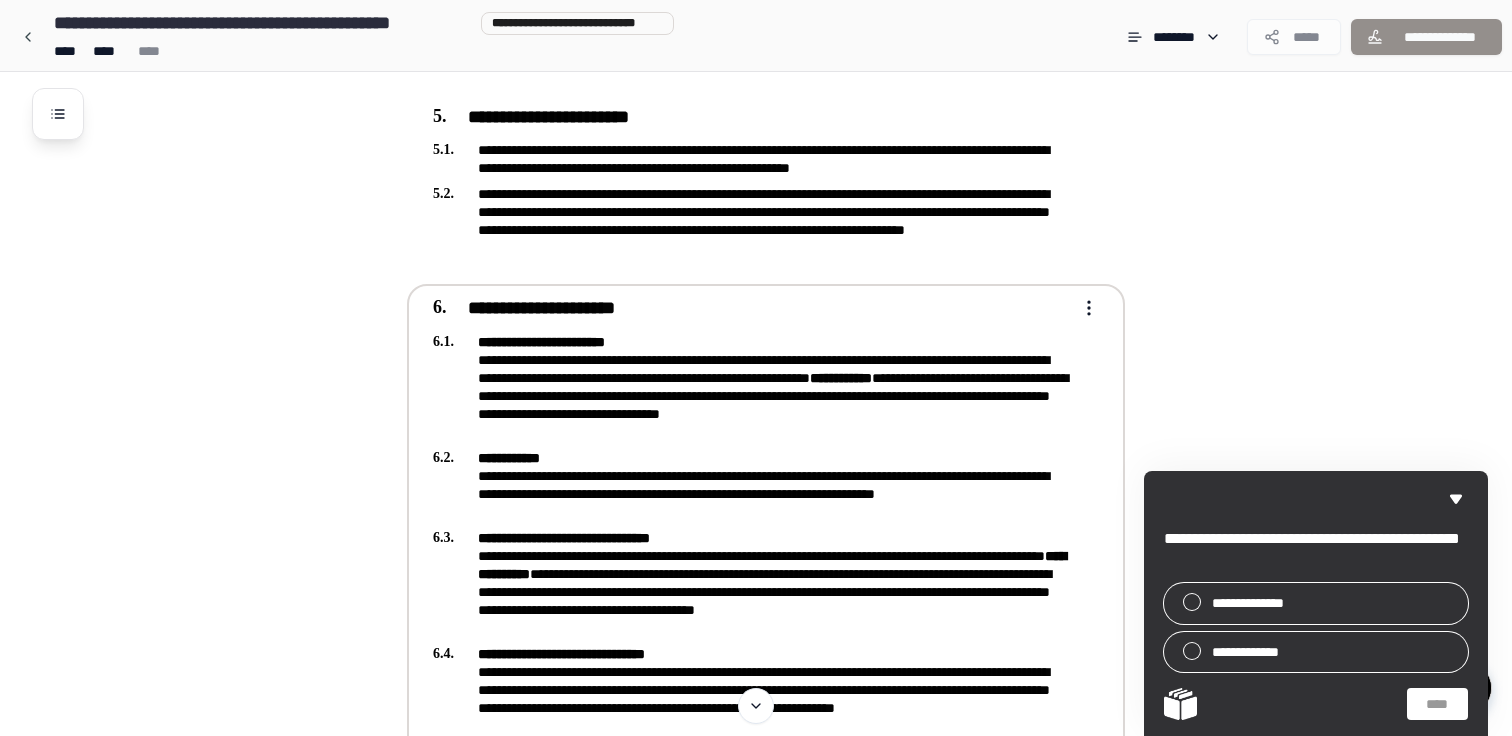 scroll, scrollTop: 1083, scrollLeft: 0, axis: vertical 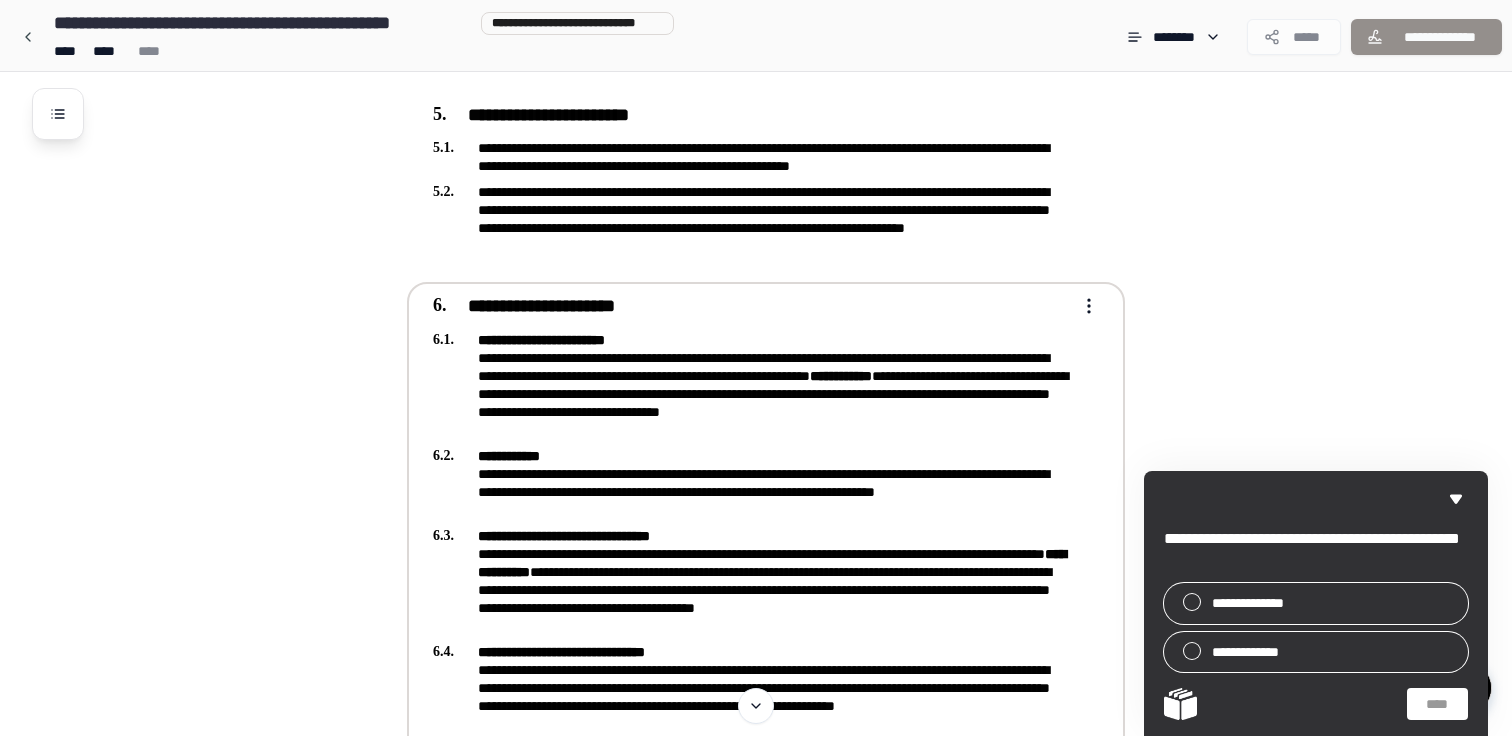 click on "**********" at bounding box center (756, 886) 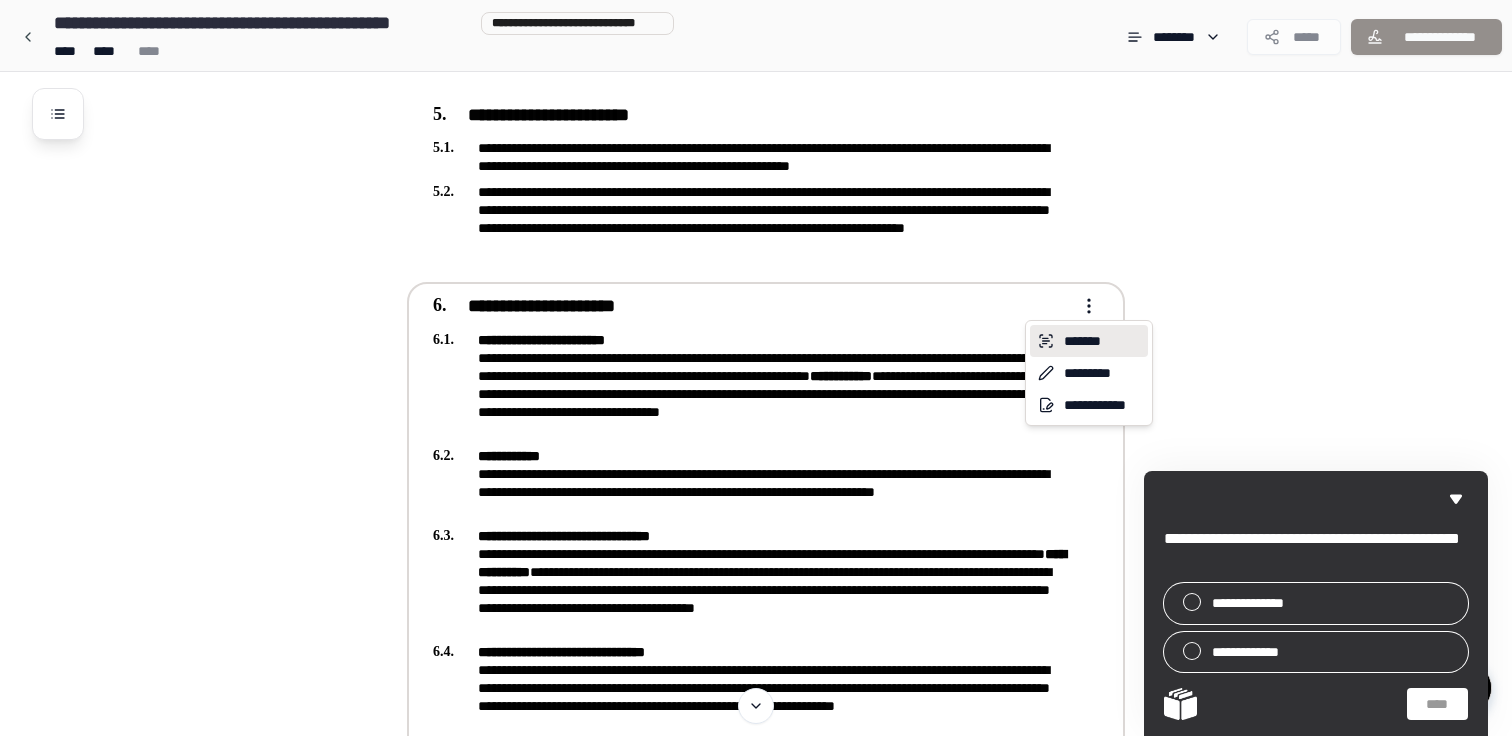 click on "*******" at bounding box center [1089, 341] 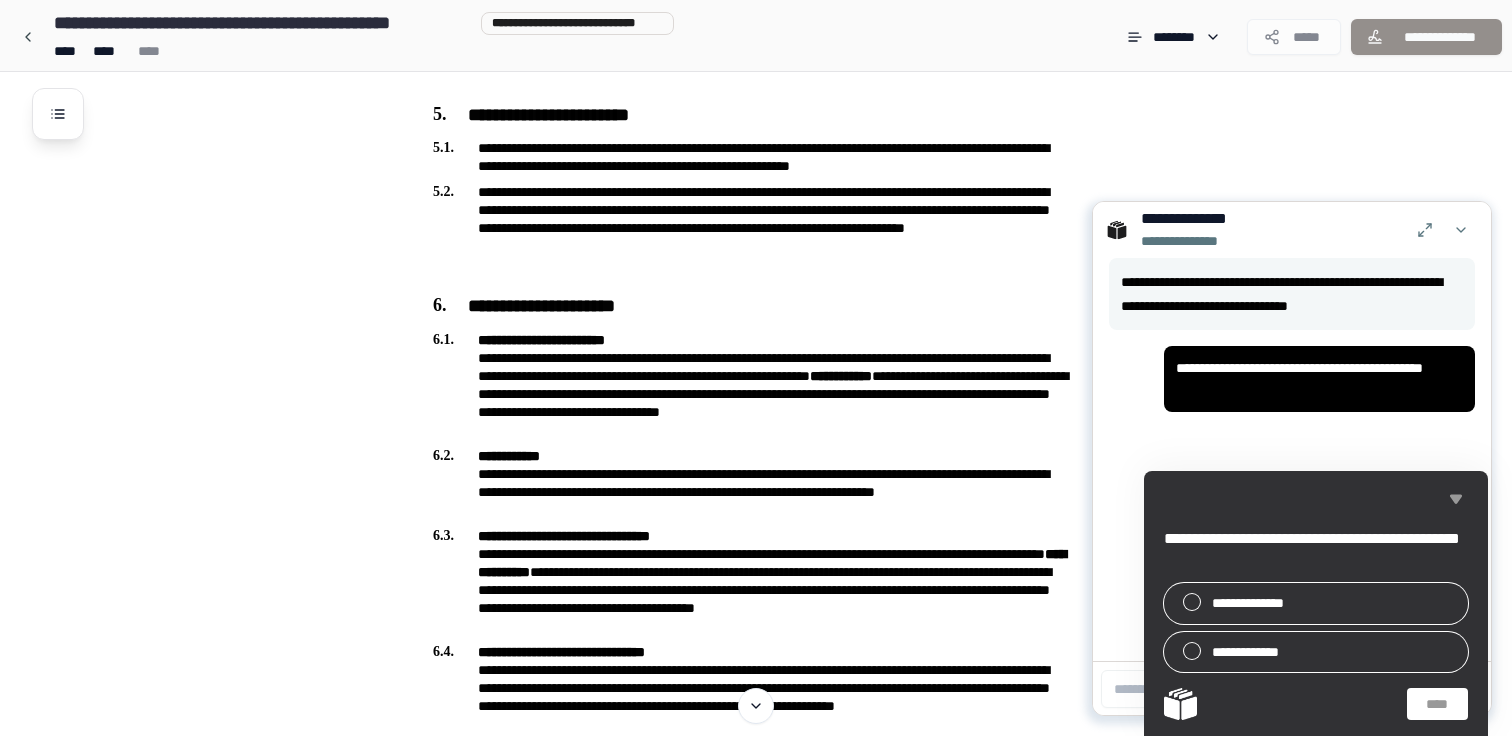 click 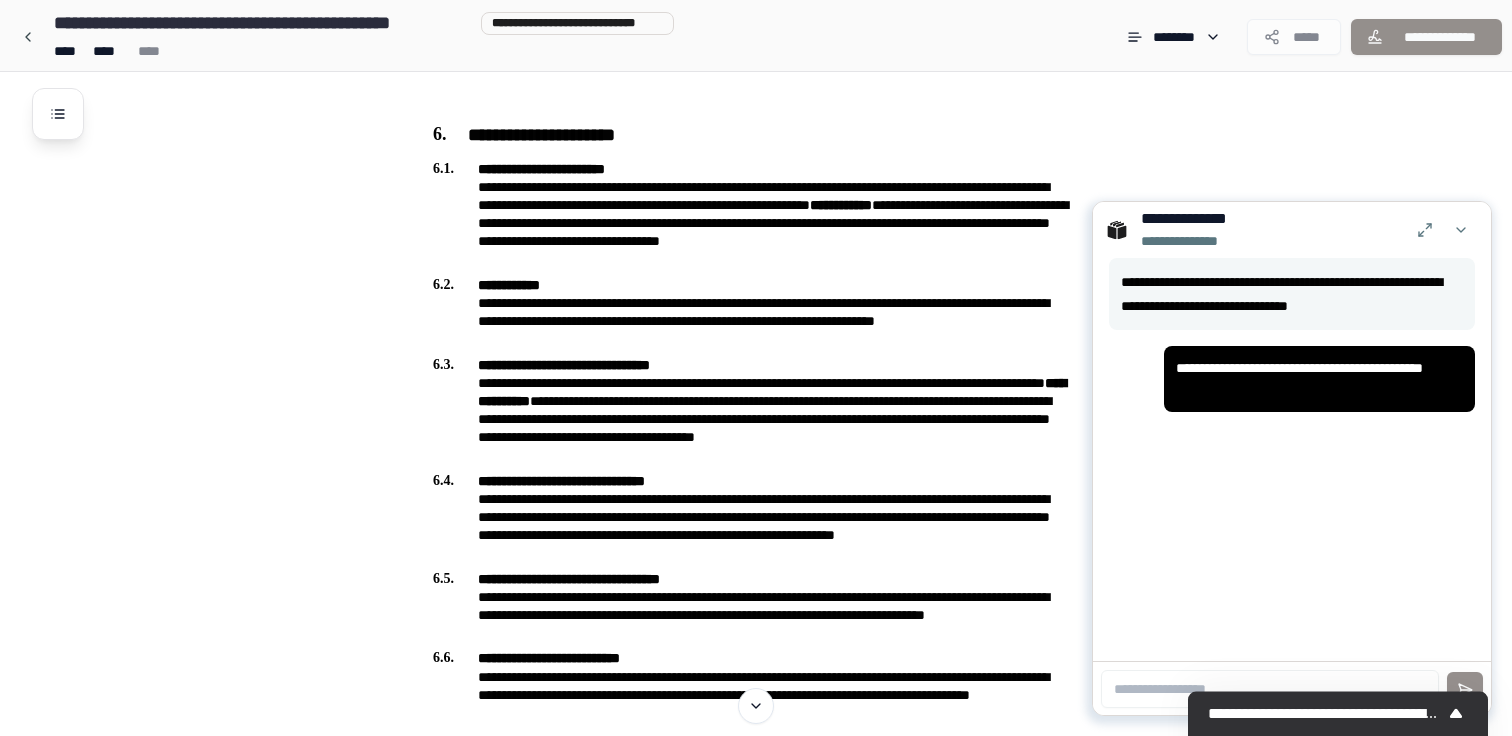 scroll, scrollTop: 1285, scrollLeft: 0, axis: vertical 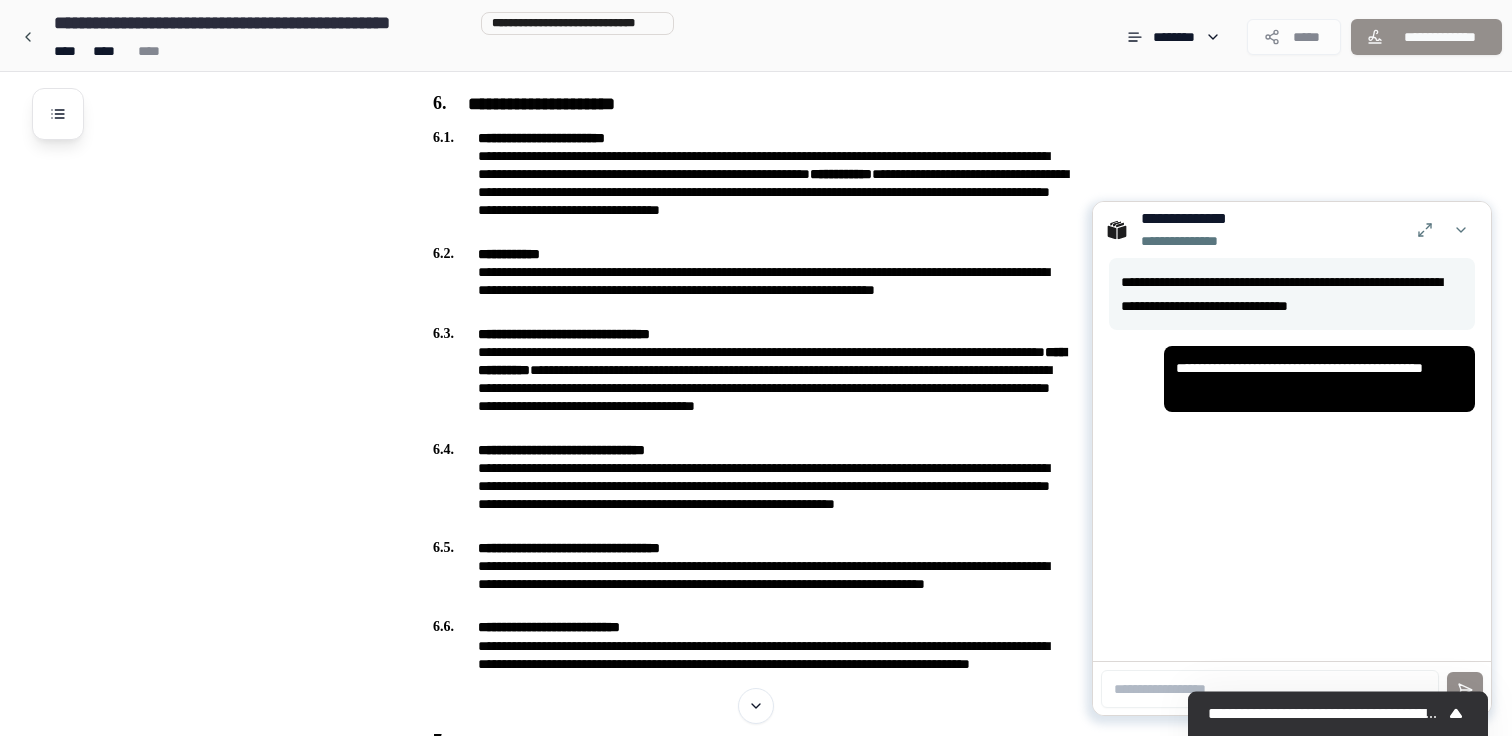 click on "**********" at bounding box center [1319, 379] 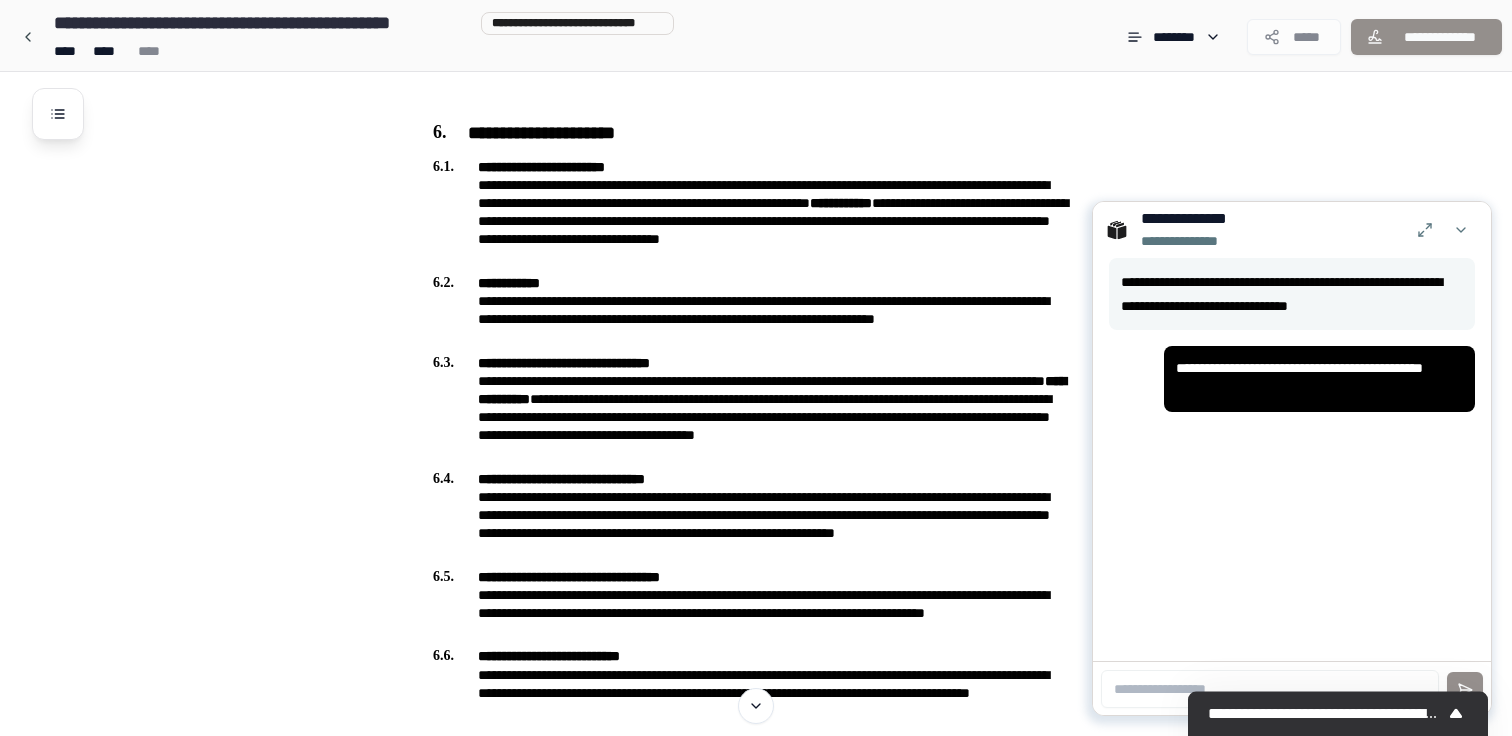 scroll, scrollTop: 1237, scrollLeft: 0, axis: vertical 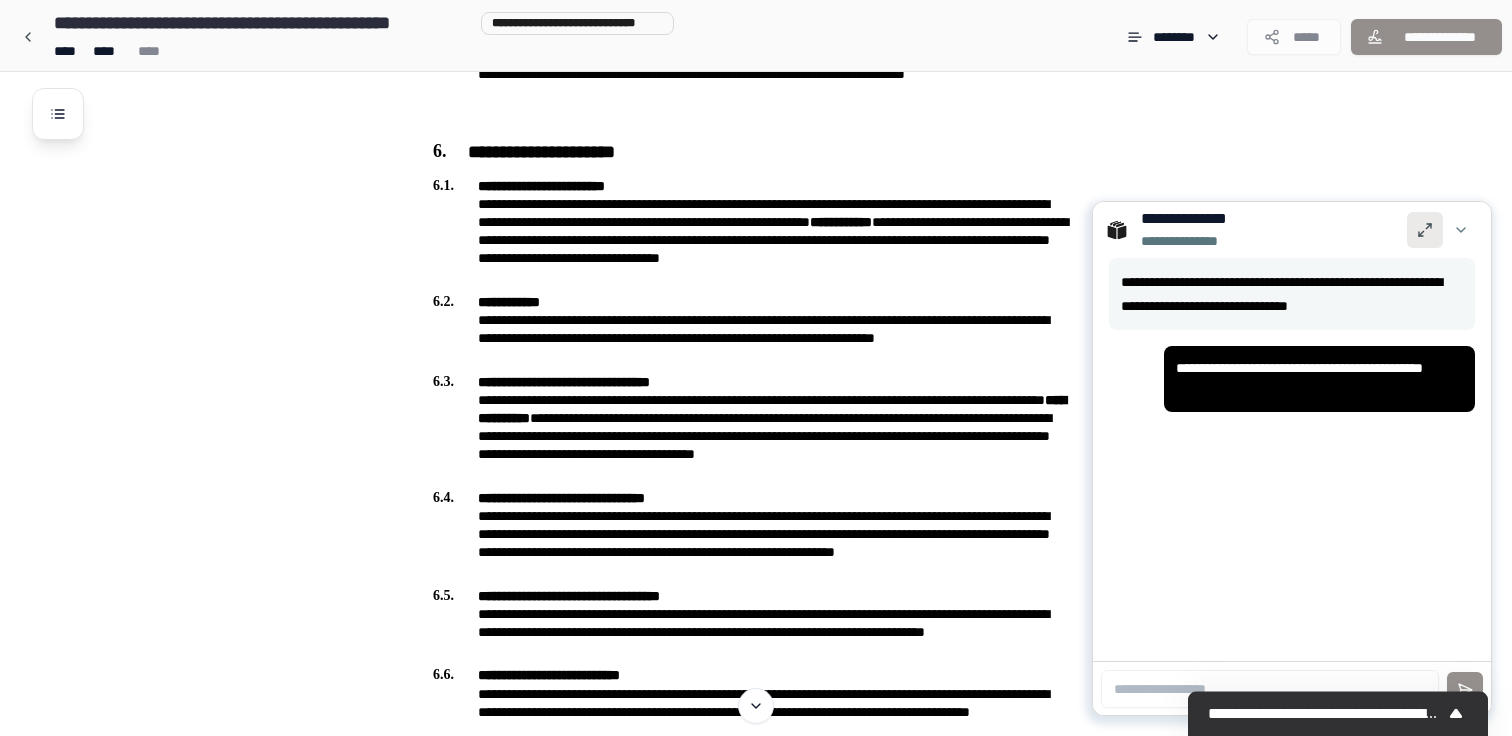 click at bounding box center [1425, 230] 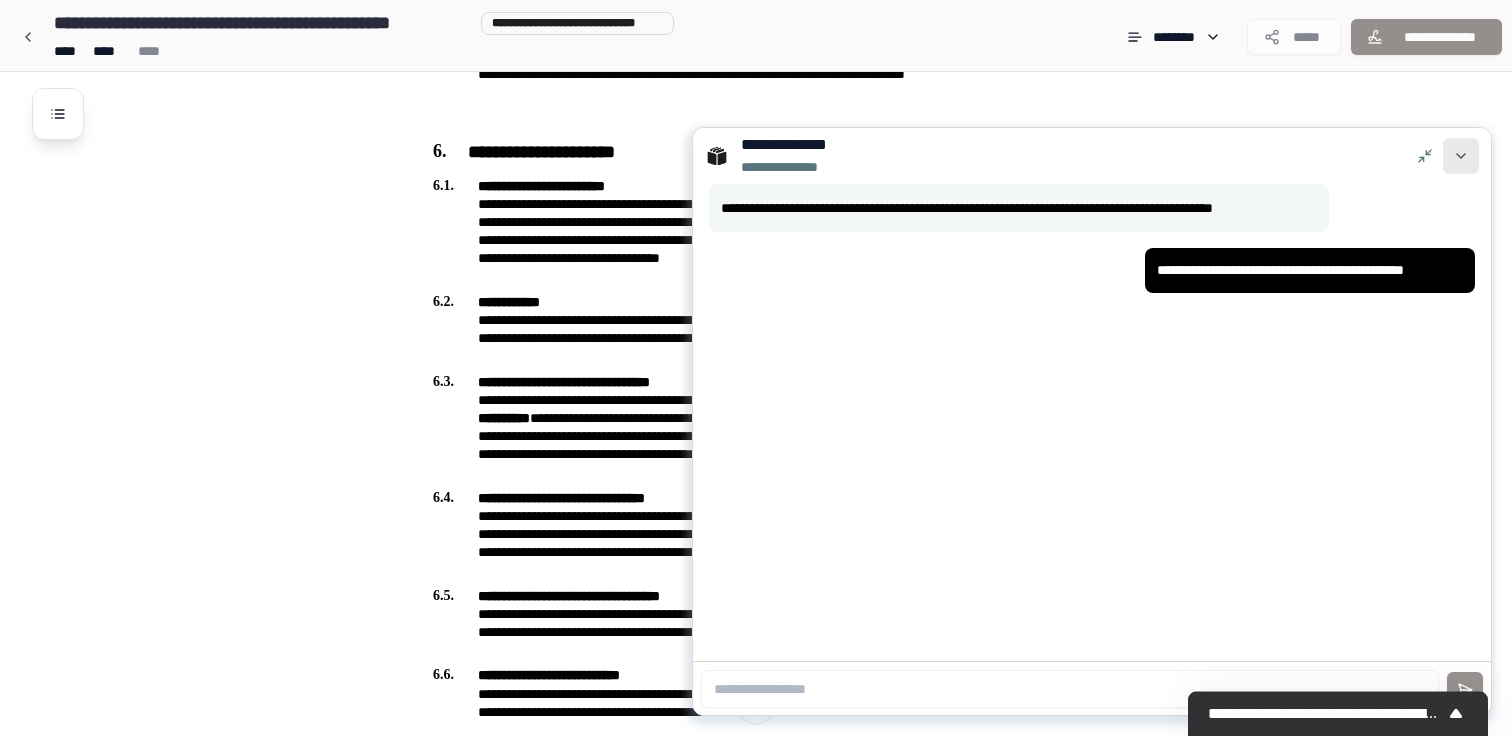 click at bounding box center [1461, 156] 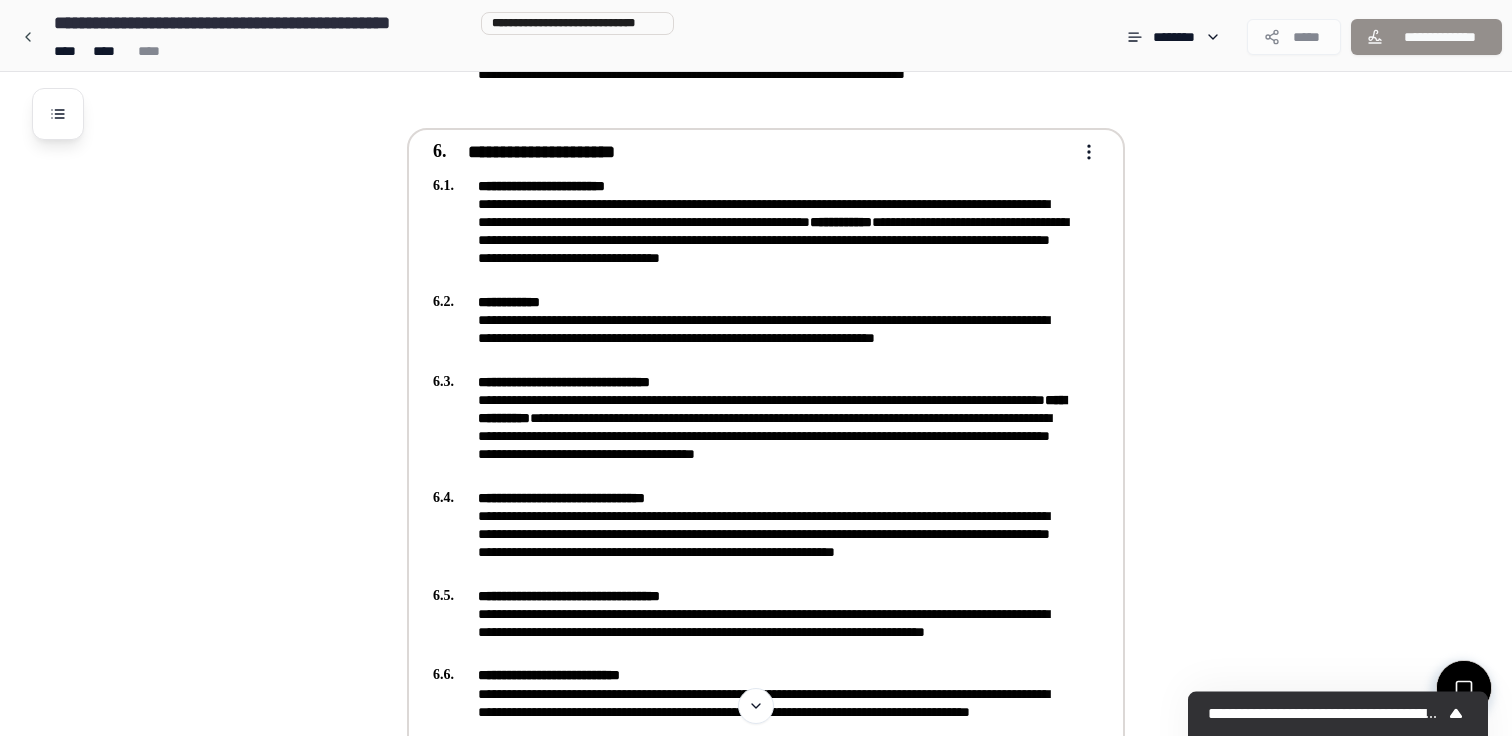 click on "**********" at bounding box center [756, 732] 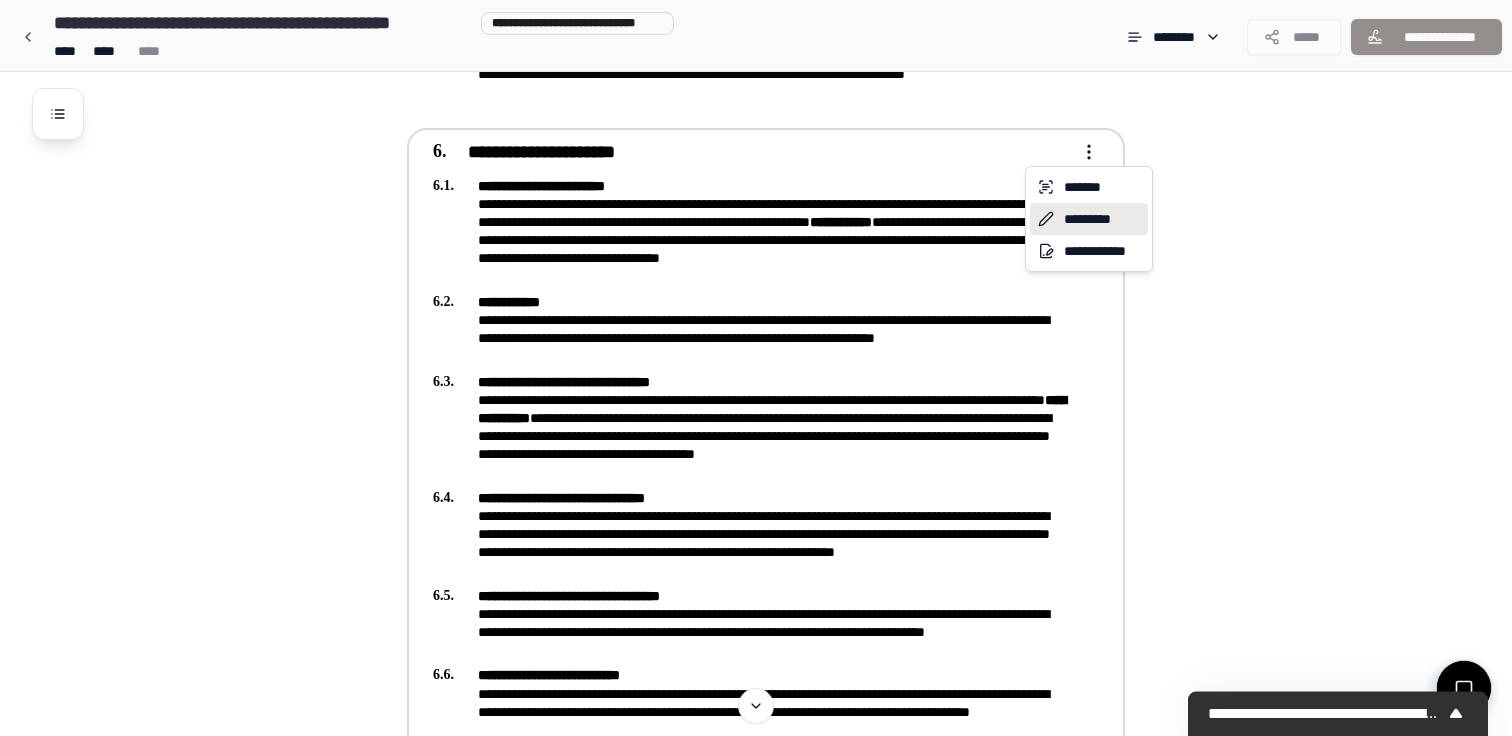 click on "*********" at bounding box center (1089, 219) 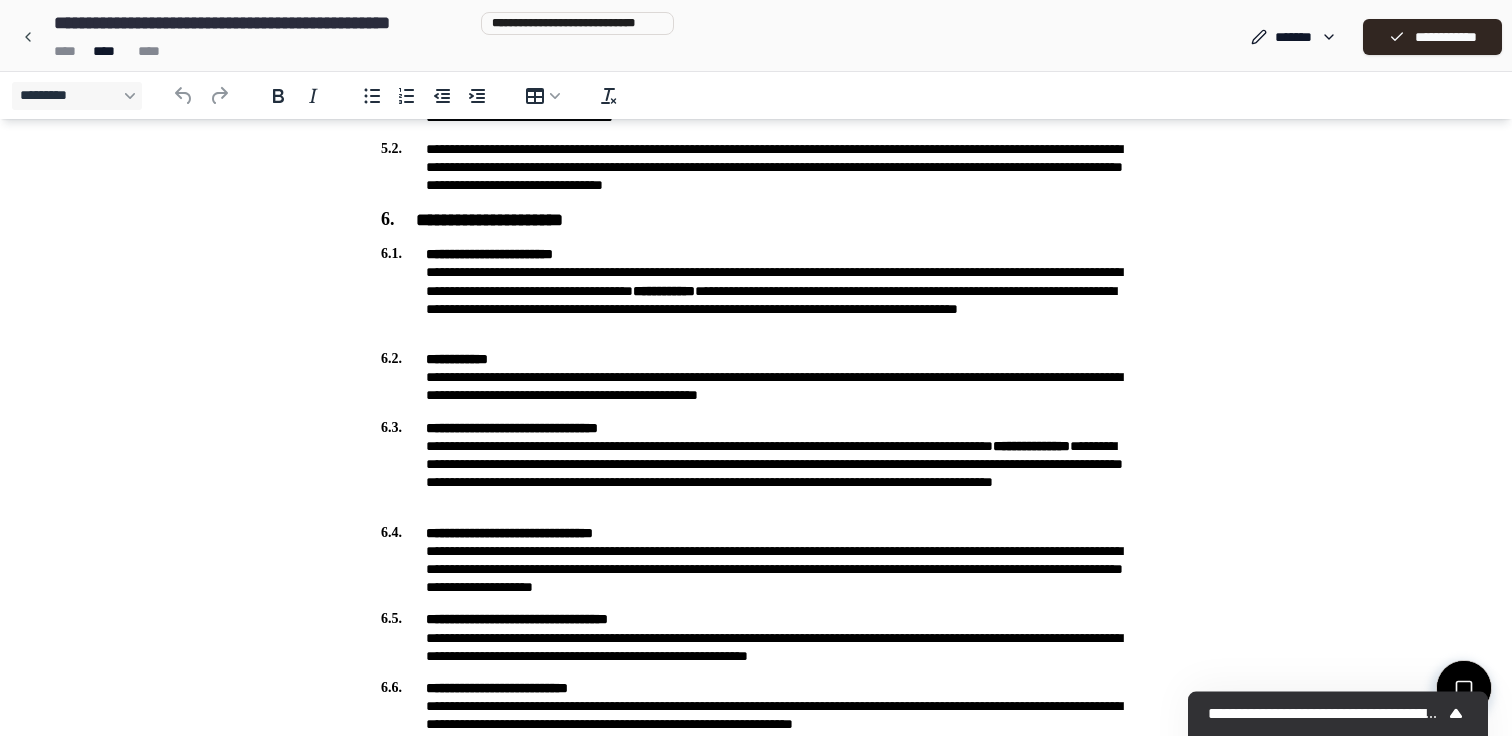 scroll, scrollTop: 1105, scrollLeft: 0, axis: vertical 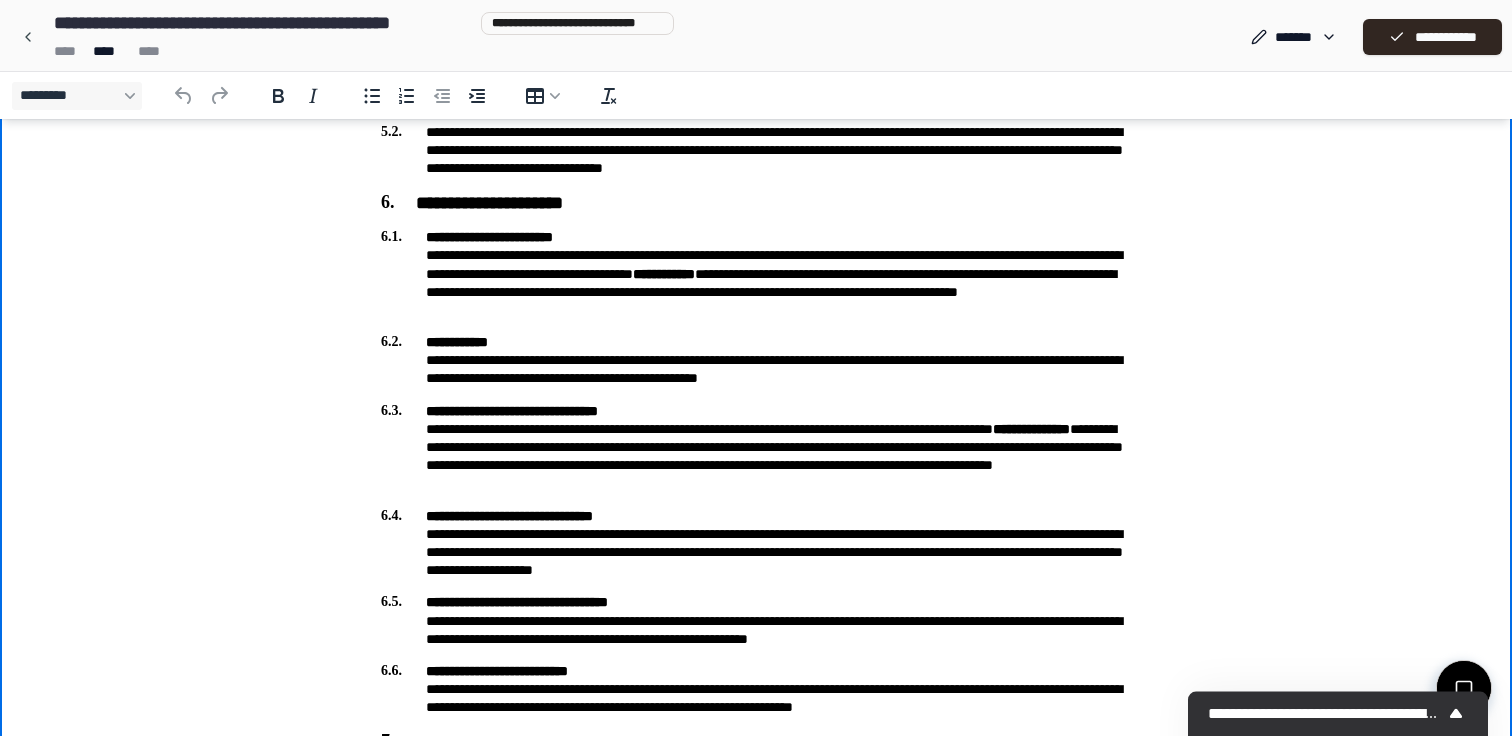 click on "**********" at bounding box center (664, 274) 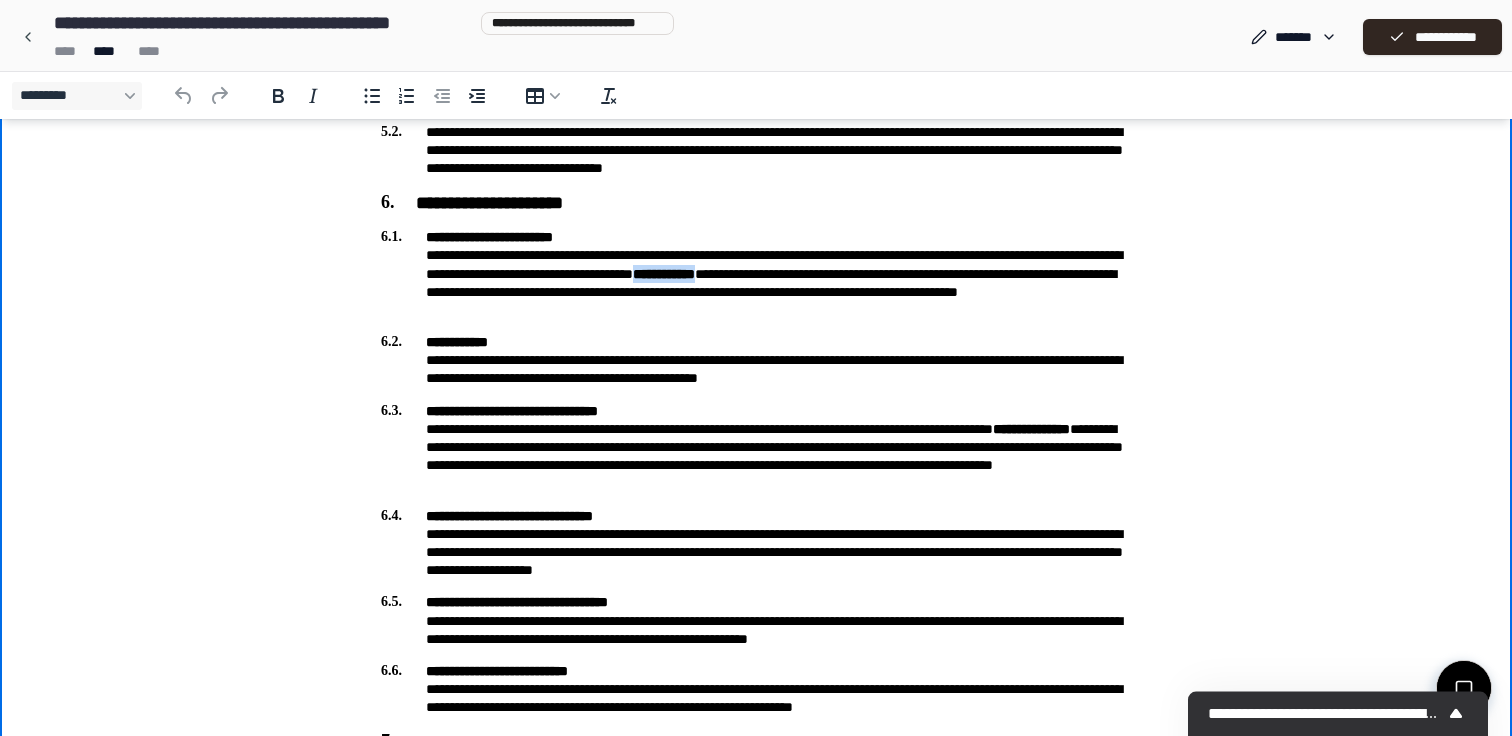 click on "**********" at bounding box center [664, 274] 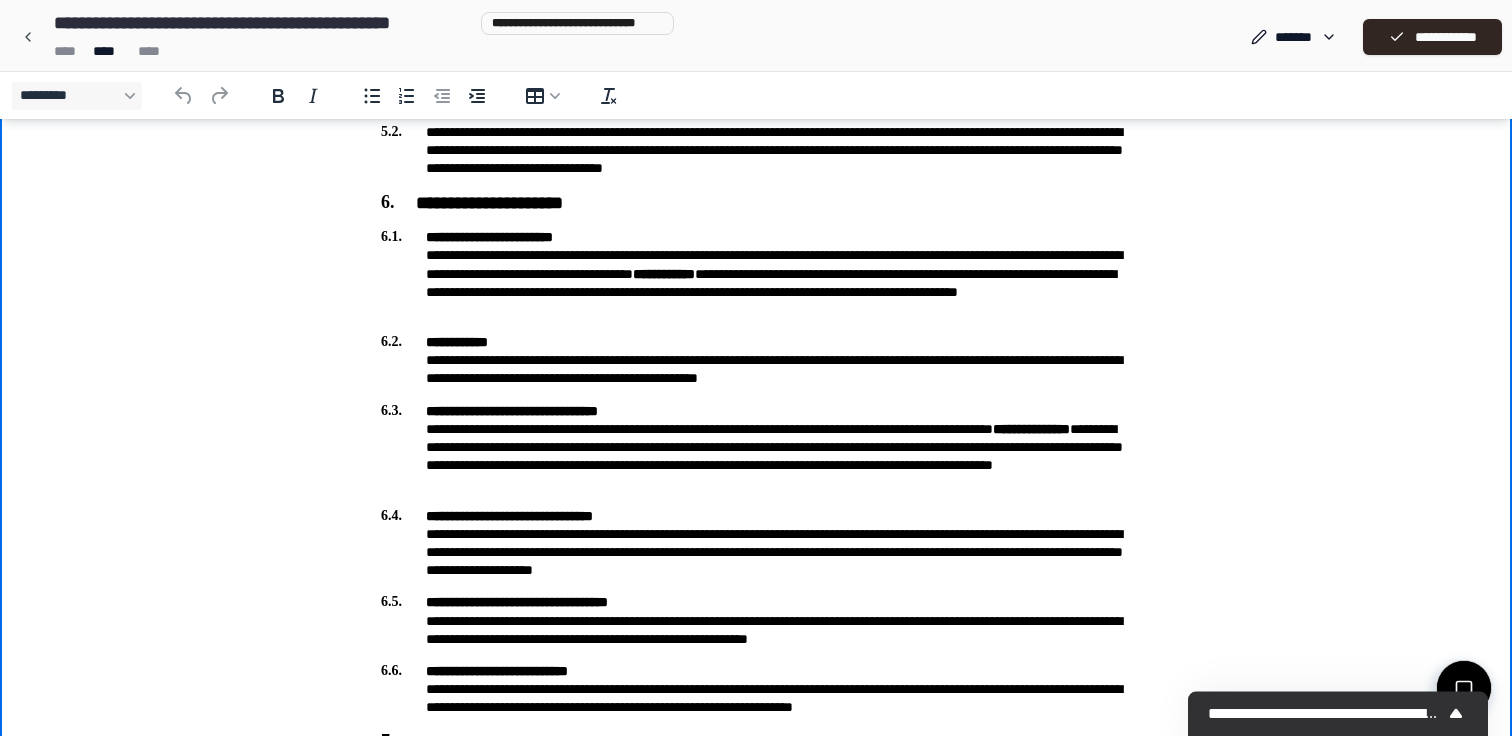 click on "**********" at bounding box center [756, 360] 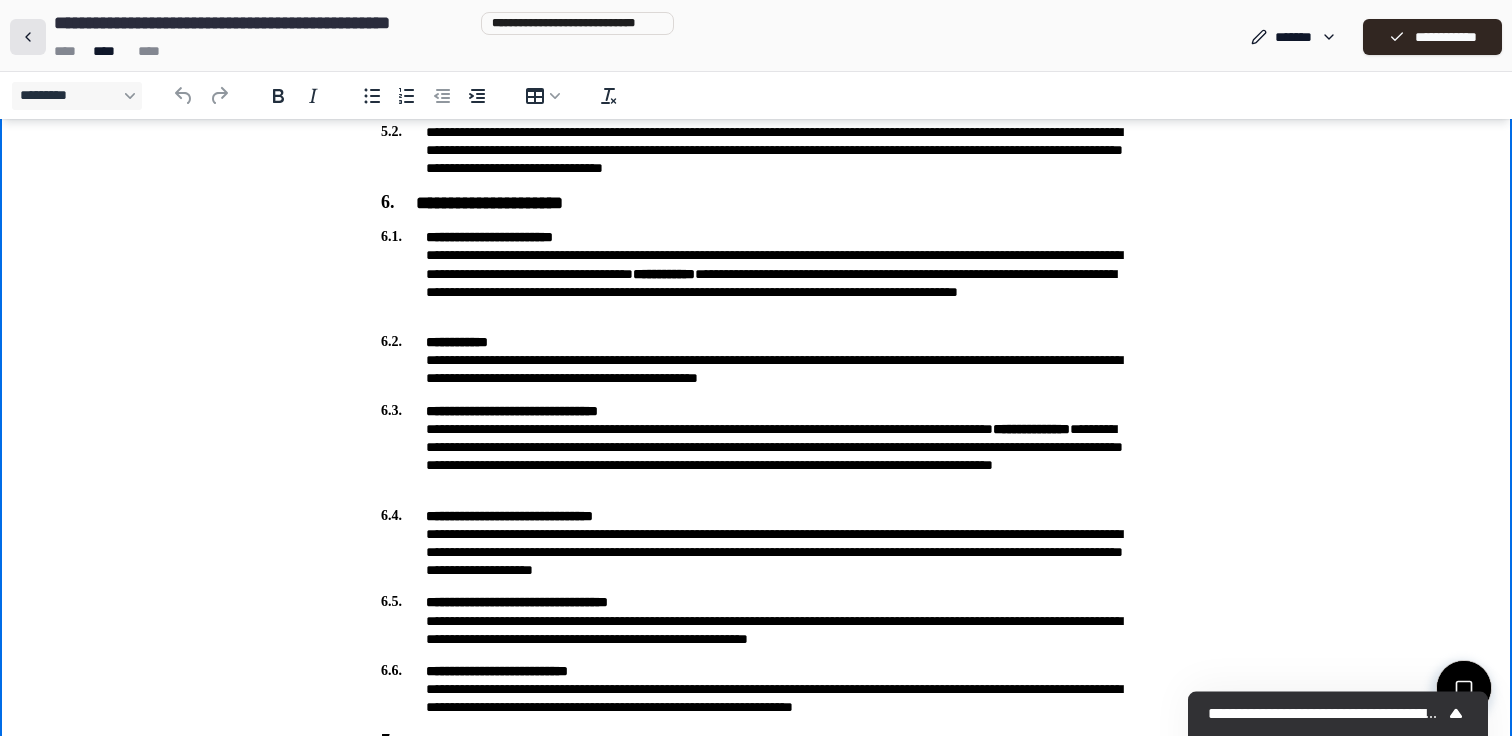 click at bounding box center (28, 37) 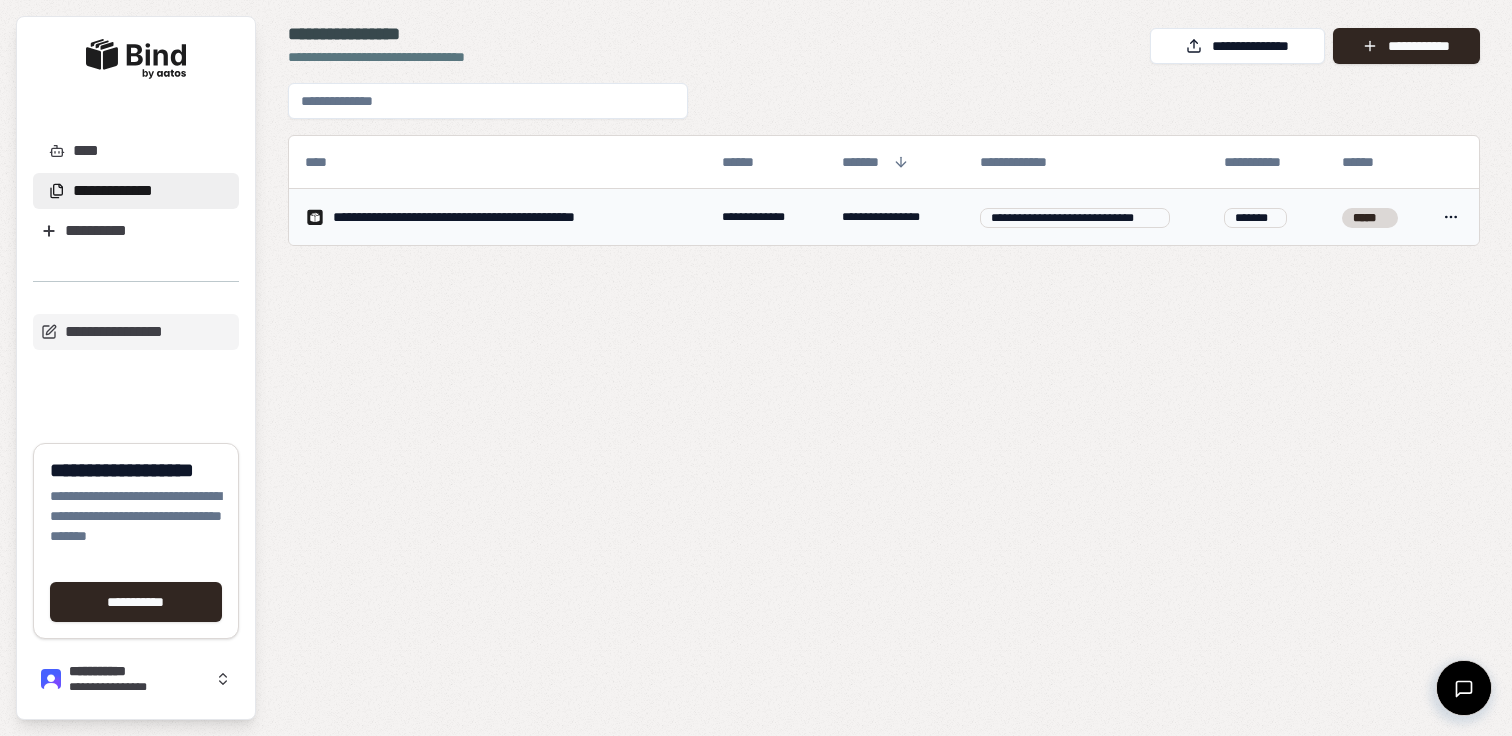 click on "**********" at bounding box center [766, 217] 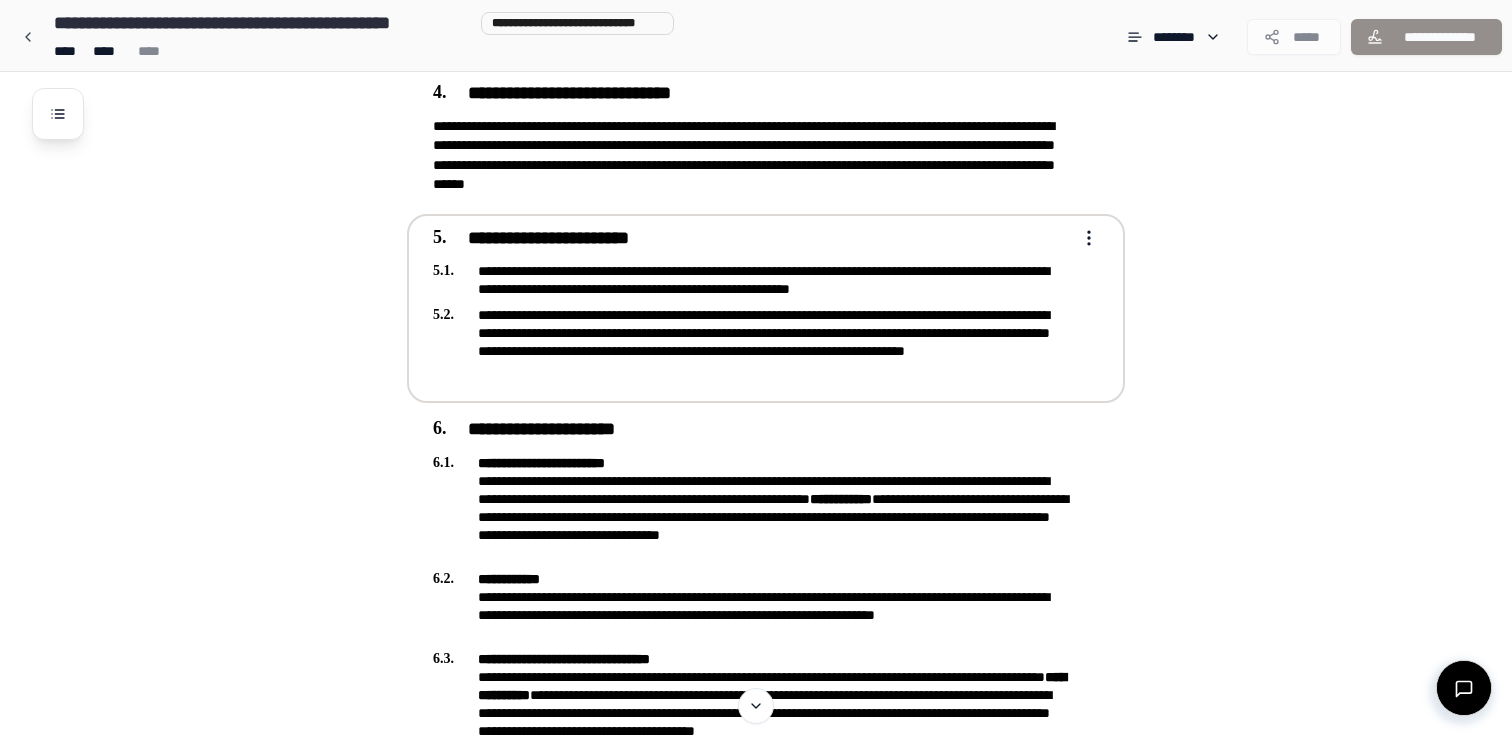 scroll, scrollTop: 964, scrollLeft: 0, axis: vertical 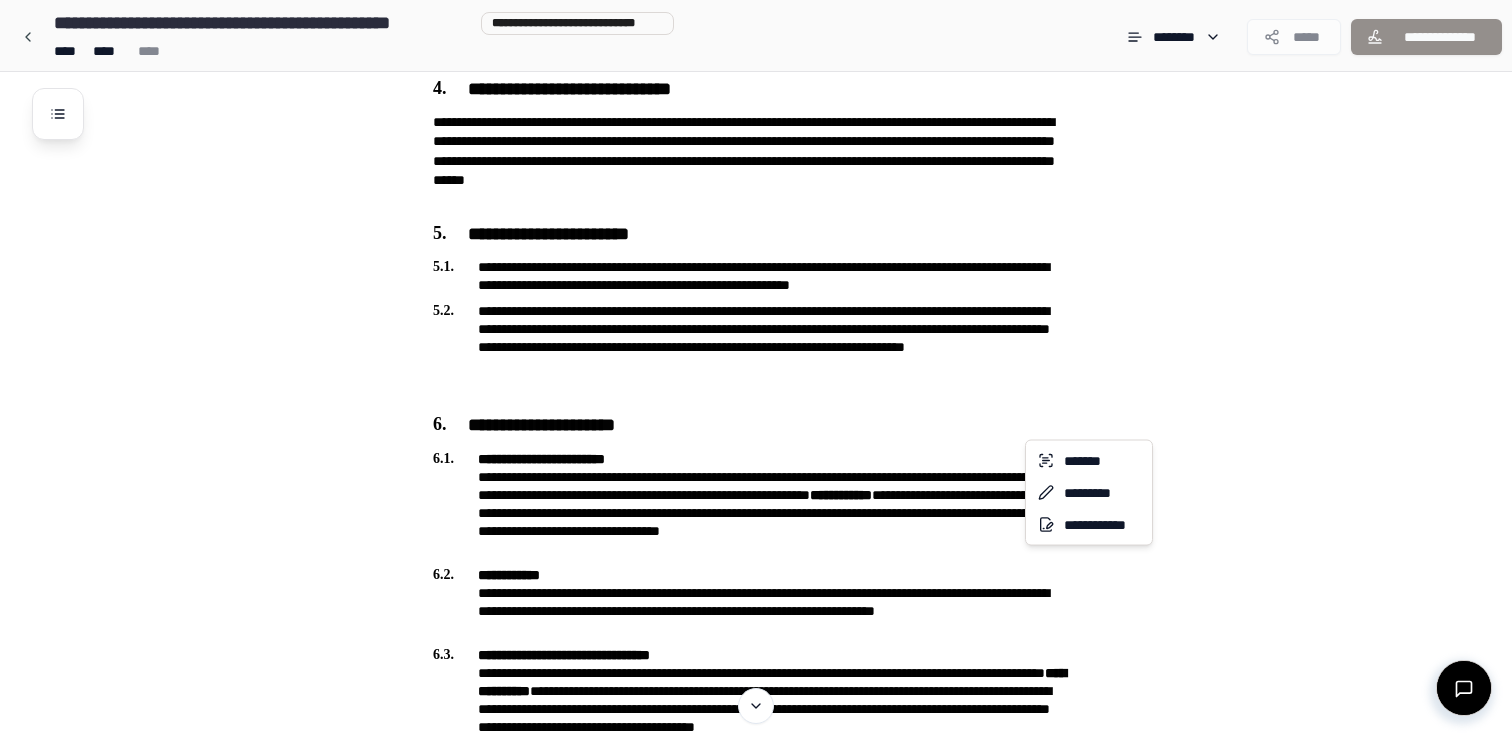 click on "**********" at bounding box center (756, 1005) 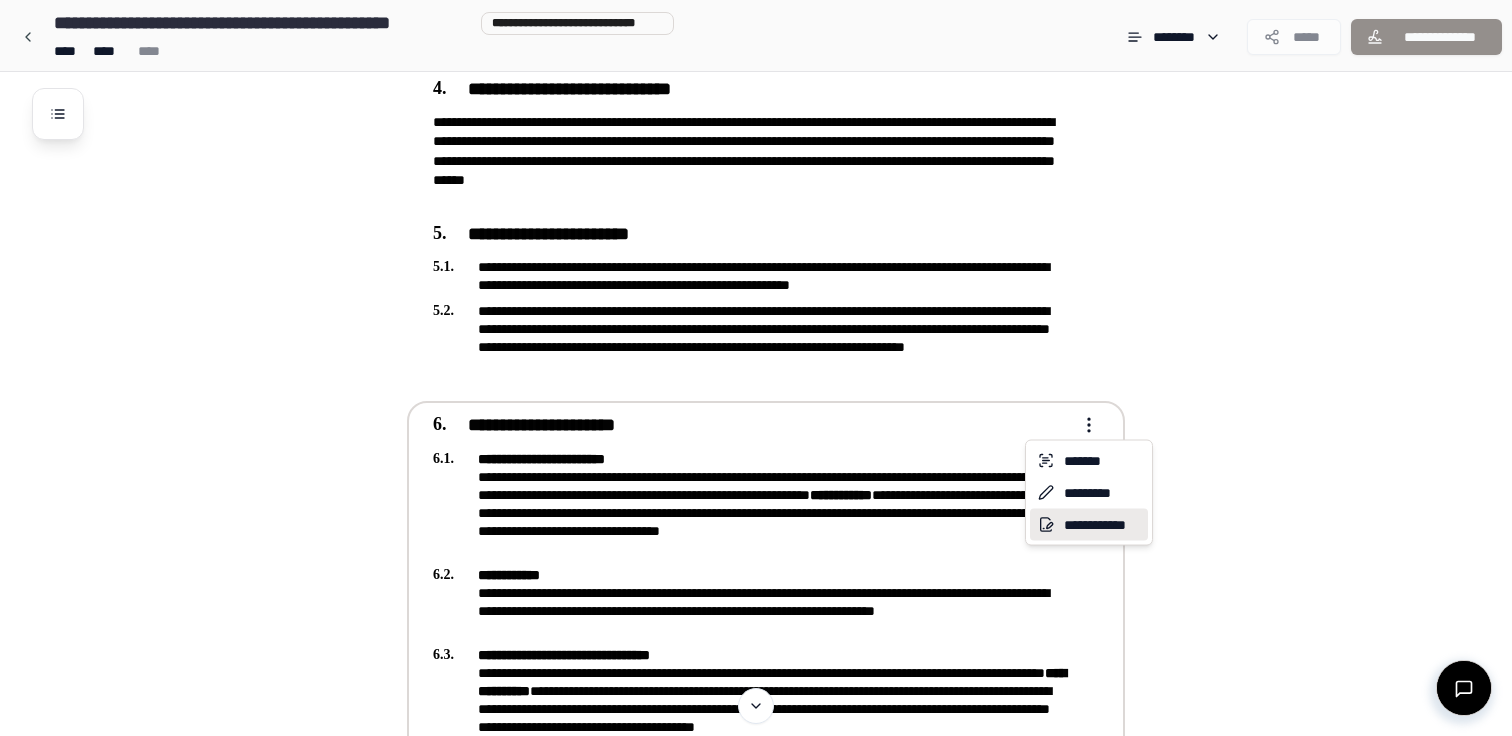 click on "**********" at bounding box center [1089, 525] 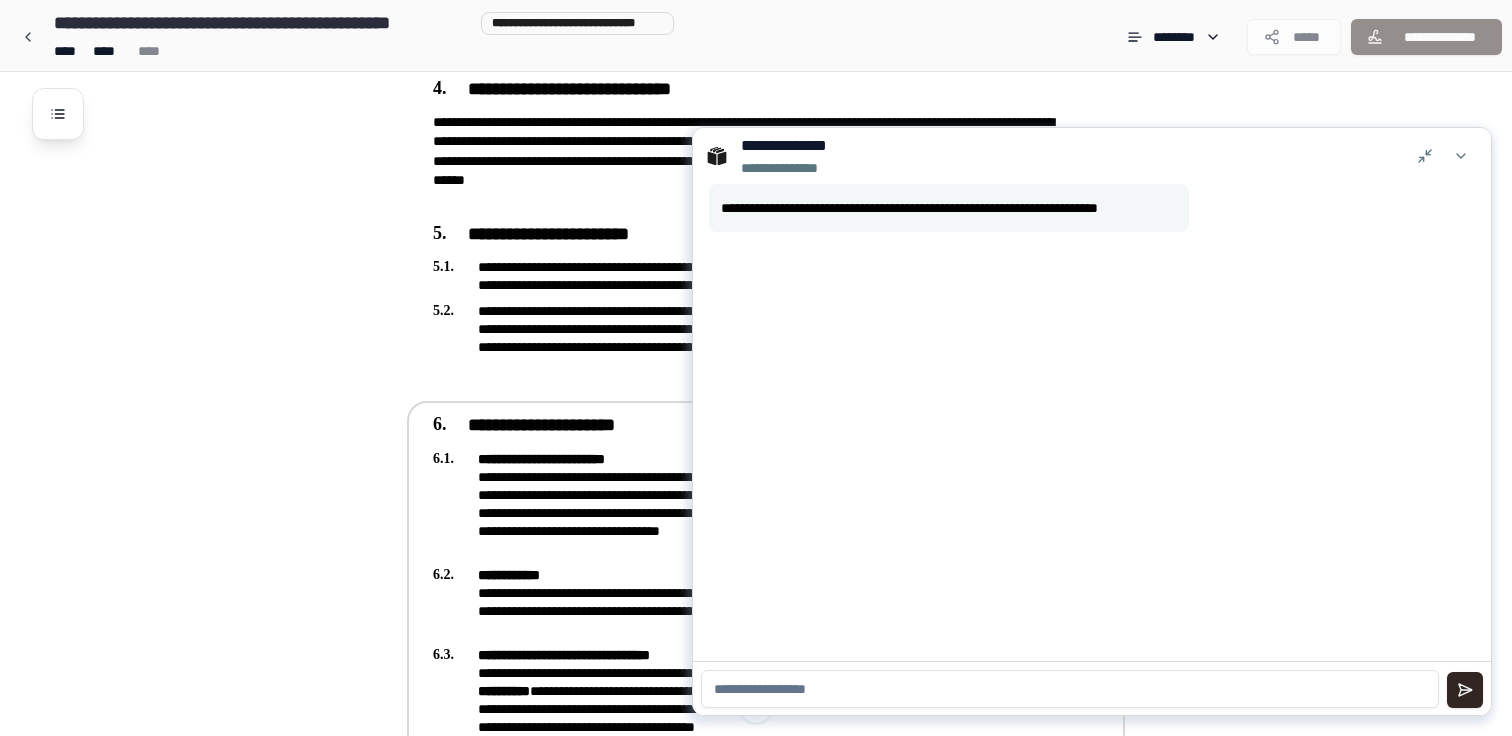 click at bounding box center (1070, 689) 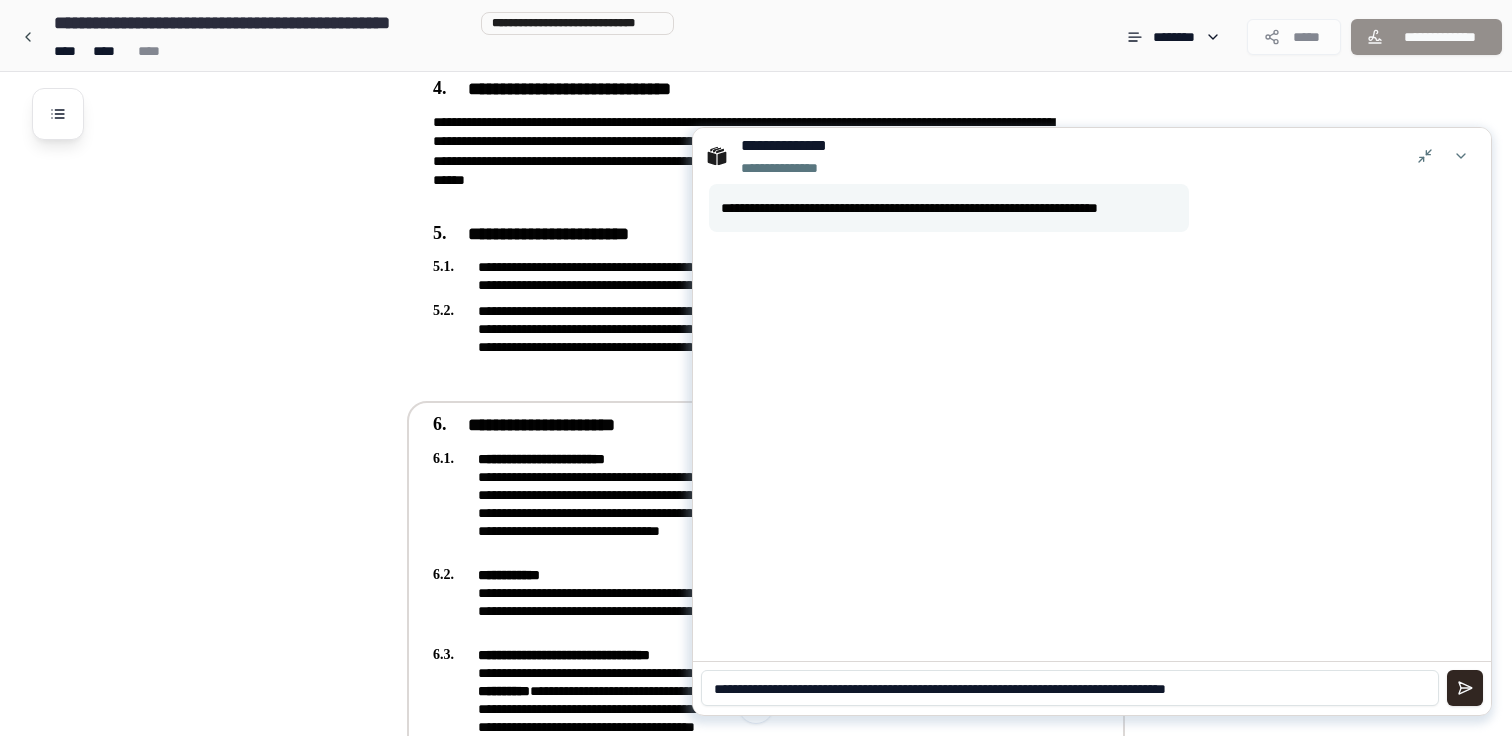 type on "**********" 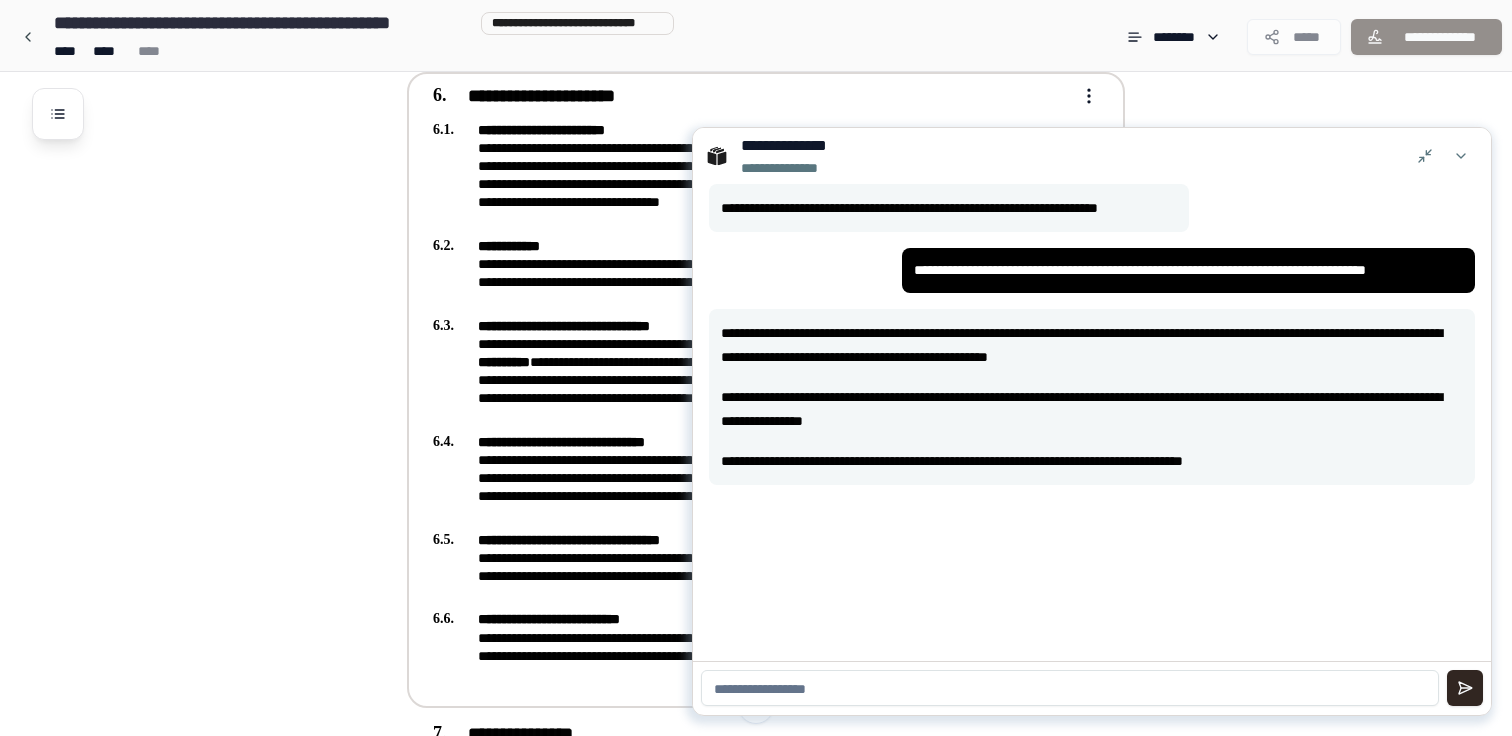 scroll, scrollTop: 1284, scrollLeft: 0, axis: vertical 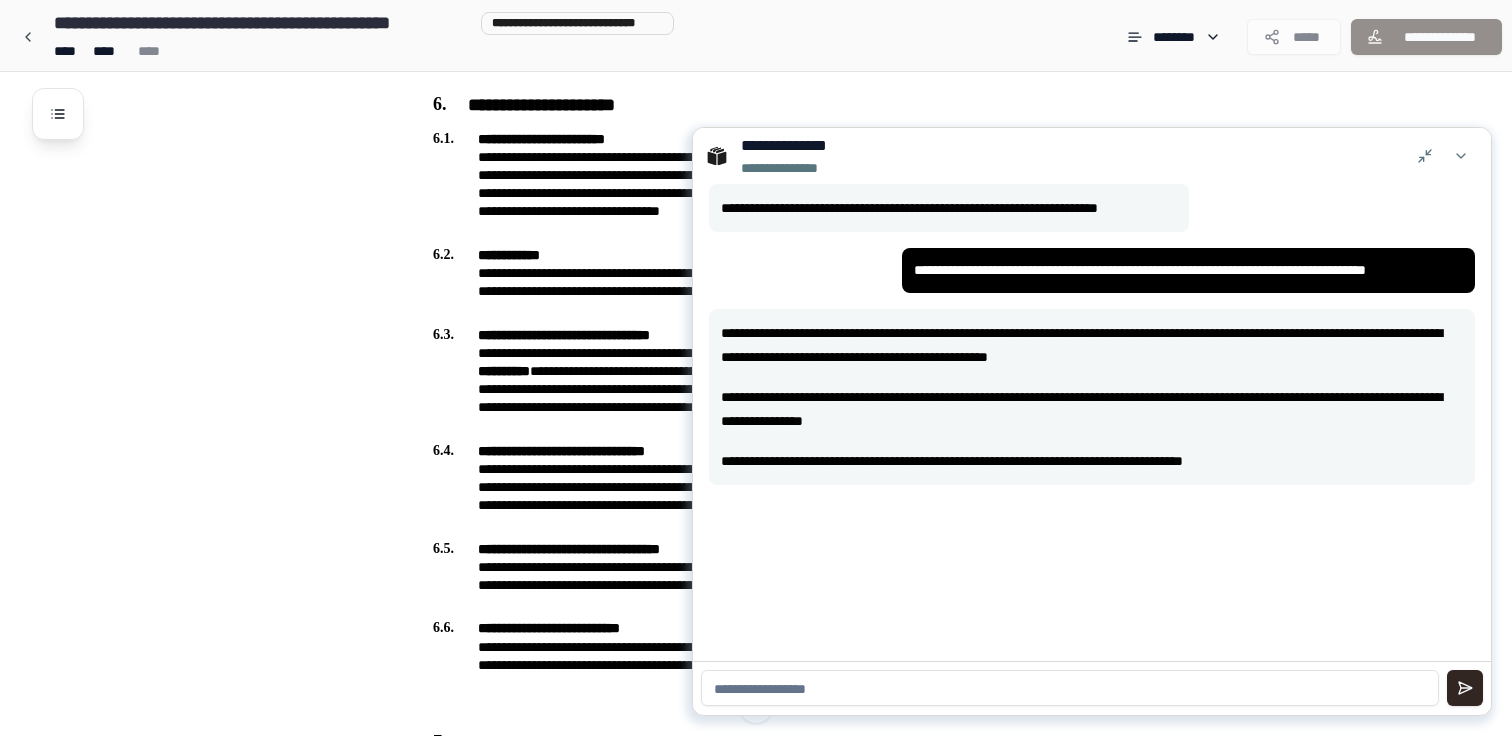click at bounding box center (1070, 688) 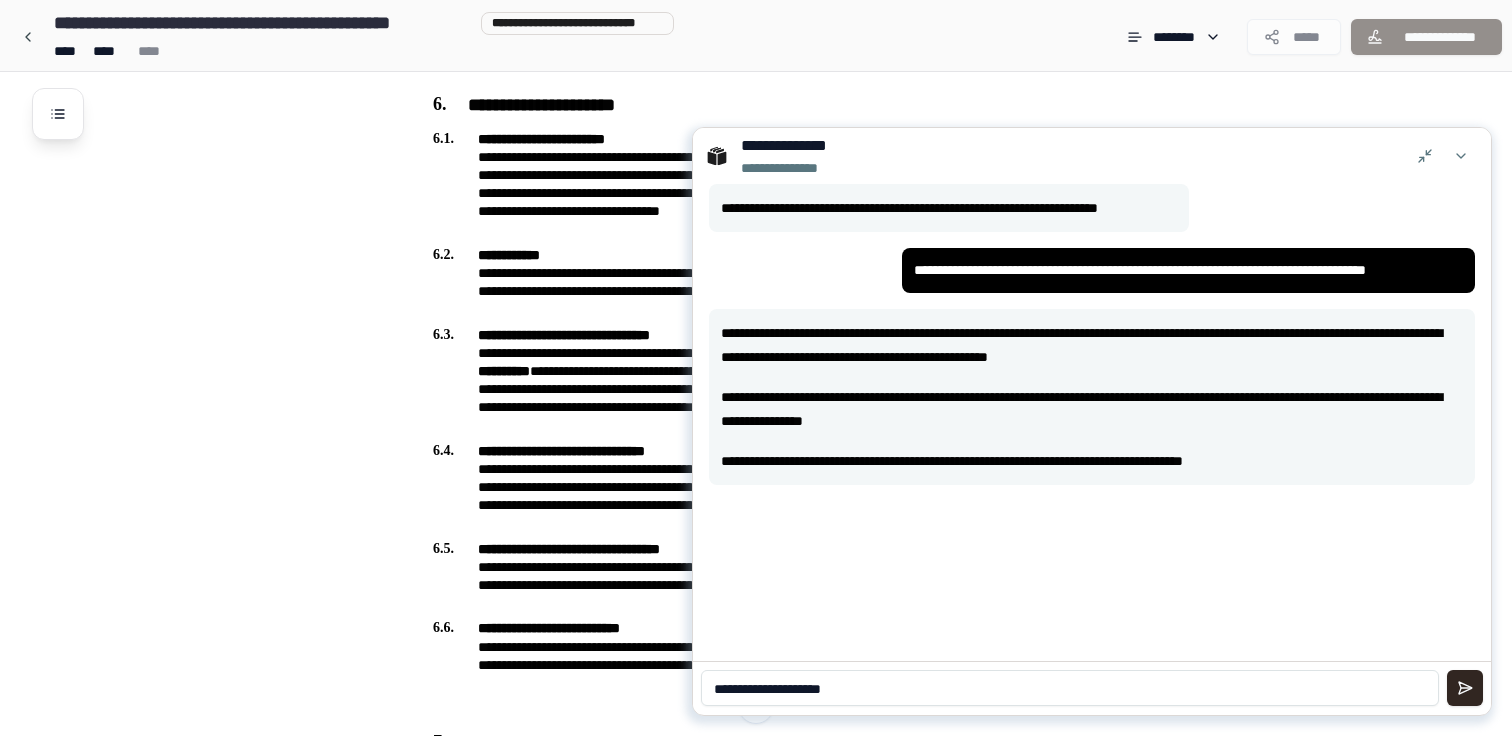 type on "**********" 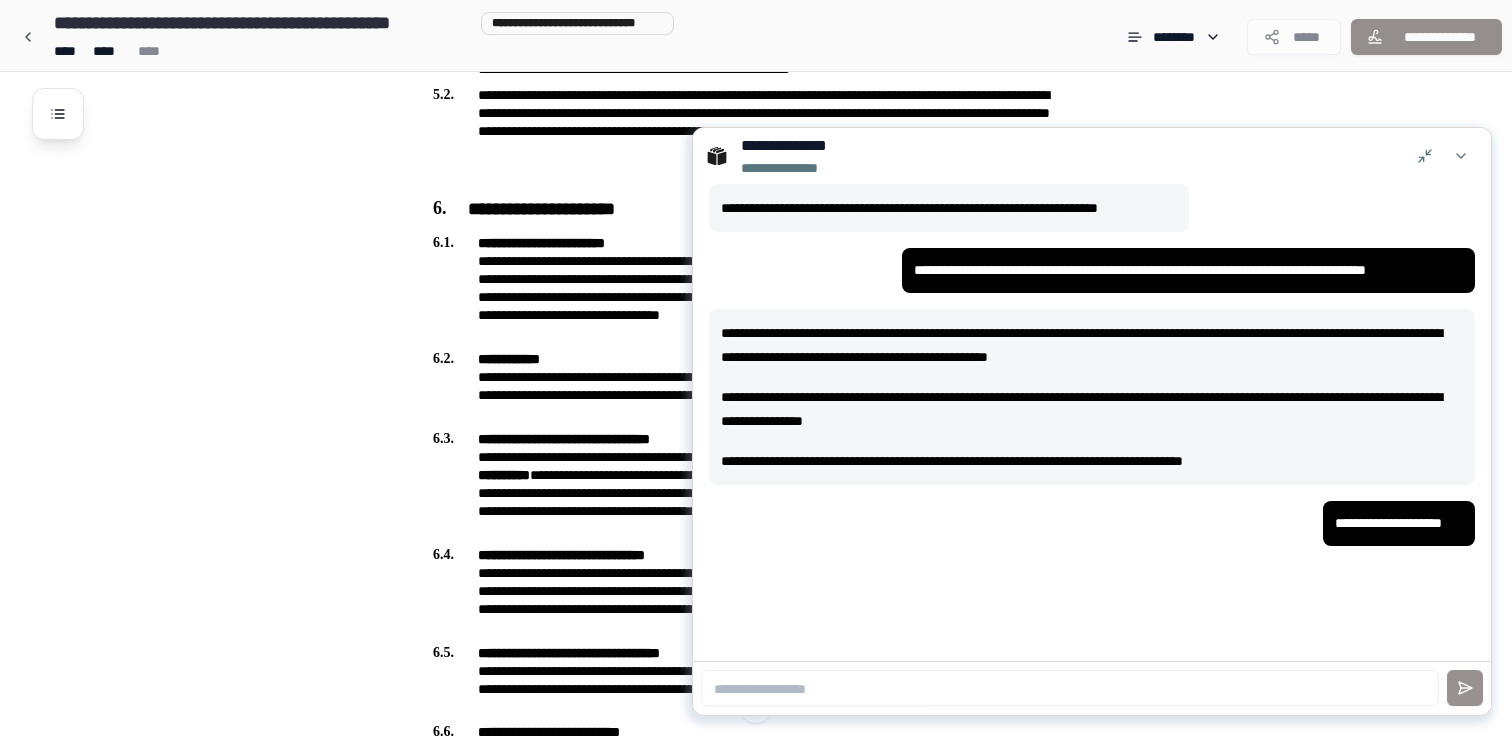 scroll, scrollTop: 1184, scrollLeft: 0, axis: vertical 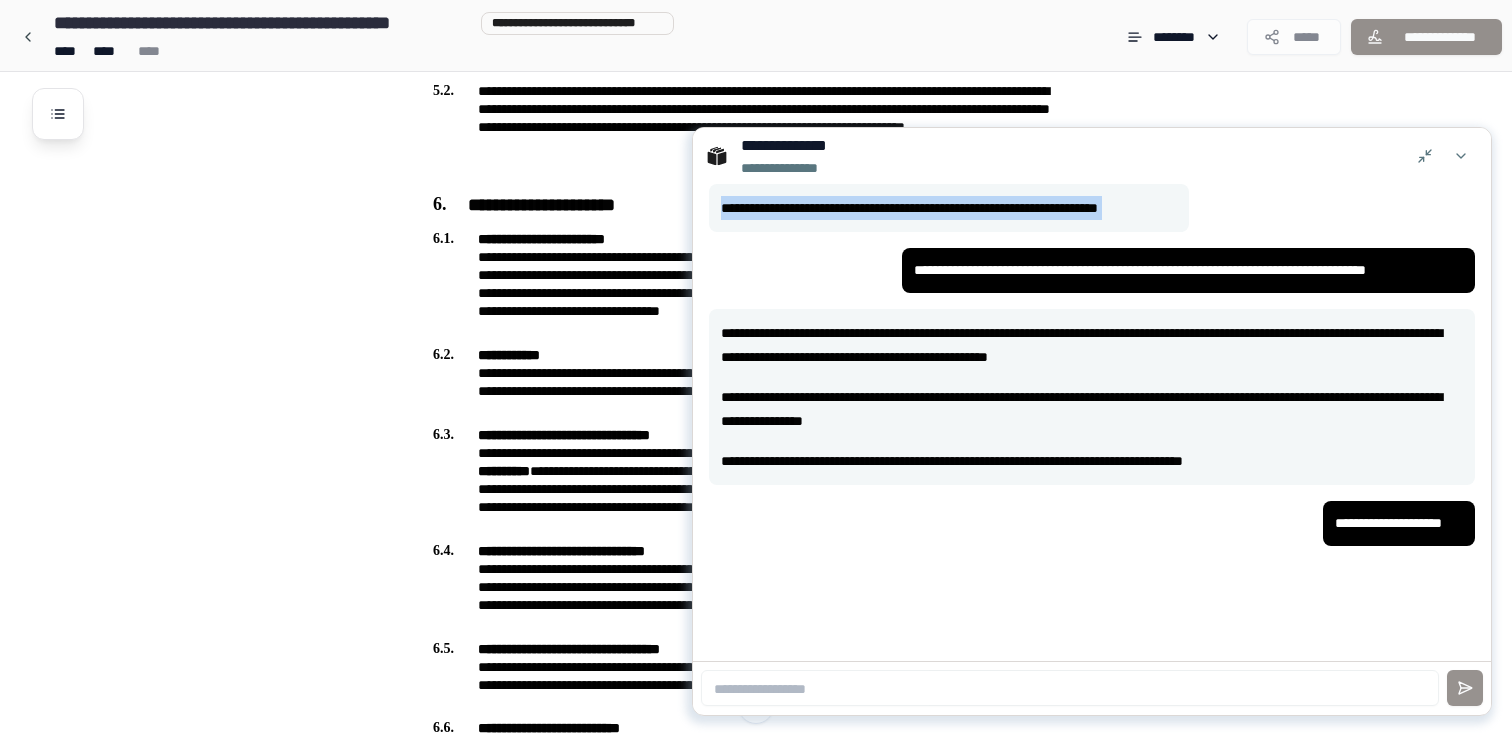 drag, startPoint x: 1175, startPoint y: 144, endPoint x: 1199, endPoint y: 254, distance: 112.587746 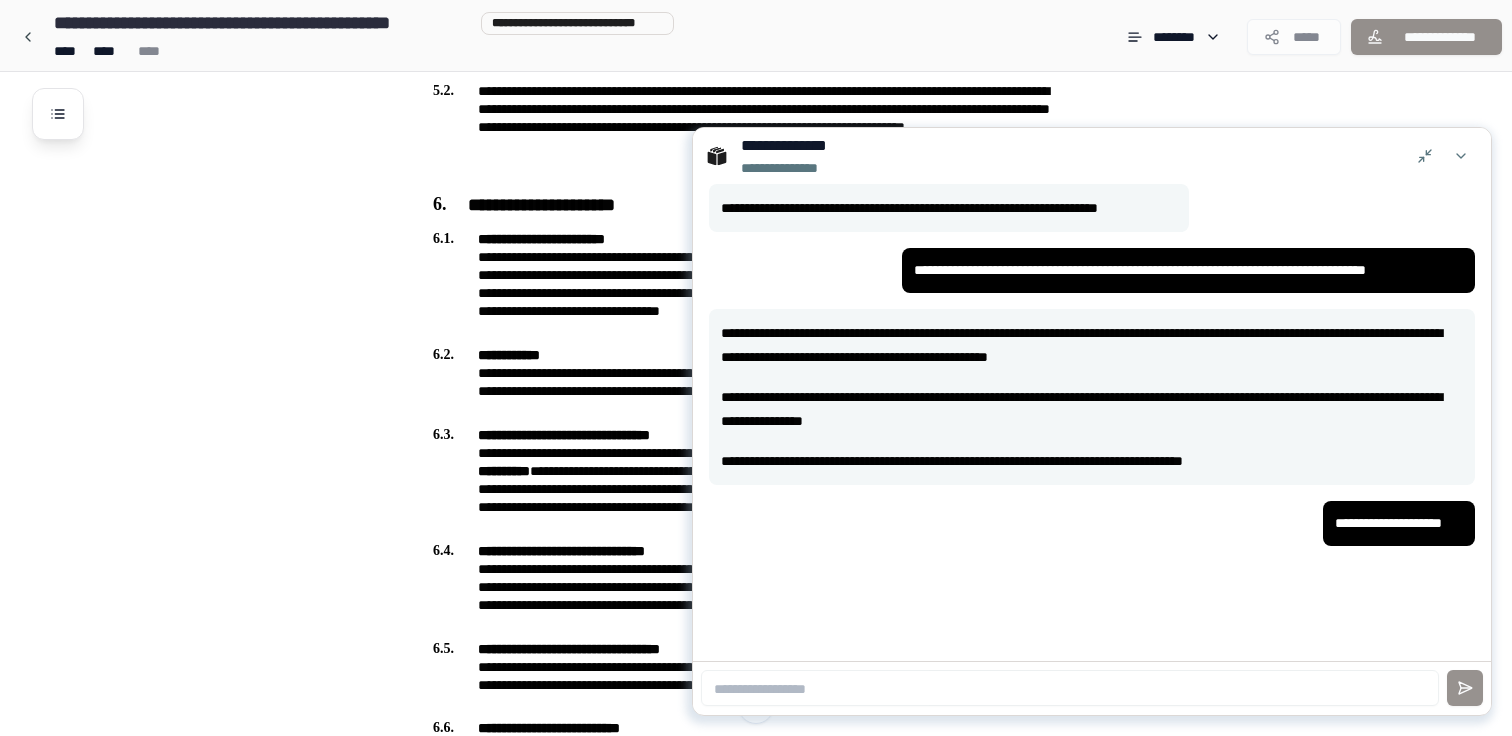 click on "**********" at bounding box center (1092, 270) 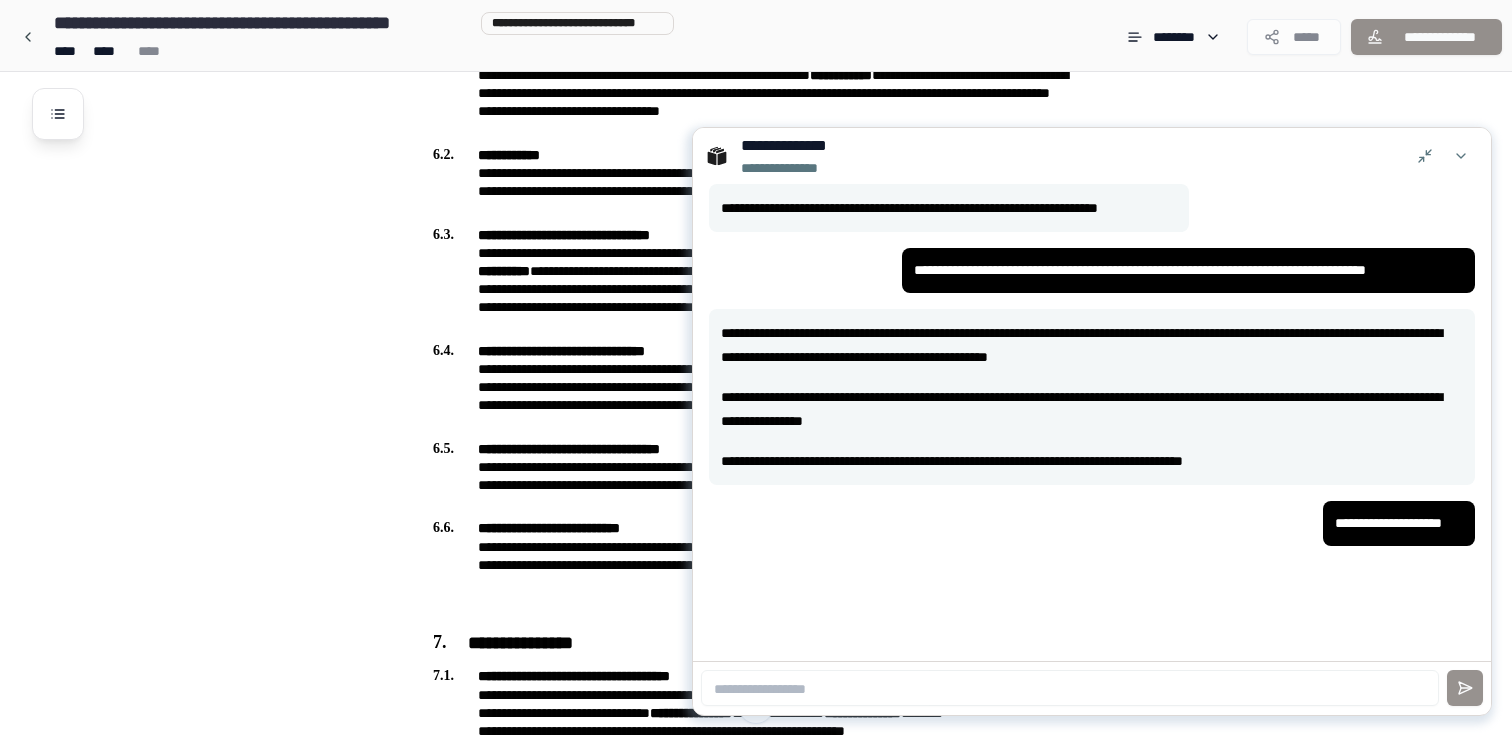 scroll, scrollTop: 1386, scrollLeft: 0, axis: vertical 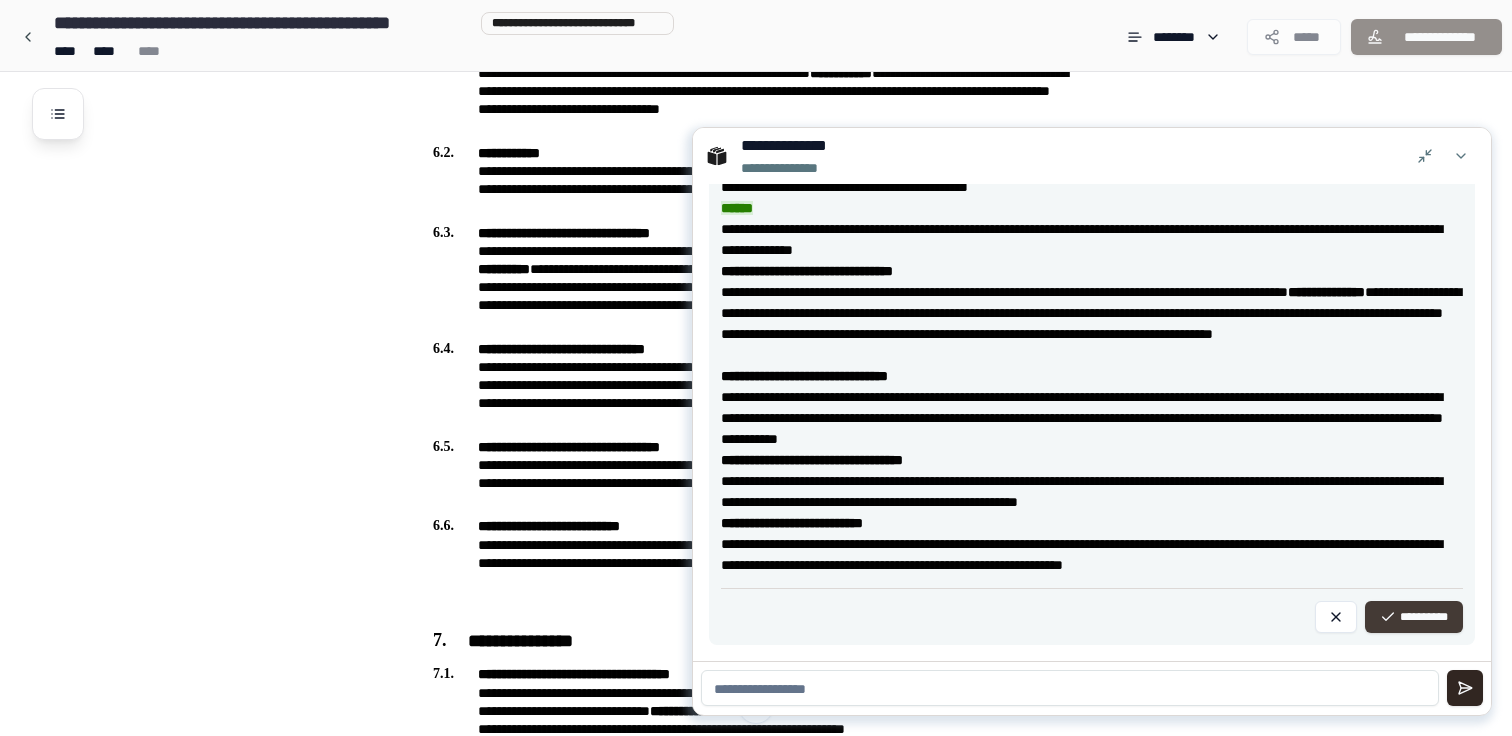 click on "**********" at bounding box center [1414, 617] 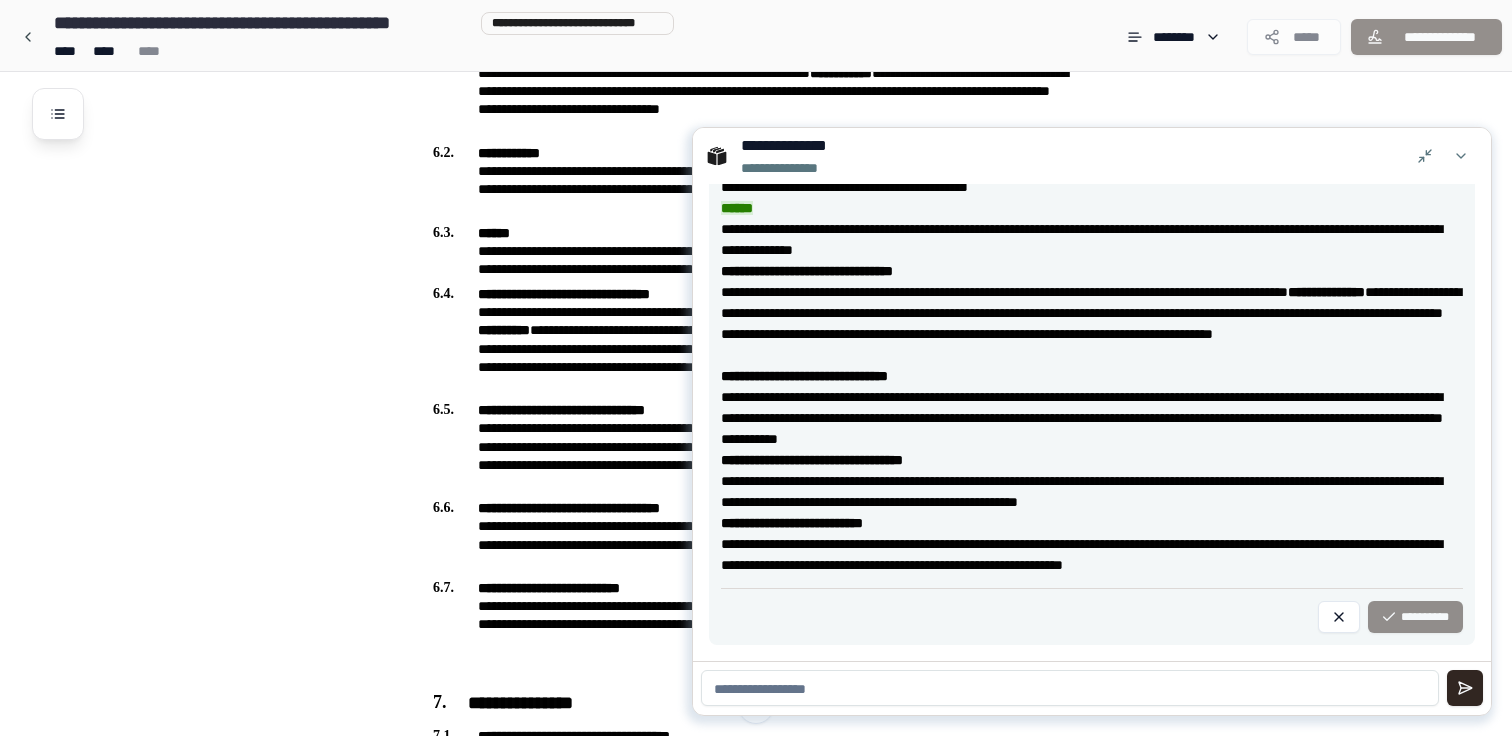 scroll, scrollTop: 68, scrollLeft: 0, axis: vertical 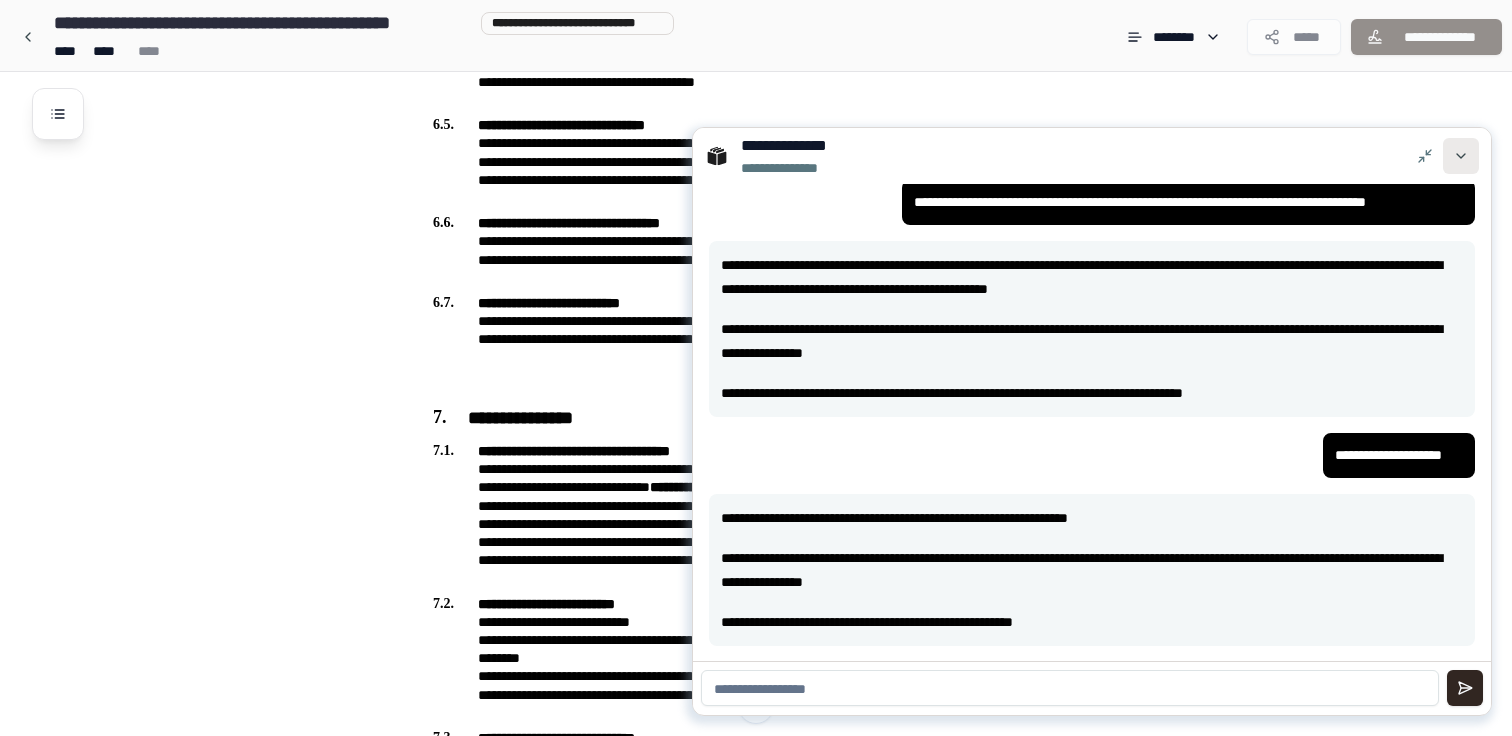 click at bounding box center [1461, 156] 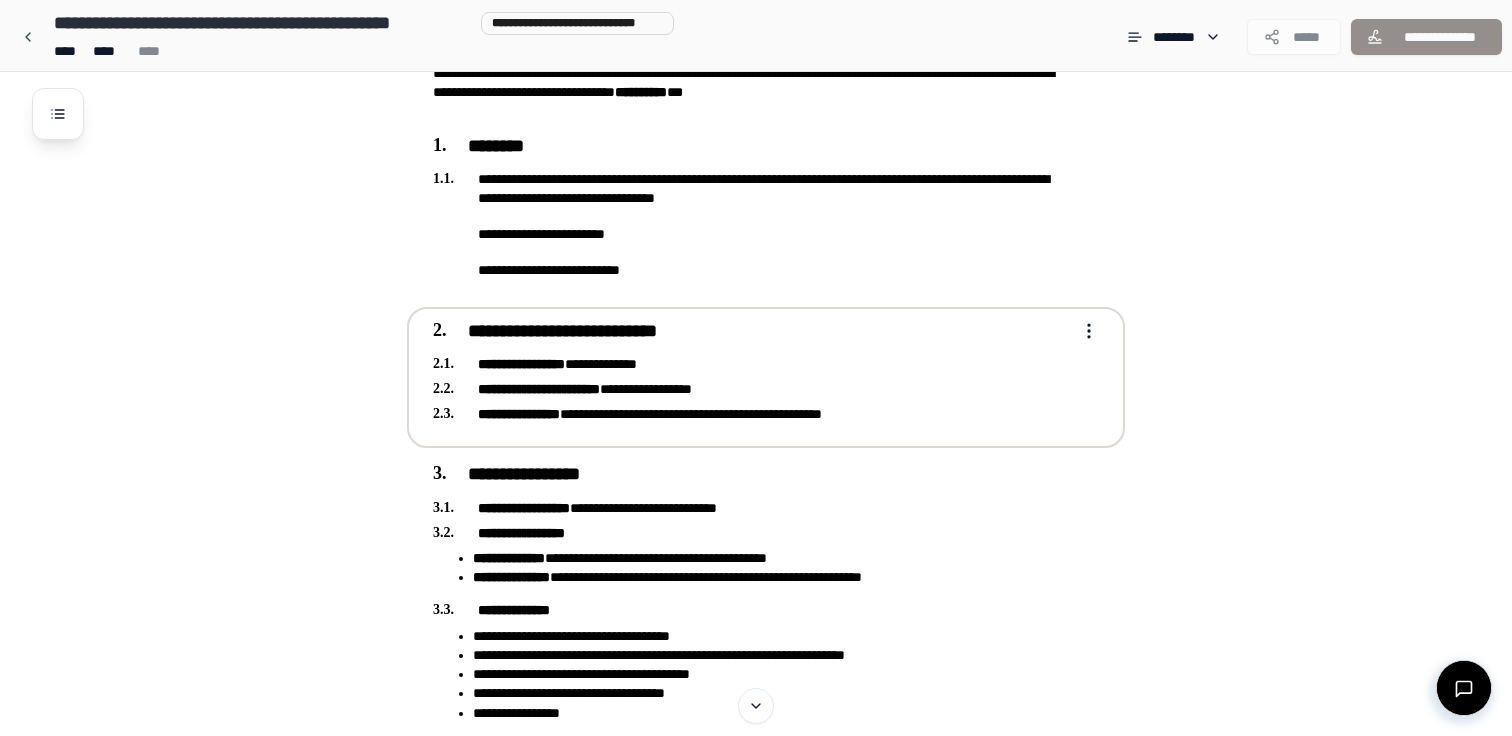 scroll, scrollTop: 177, scrollLeft: 0, axis: vertical 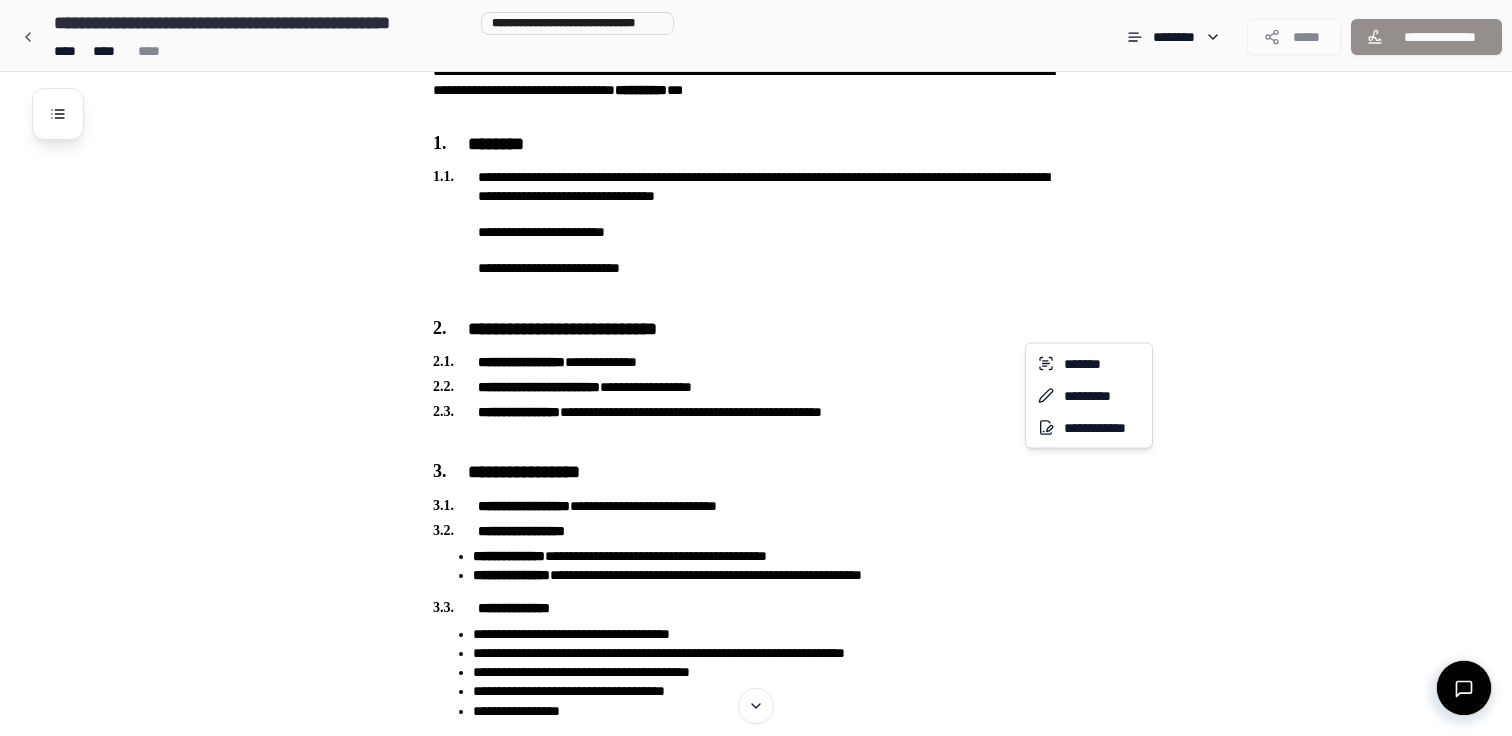 click on "**********" at bounding box center (756, 1823) 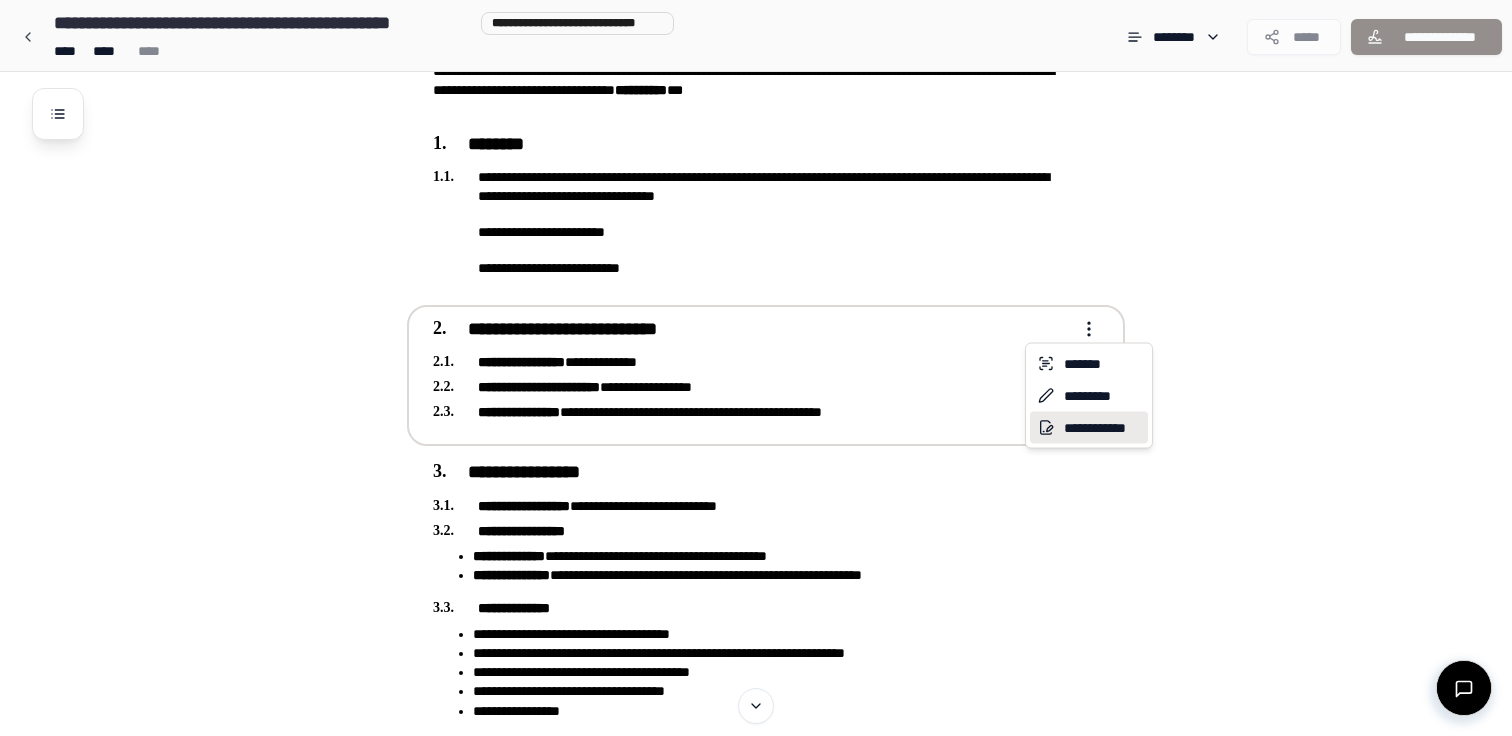 click on "**********" at bounding box center (1089, 428) 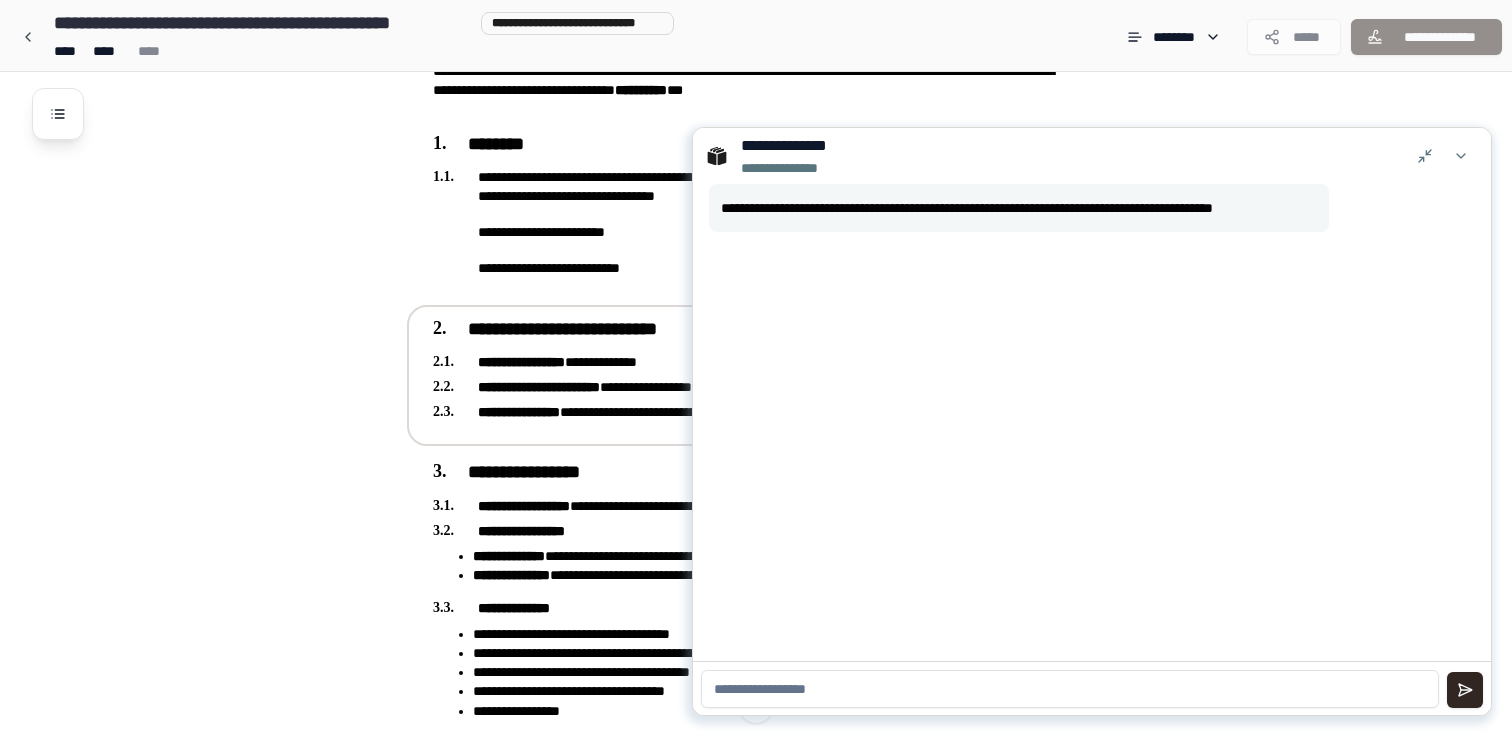 click at bounding box center [1070, 689] 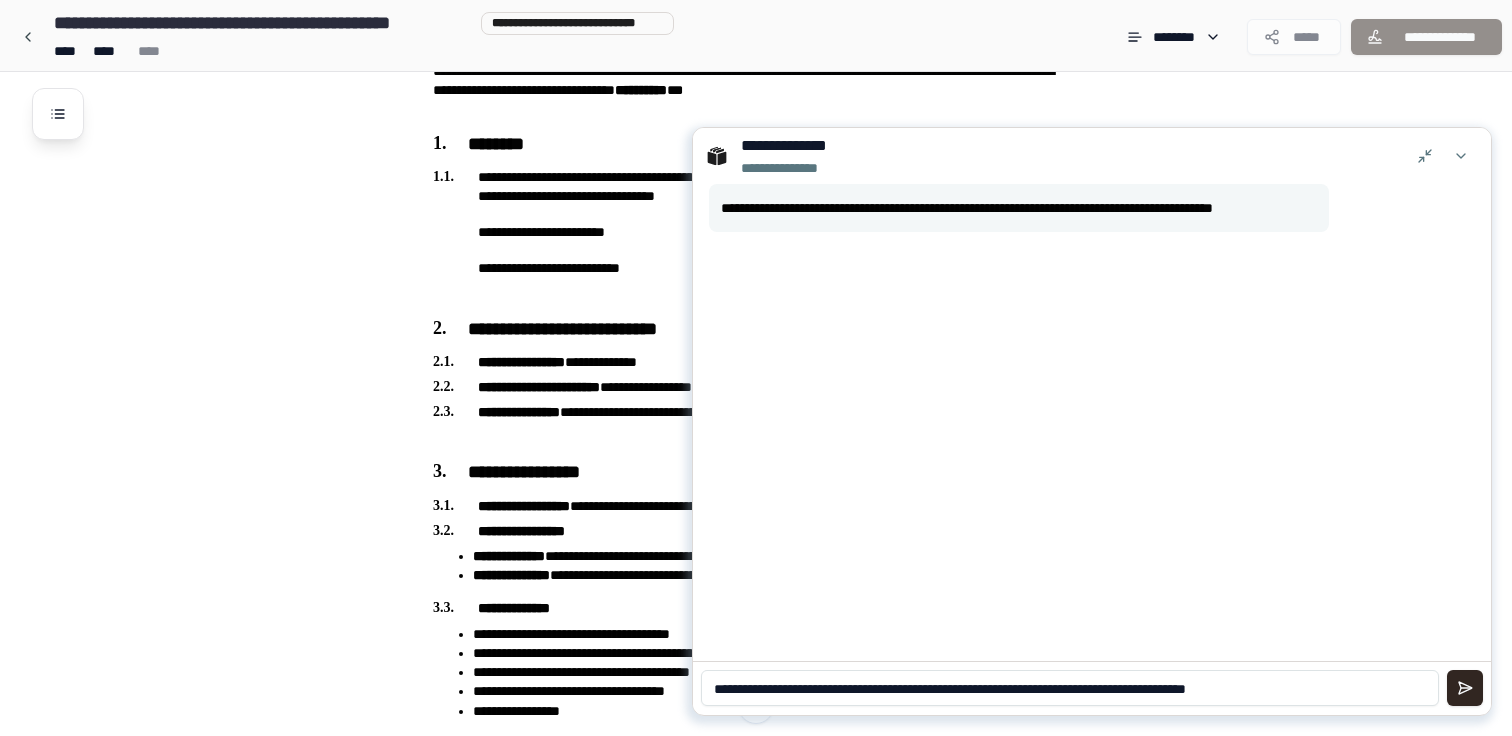 type on "**********" 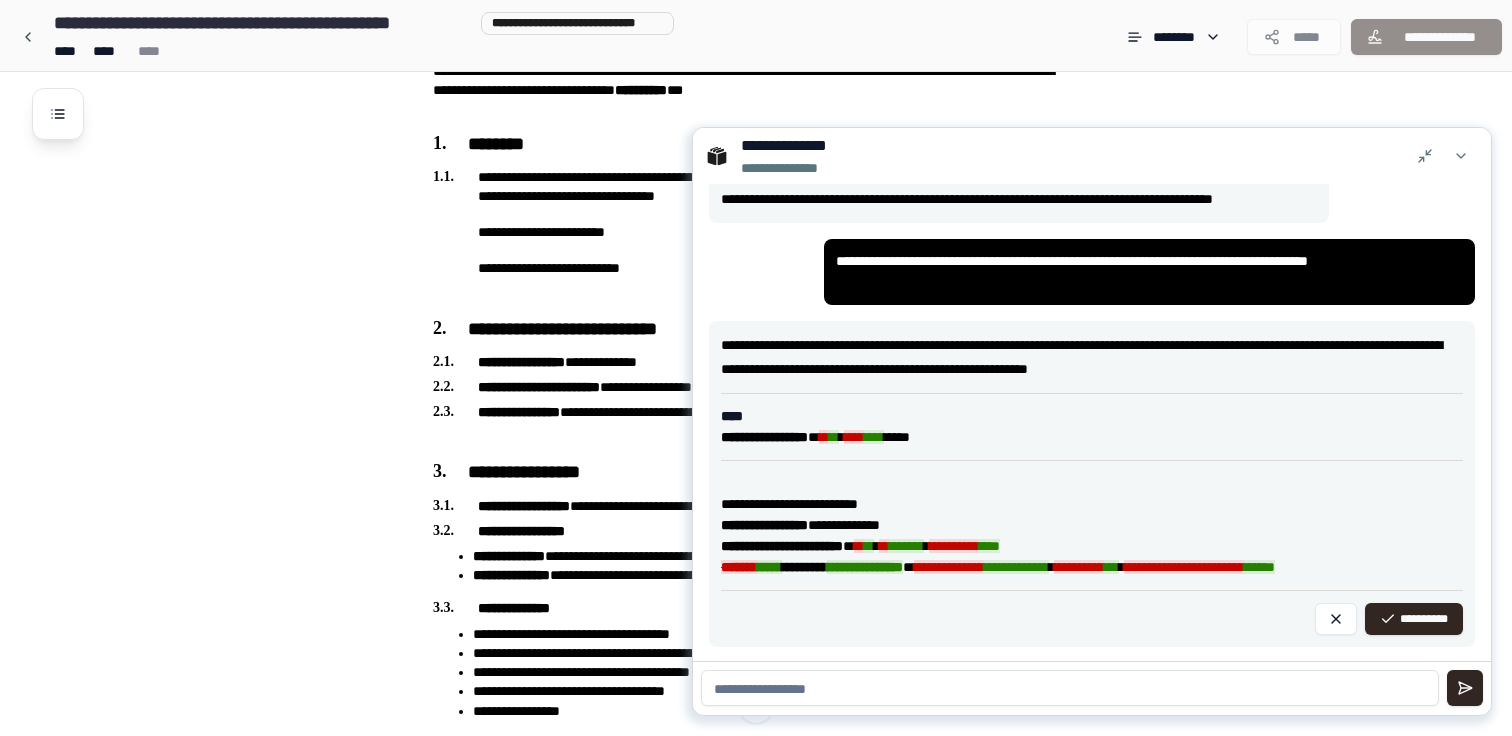 scroll, scrollTop: 10, scrollLeft: 0, axis: vertical 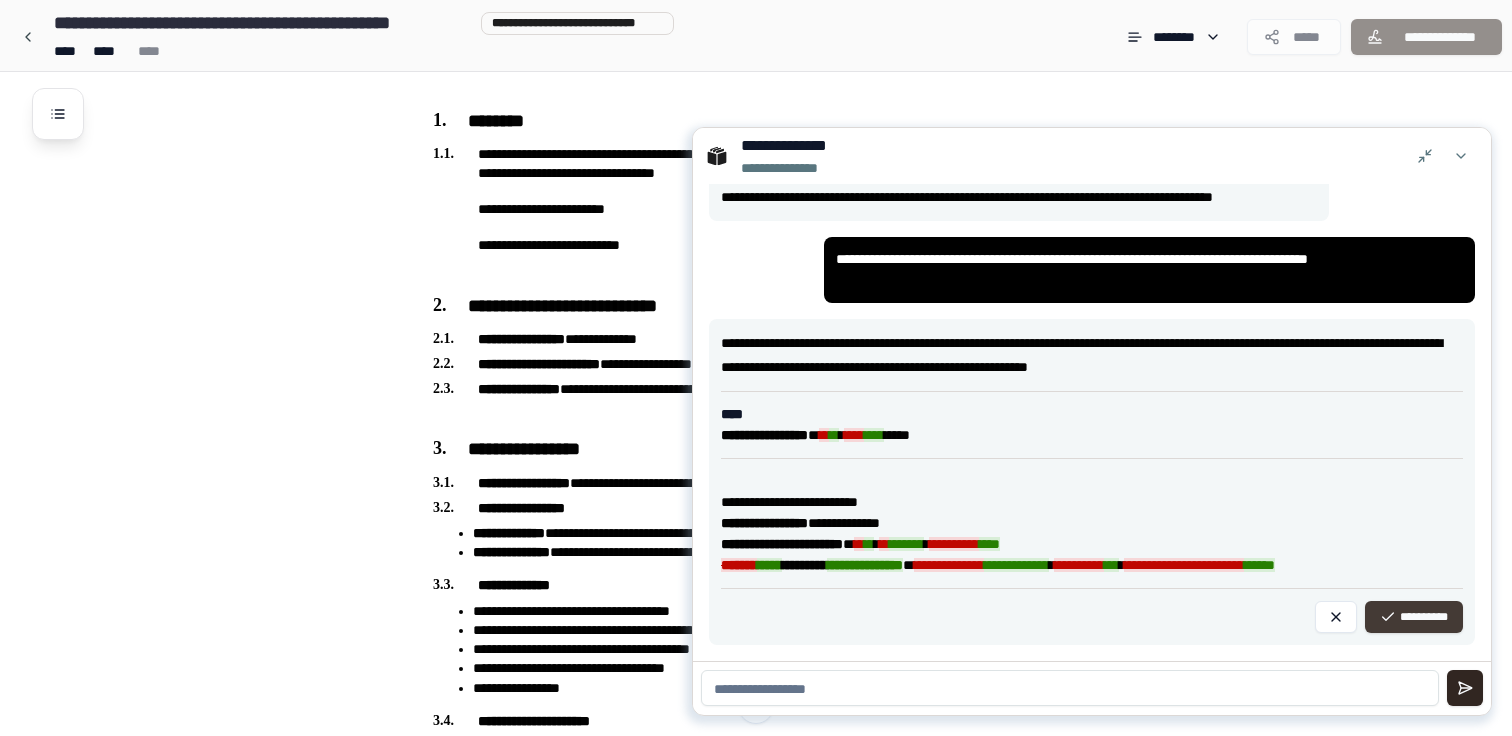 click on "**********" at bounding box center (1414, 617) 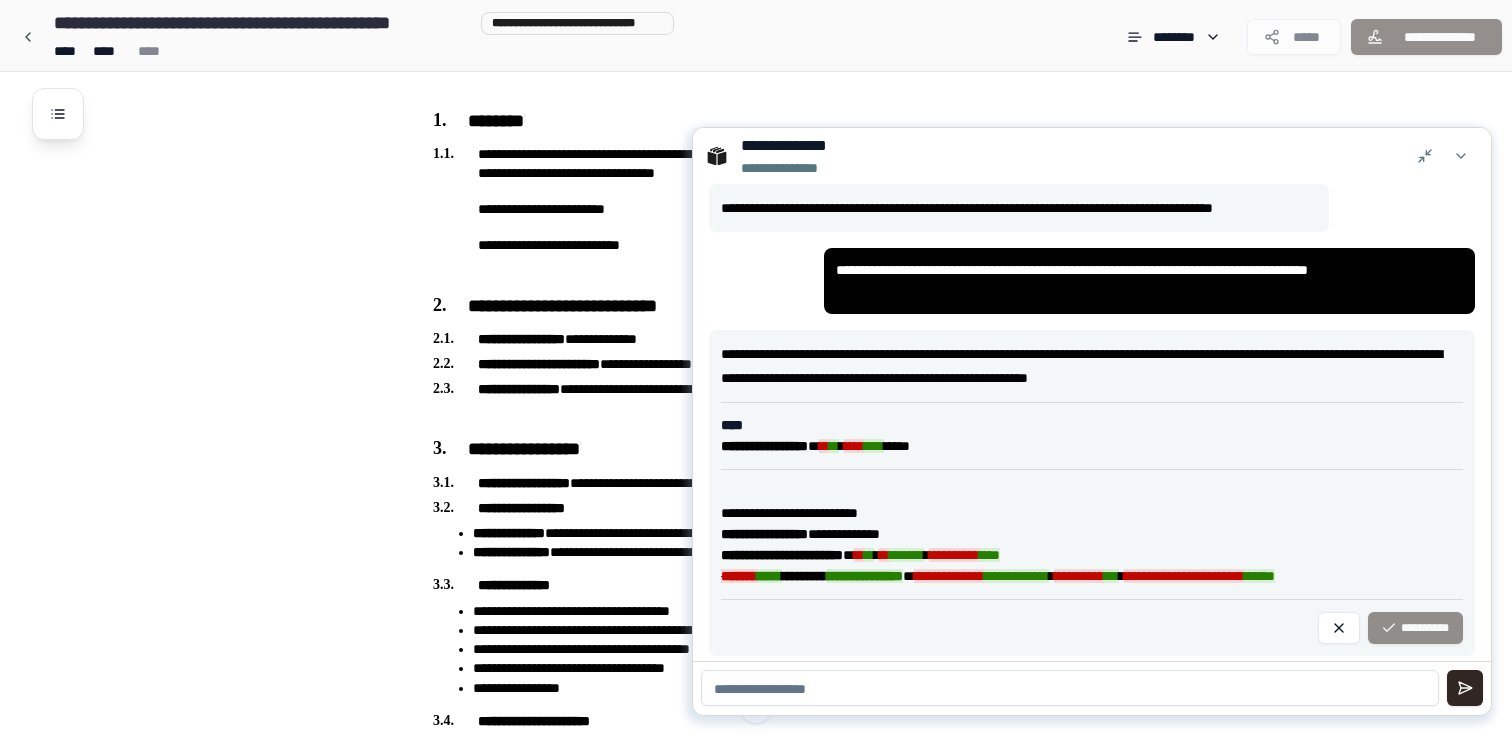 scroll, scrollTop: 7, scrollLeft: 0, axis: vertical 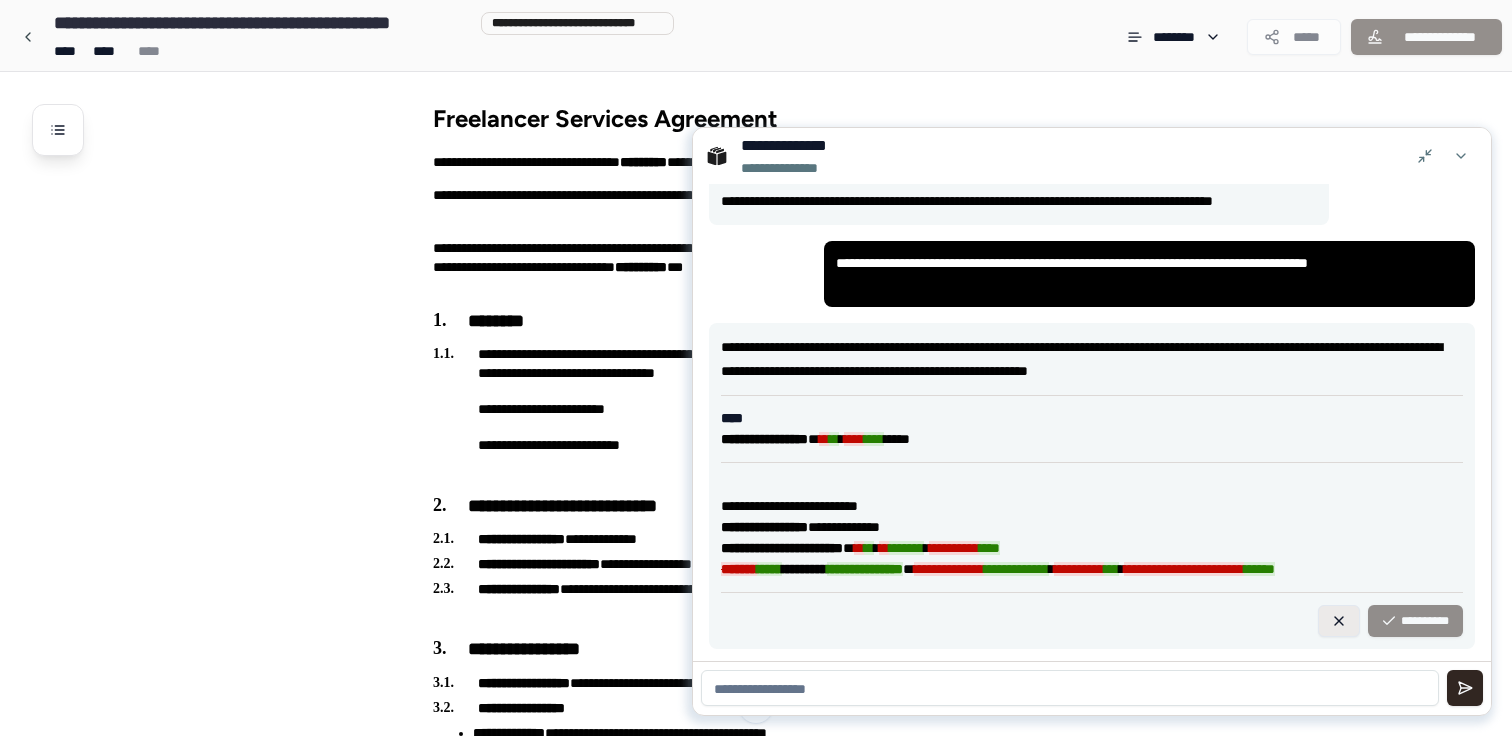click at bounding box center [1339, 621] 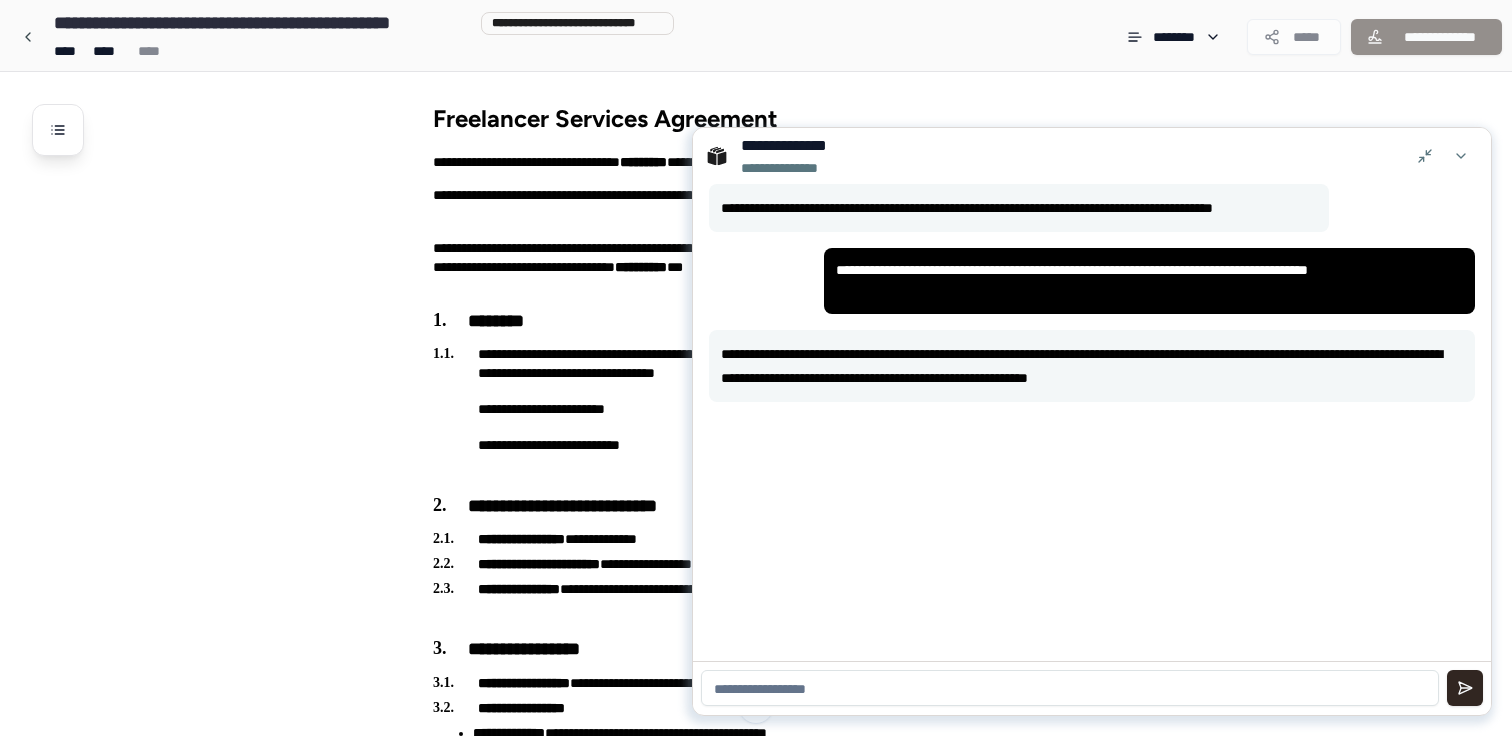 scroll, scrollTop: 0, scrollLeft: 0, axis: both 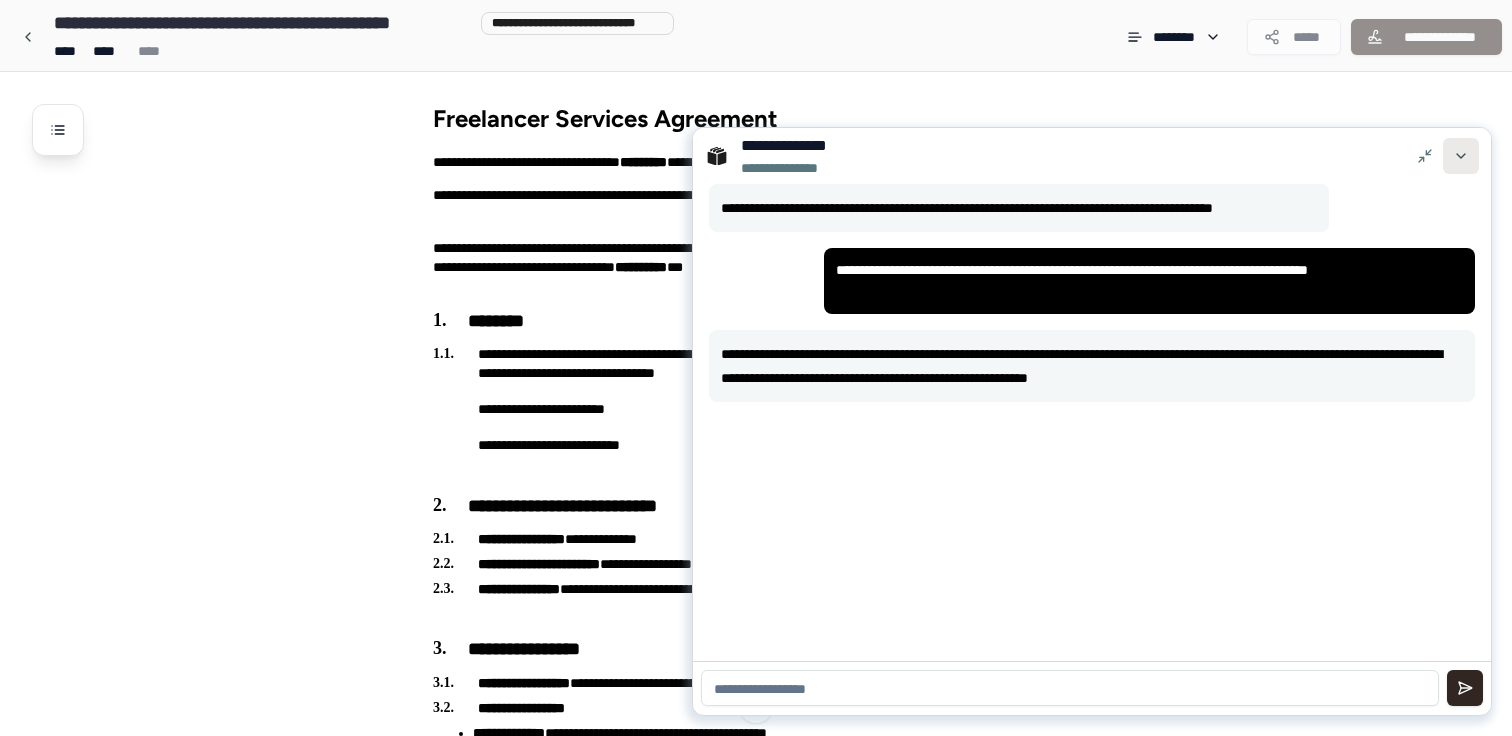 click at bounding box center [1461, 156] 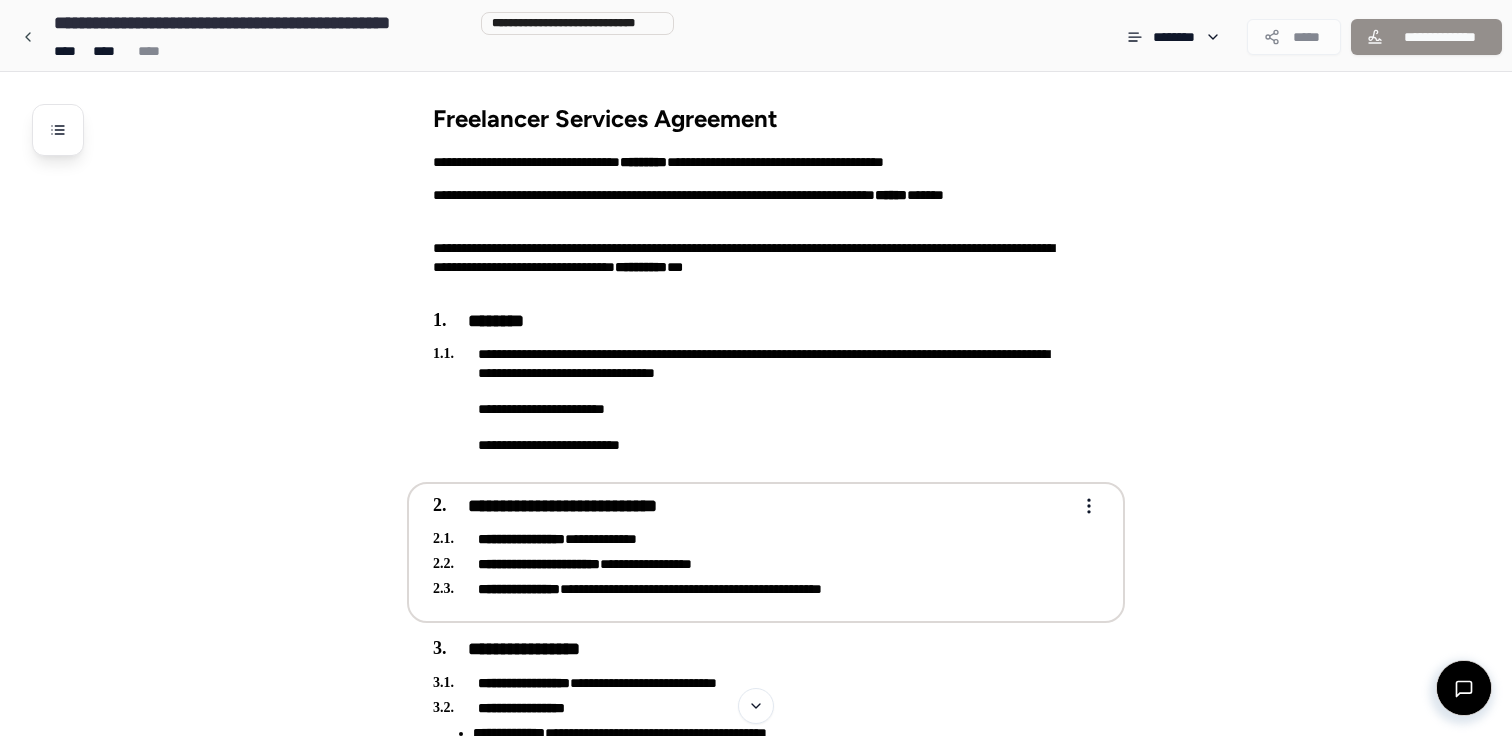 click on "**********" at bounding box center (756, 2000) 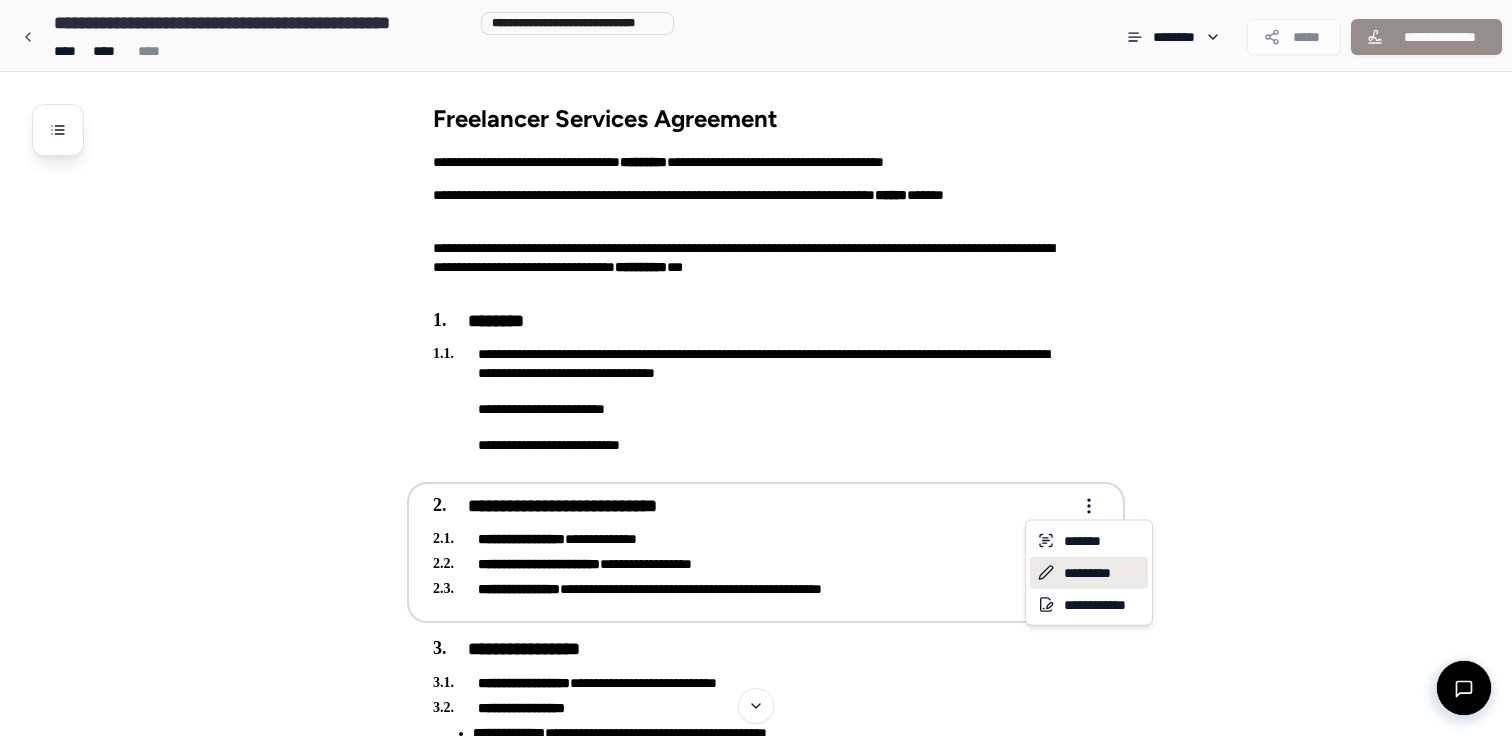 click on "*********" at bounding box center [1089, 573] 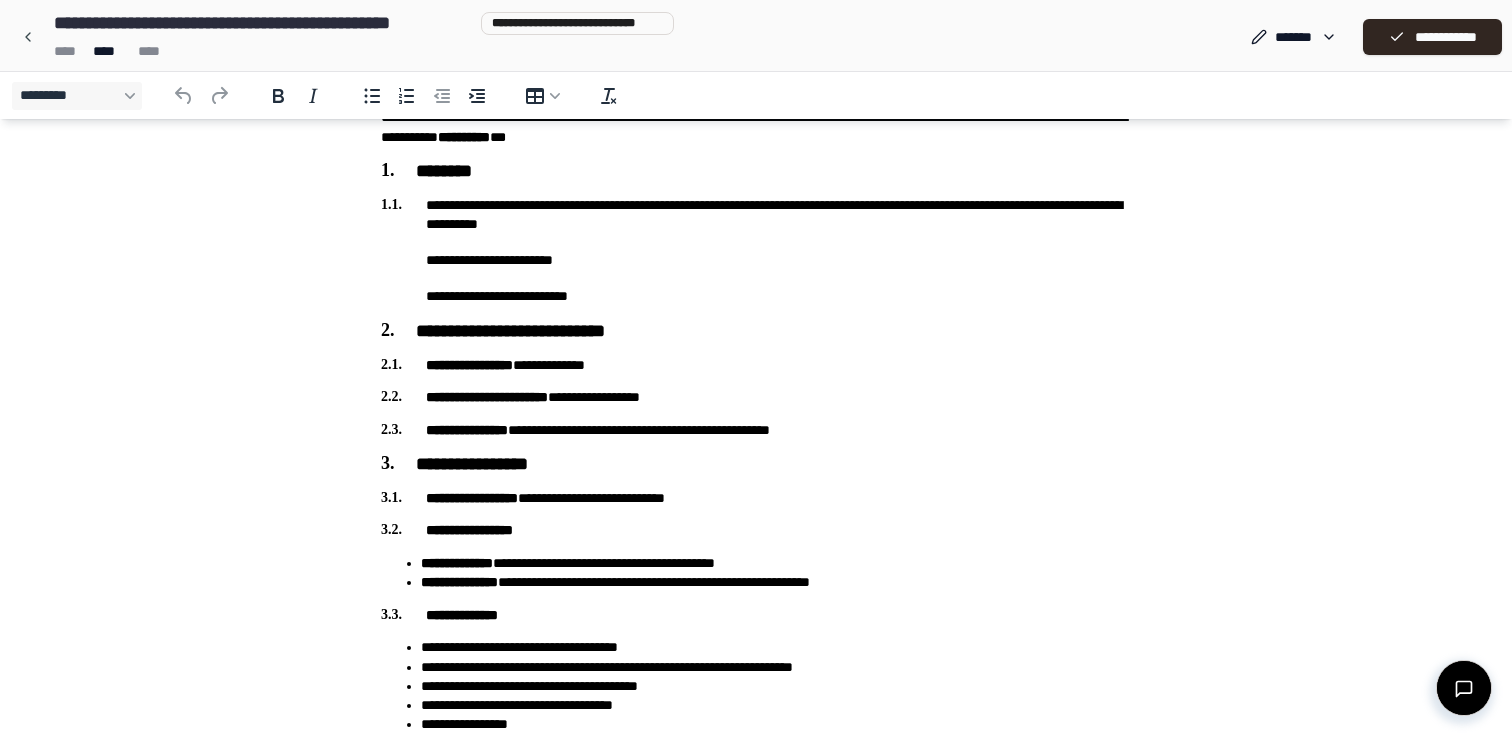 scroll, scrollTop: 137, scrollLeft: 0, axis: vertical 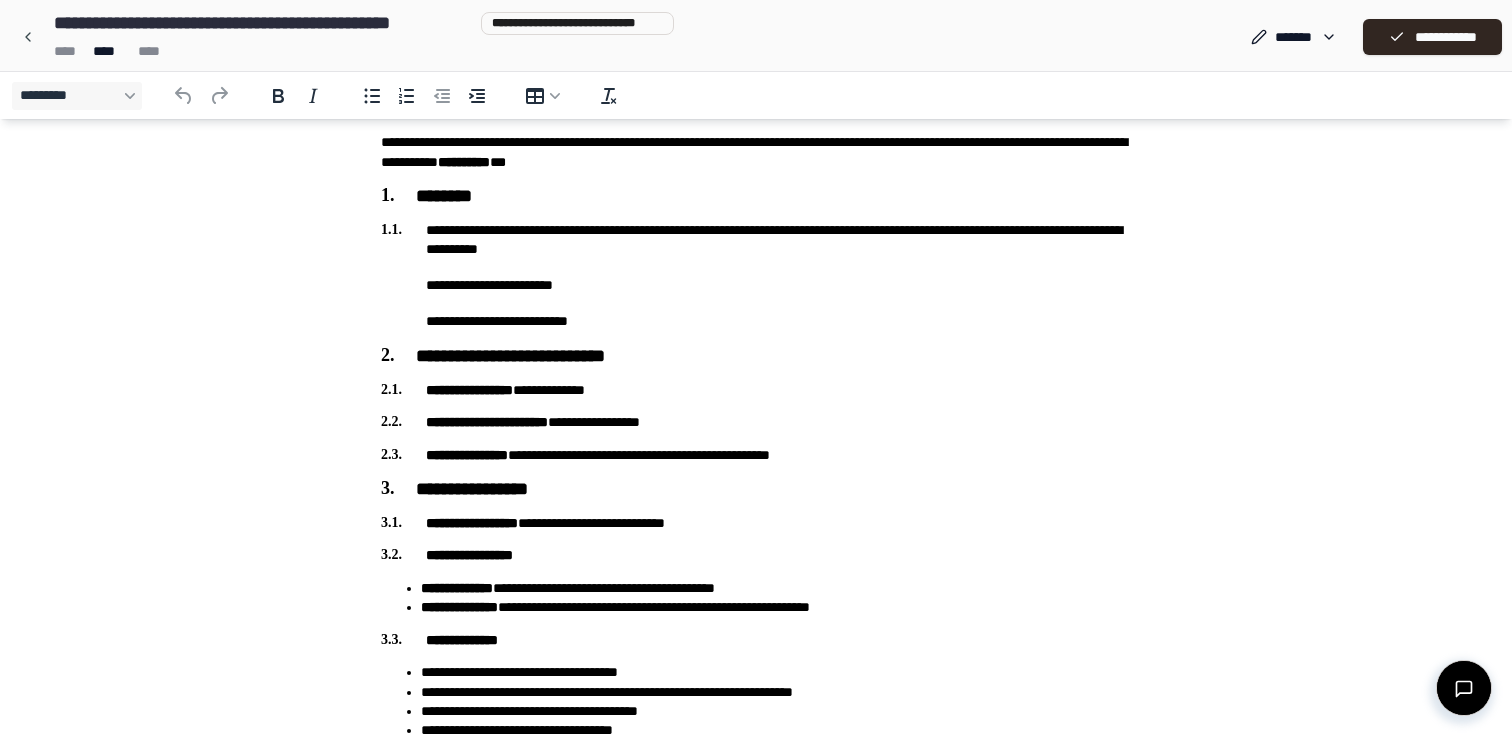 click on "**********" at bounding box center (756, 390) 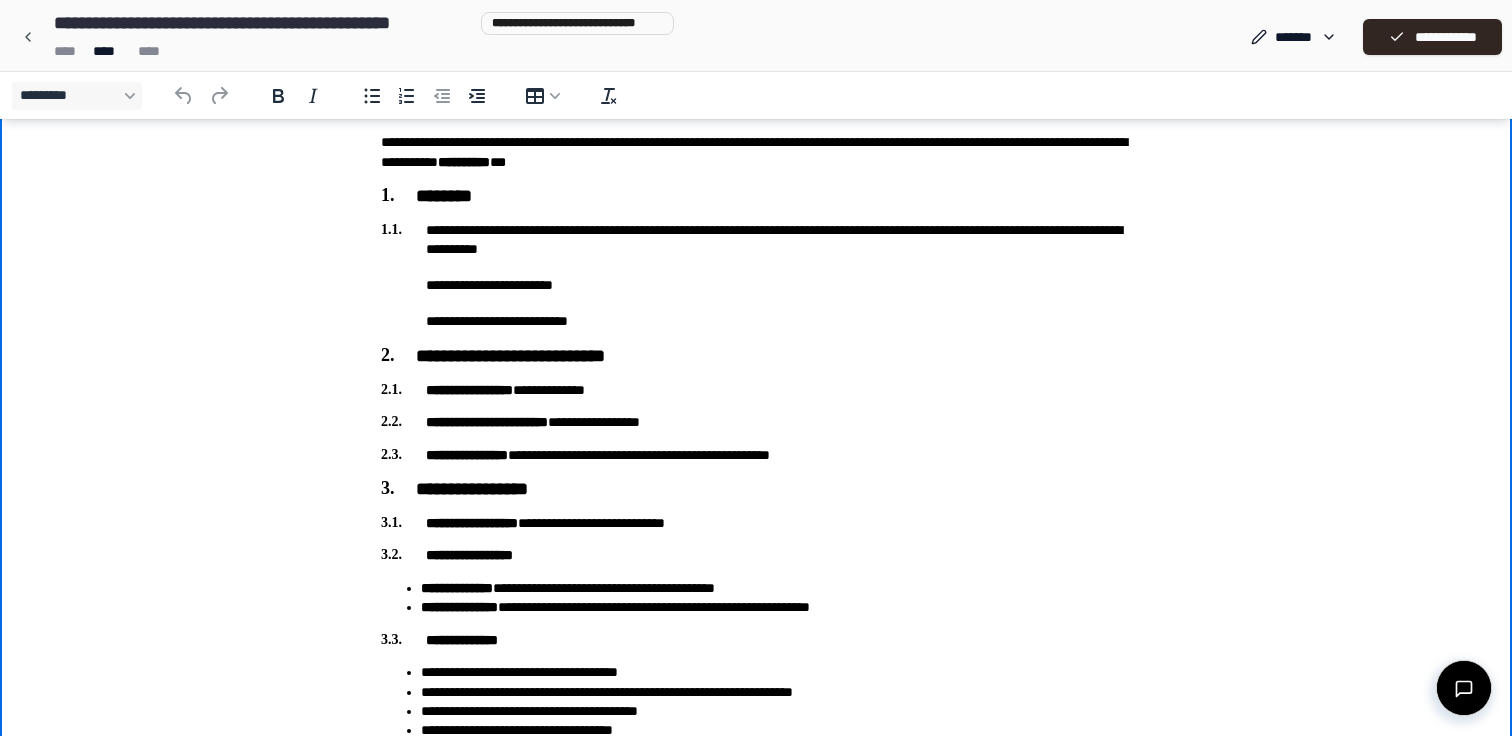 type 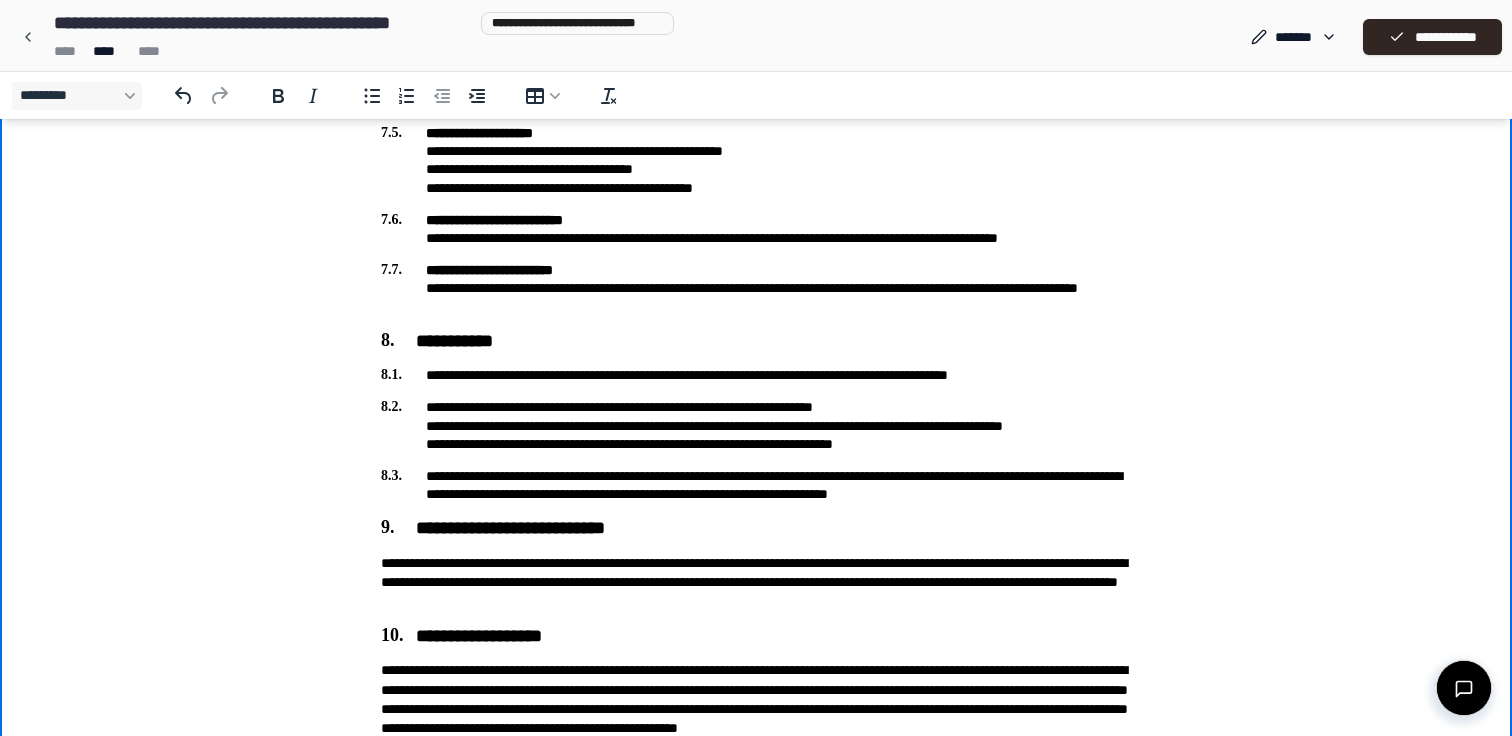 scroll, scrollTop: 2530, scrollLeft: 0, axis: vertical 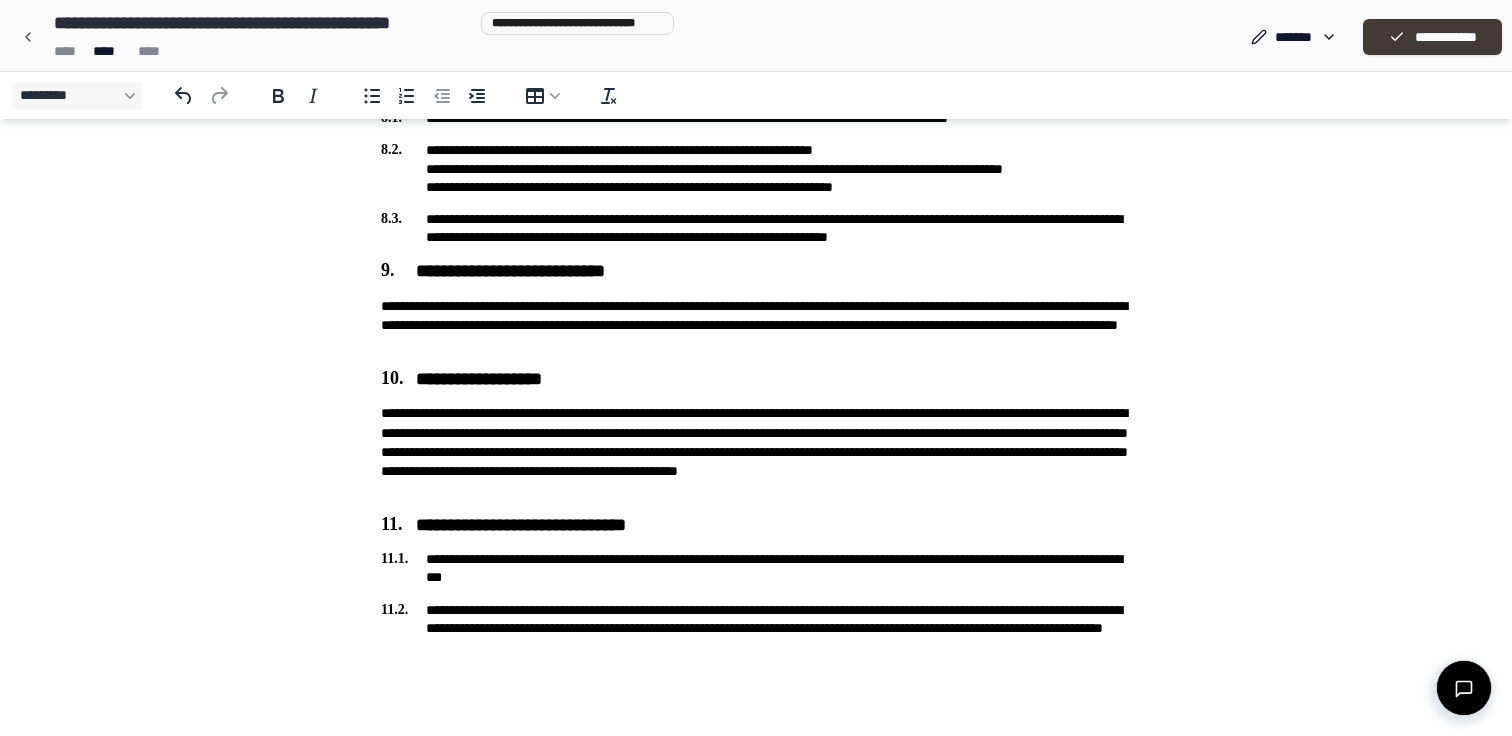 click on "**********" at bounding box center (1432, 37) 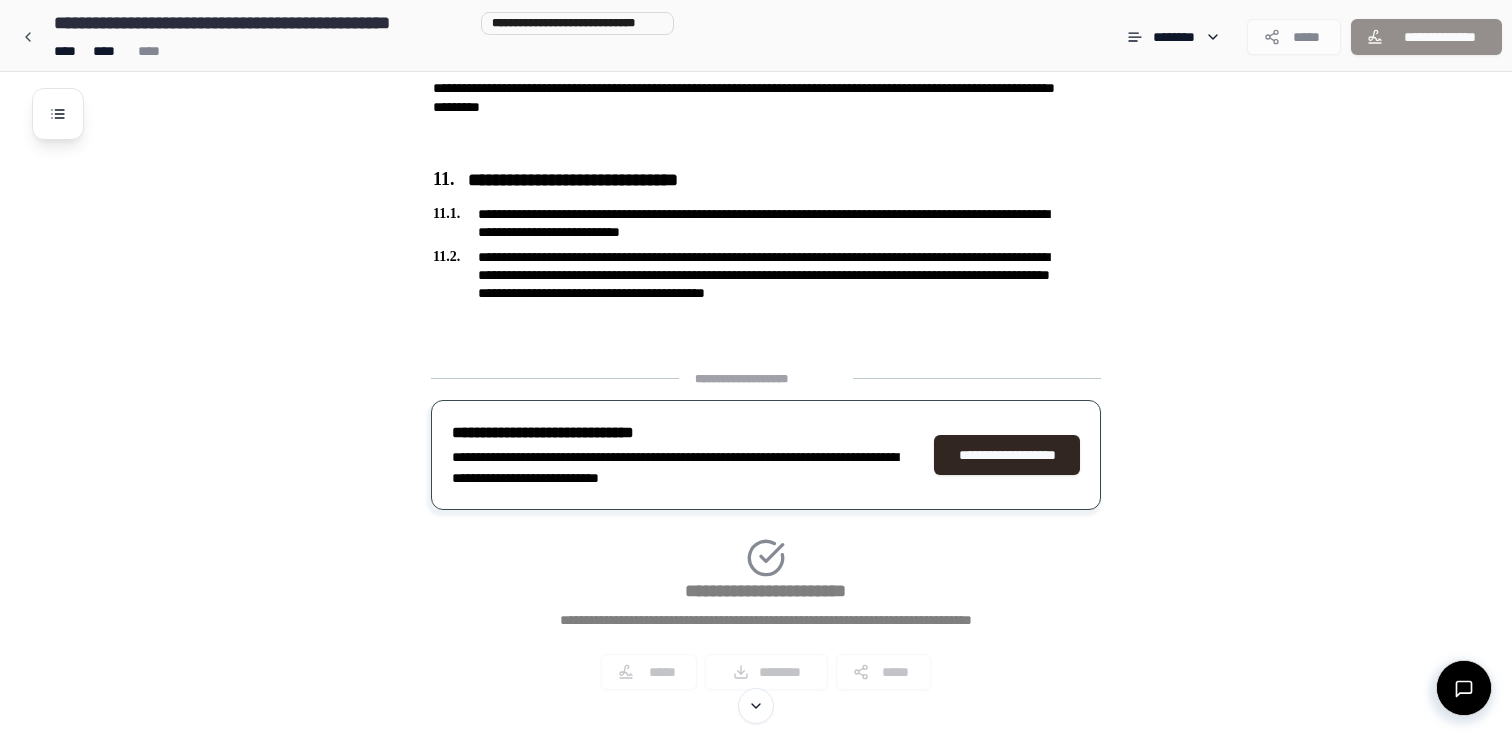 scroll, scrollTop: 3264, scrollLeft: 0, axis: vertical 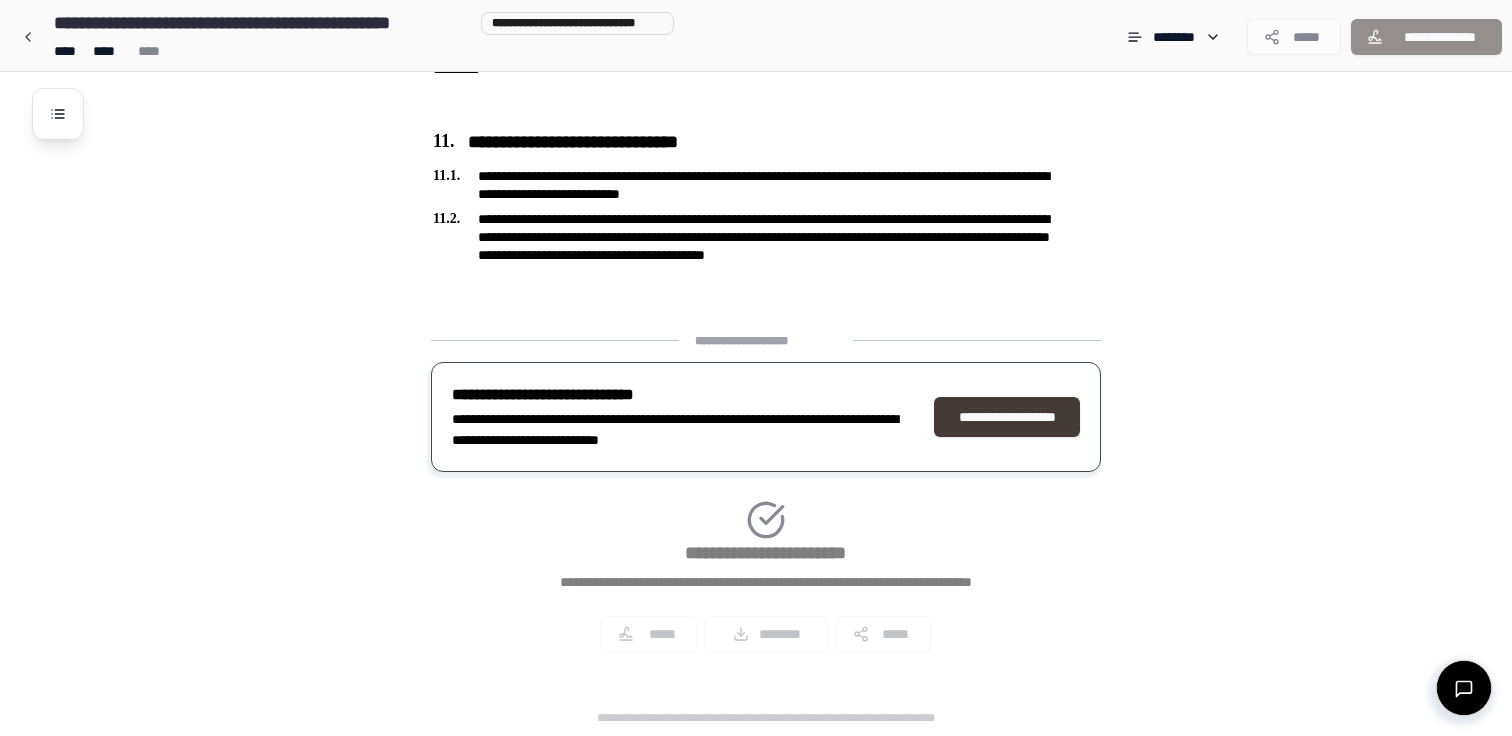 click on "**********" at bounding box center (1007, 417) 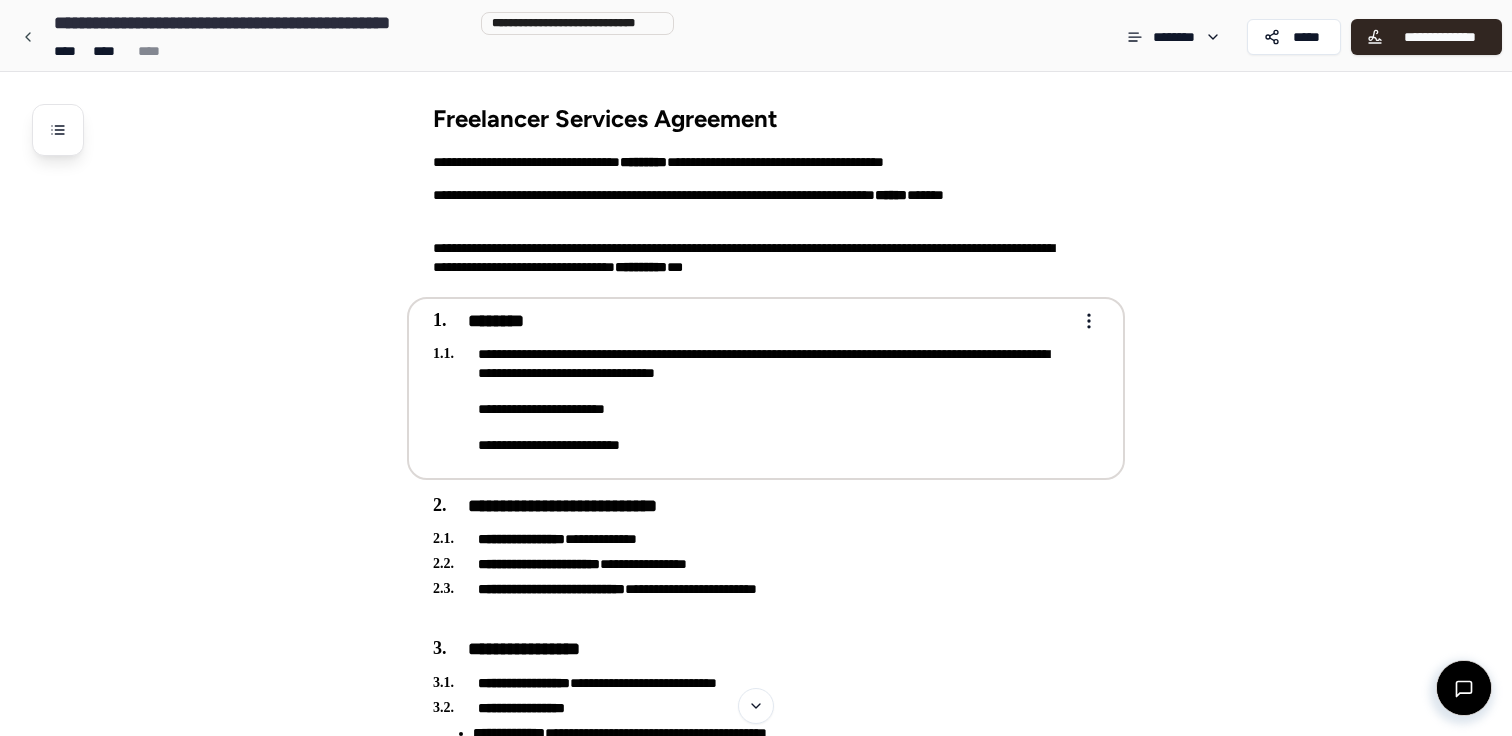 scroll, scrollTop: 0, scrollLeft: 0, axis: both 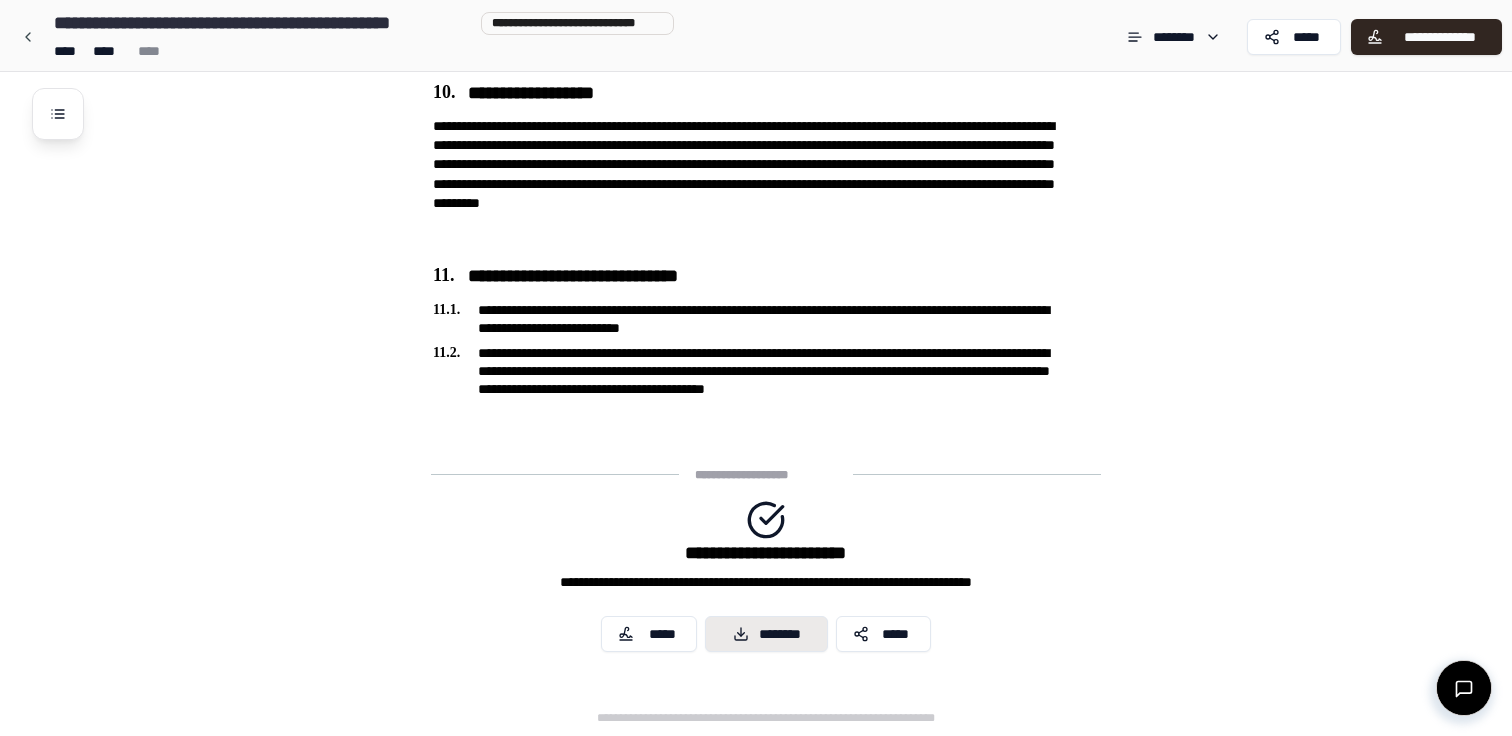 click on "********" at bounding box center (766, 634) 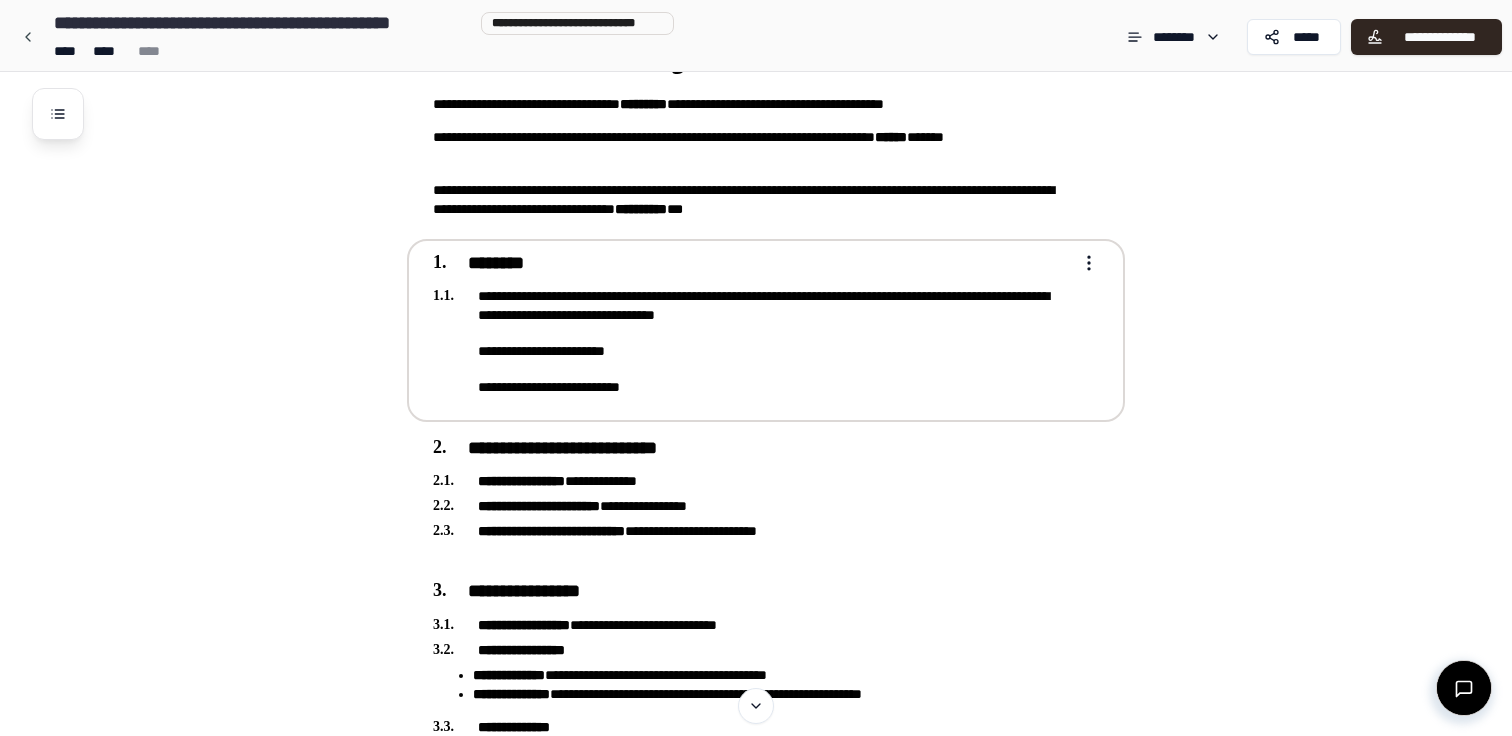 scroll, scrollTop: 35, scrollLeft: 0, axis: vertical 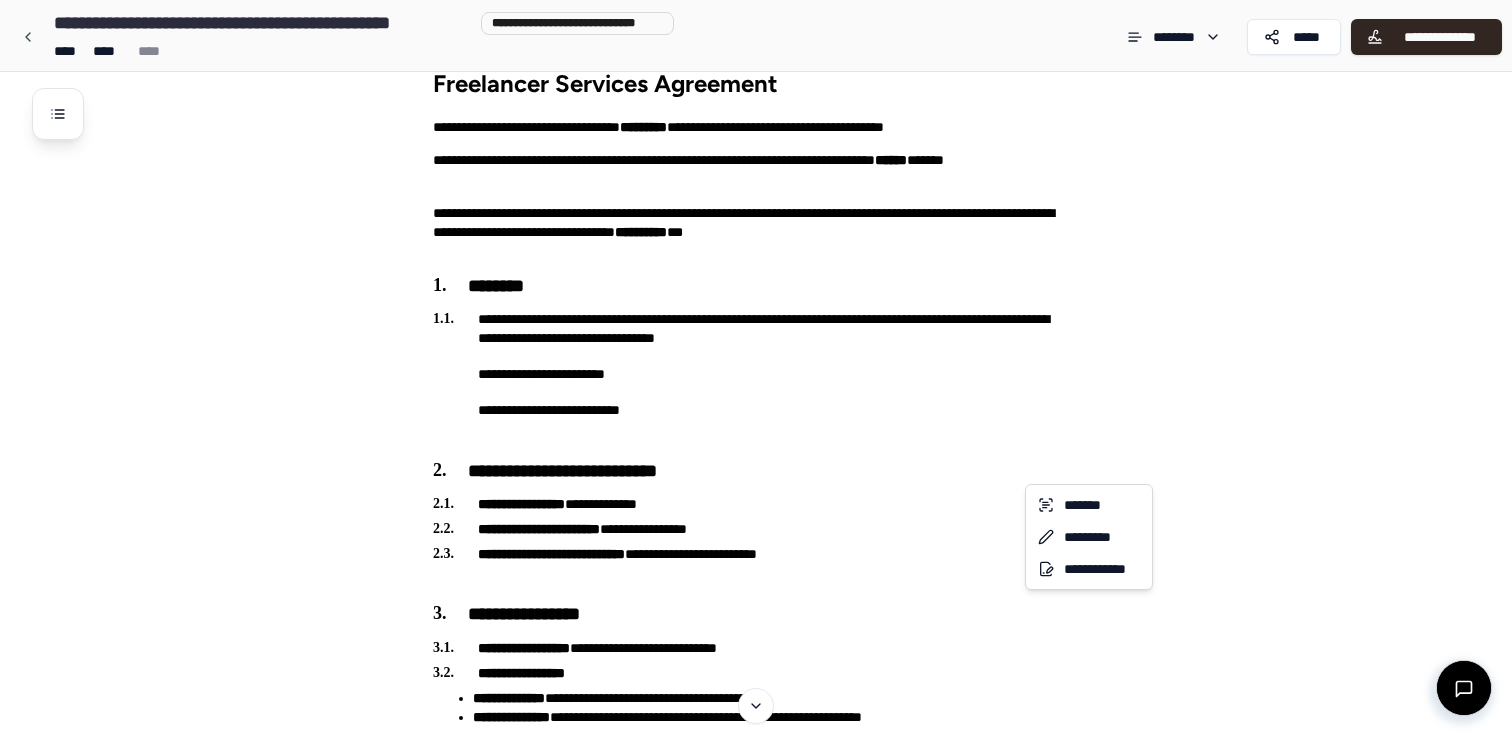 click on "**********" at bounding box center [756, 1898] 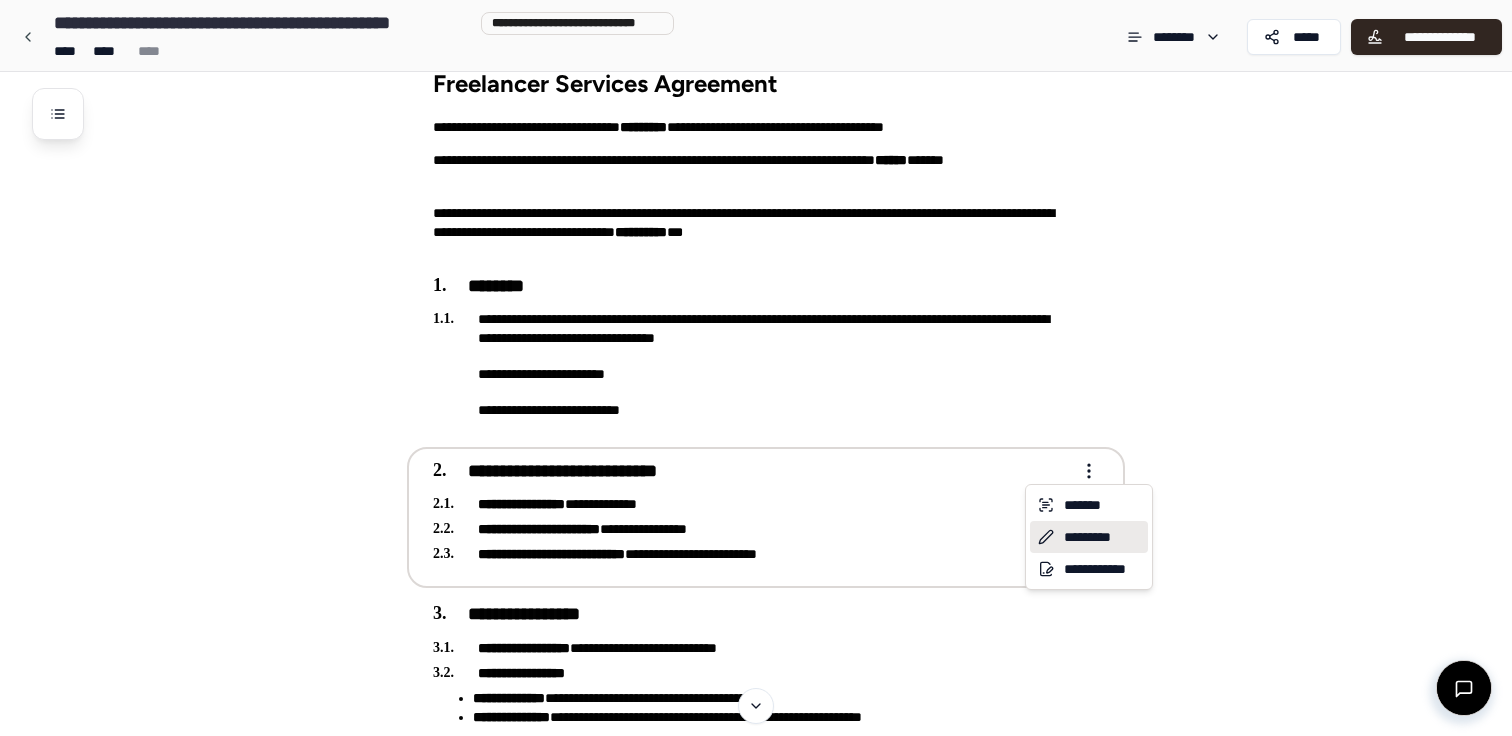 click on "*********" at bounding box center [1089, 537] 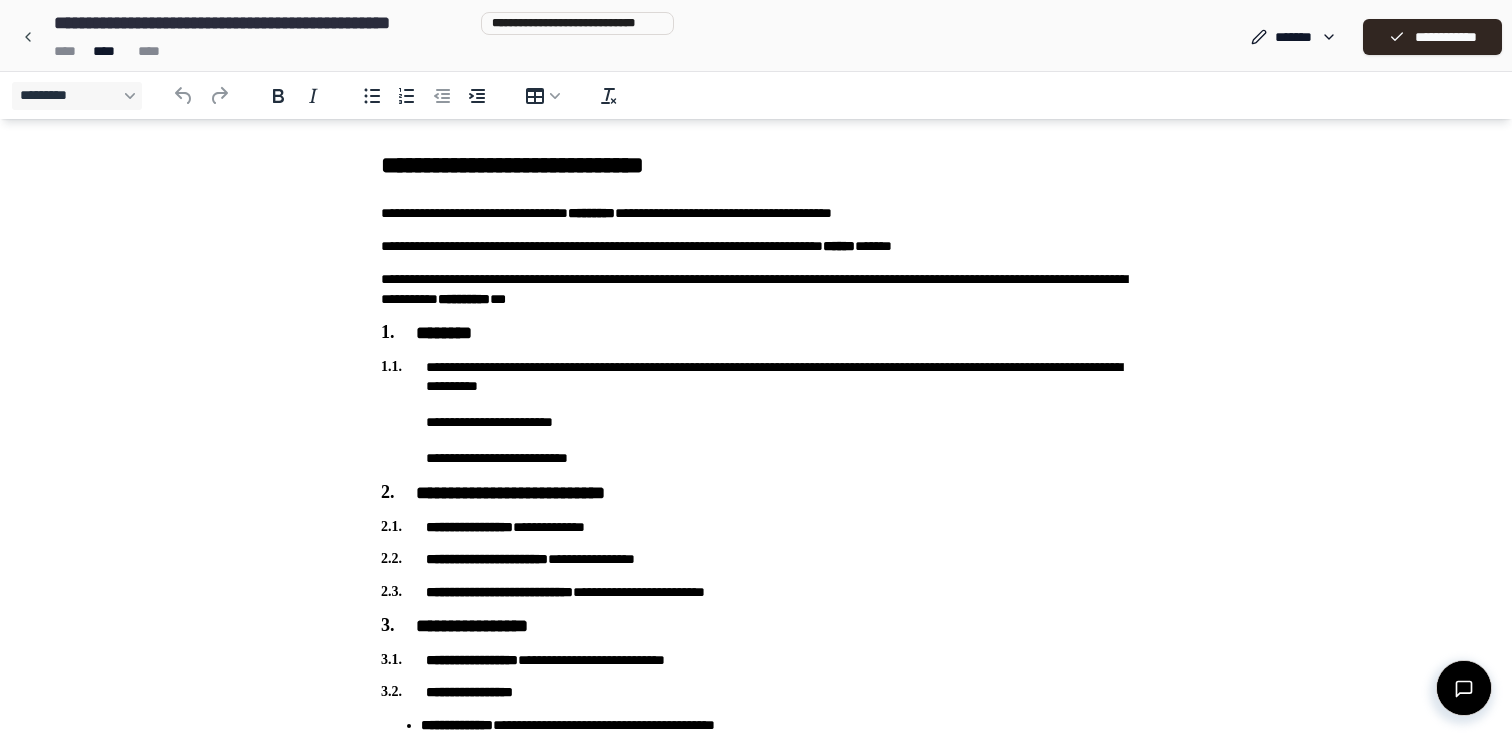 scroll, scrollTop: 24, scrollLeft: 0, axis: vertical 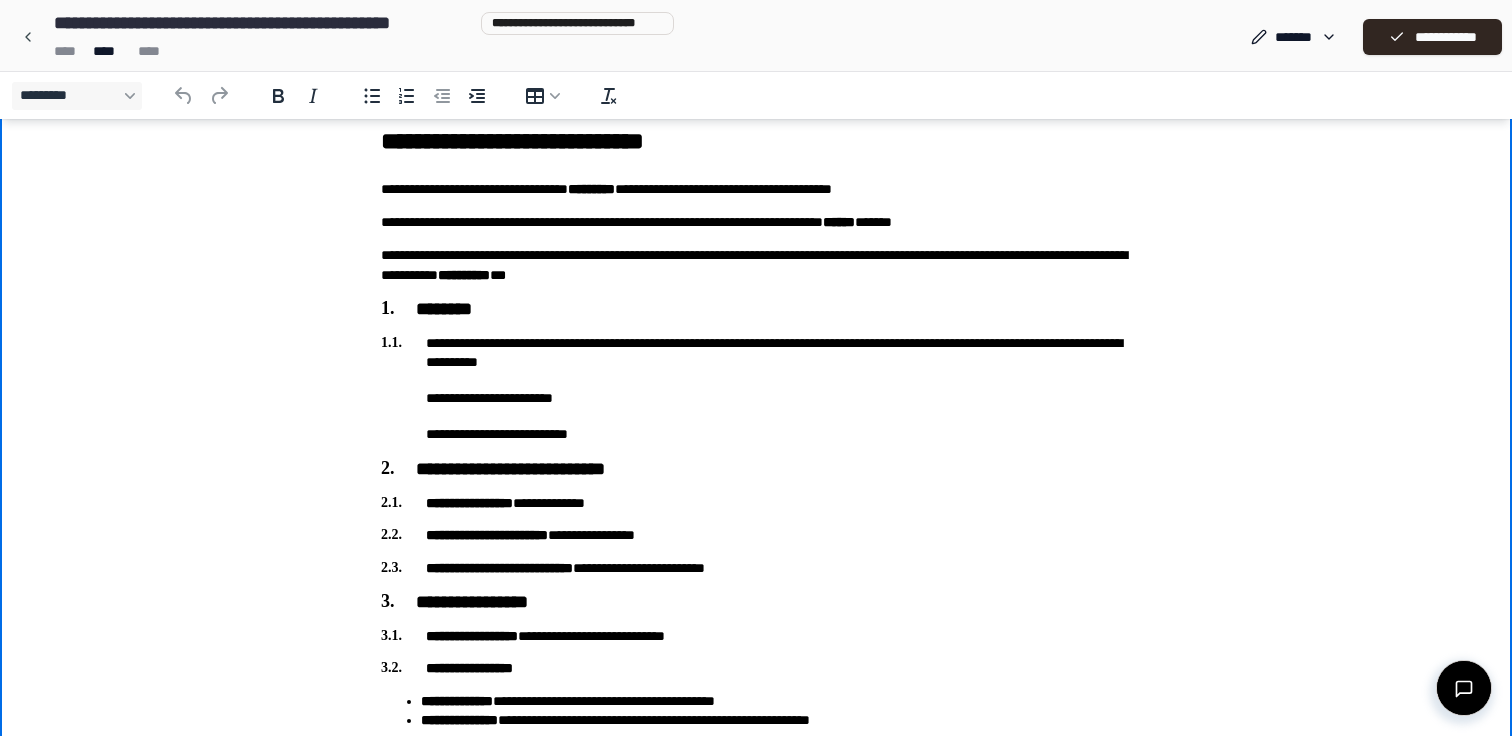 click on "**********" at bounding box center (756, 503) 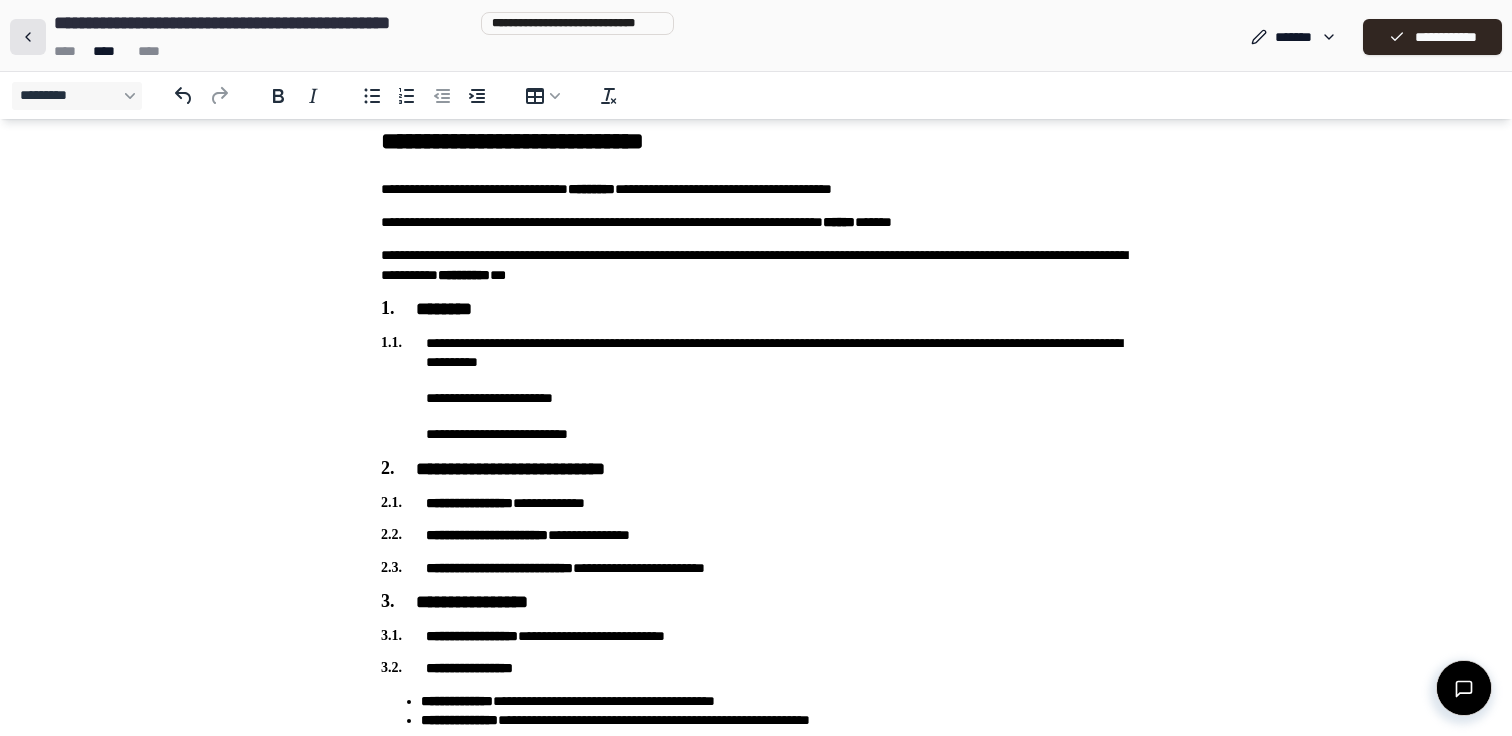 click at bounding box center [28, 37] 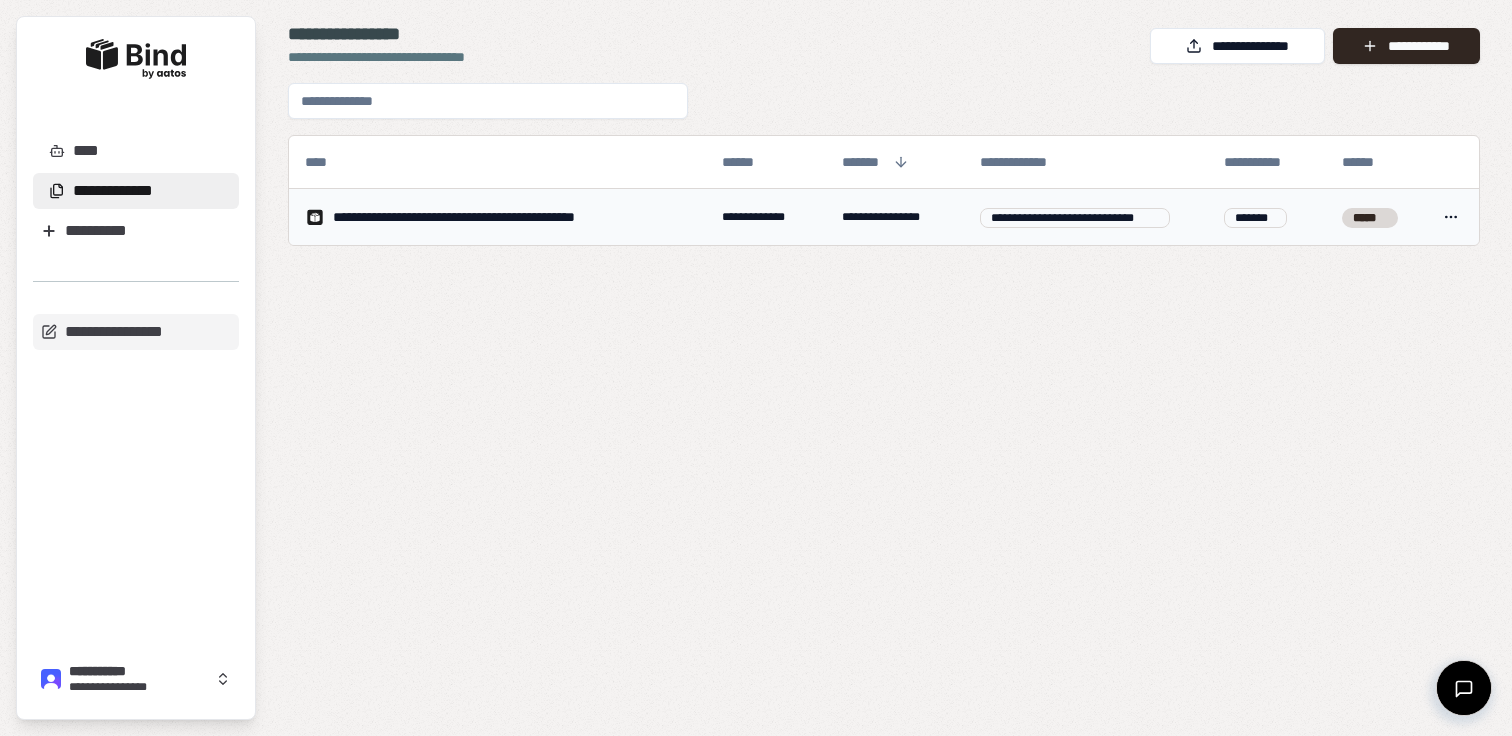 click on "**********" at bounding box center [895, 217] 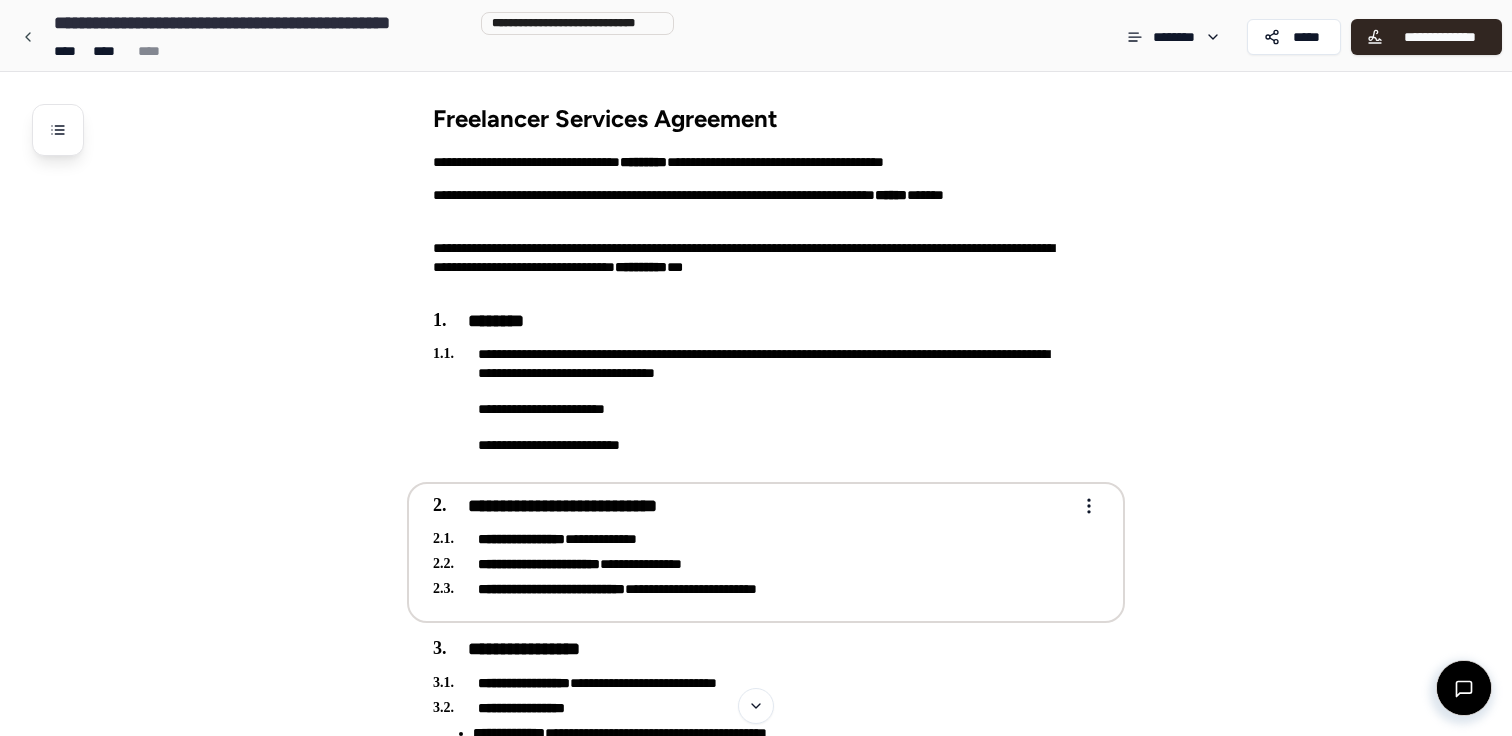 click on "**********" at bounding box center [756, 1933] 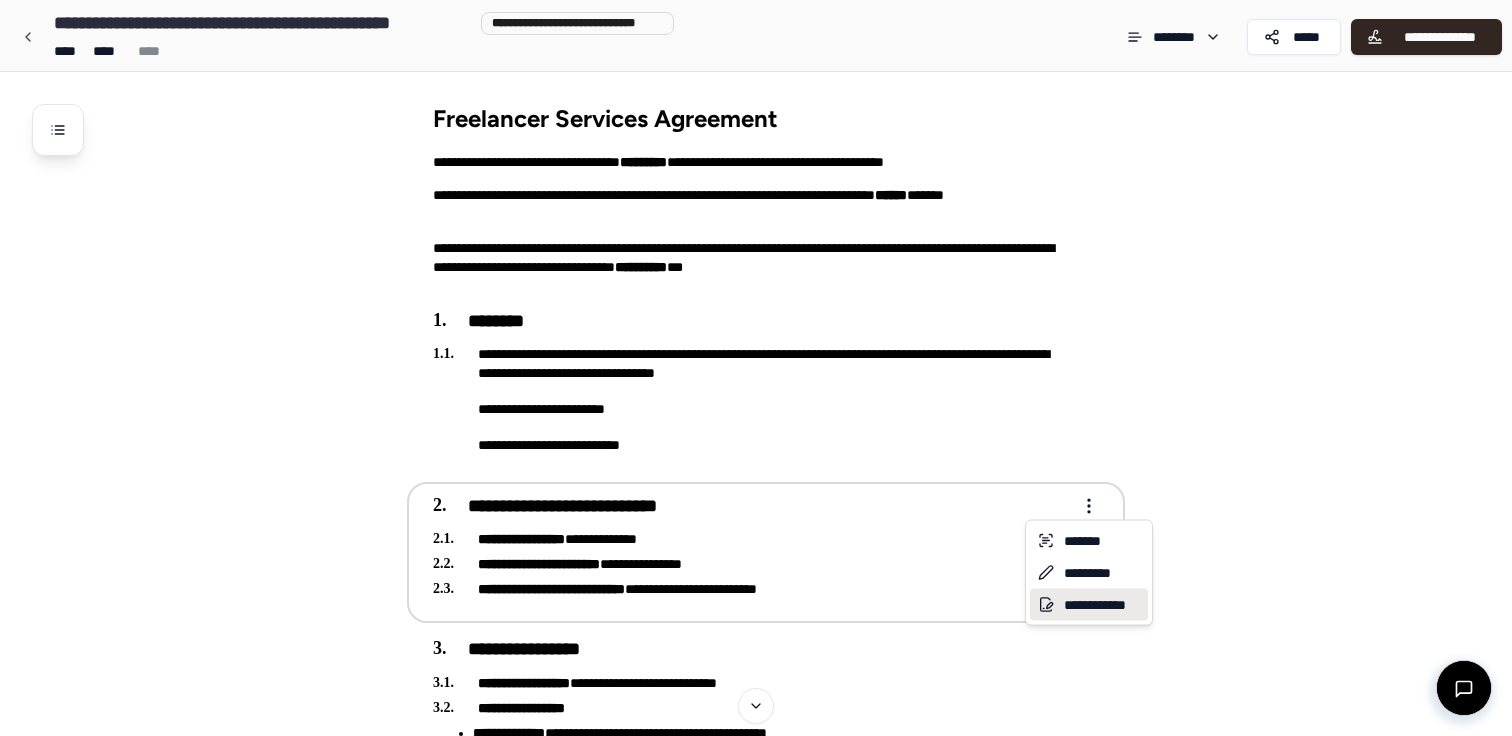 click on "**********" at bounding box center (1089, 605) 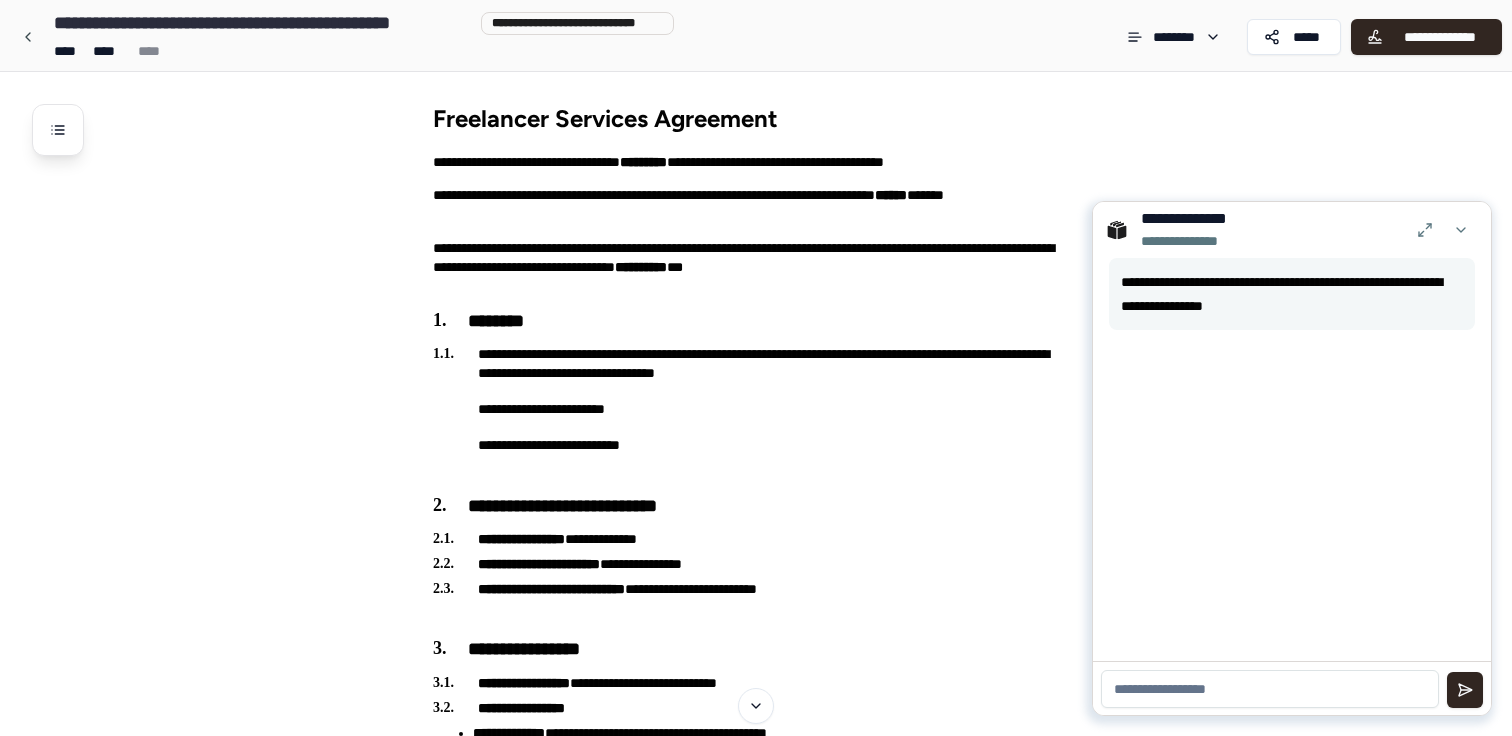 click at bounding box center [1292, 688] 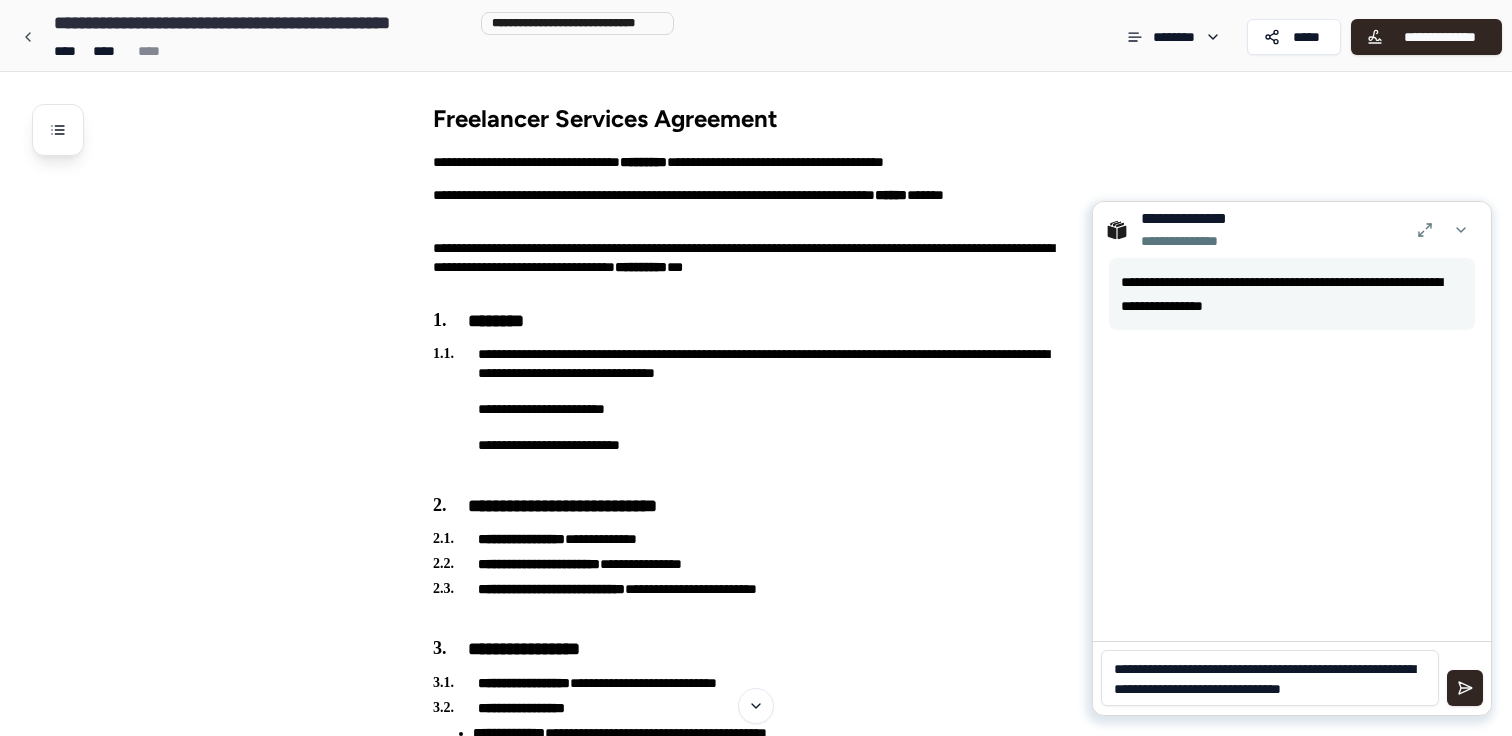 scroll, scrollTop: 0, scrollLeft: 0, axis: both 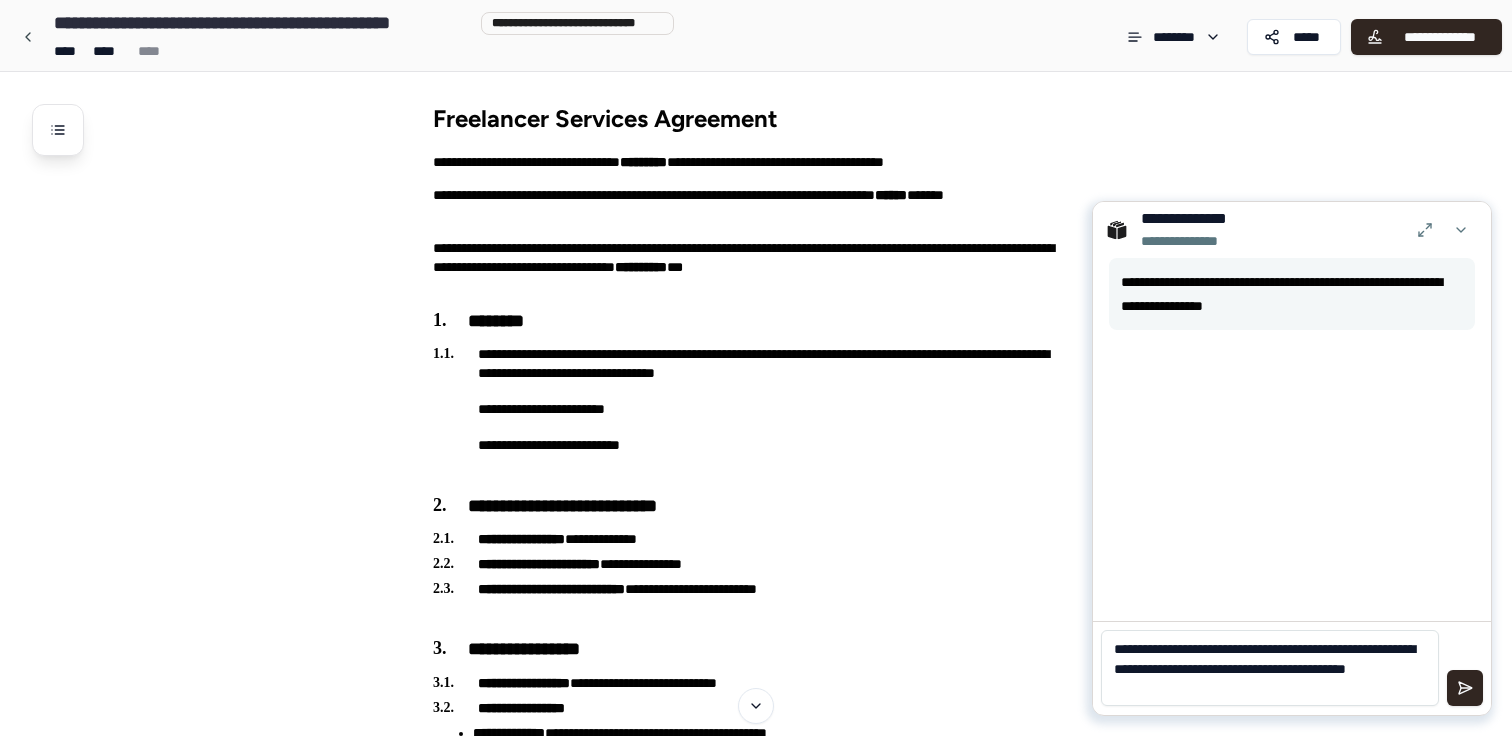 type on "**********" 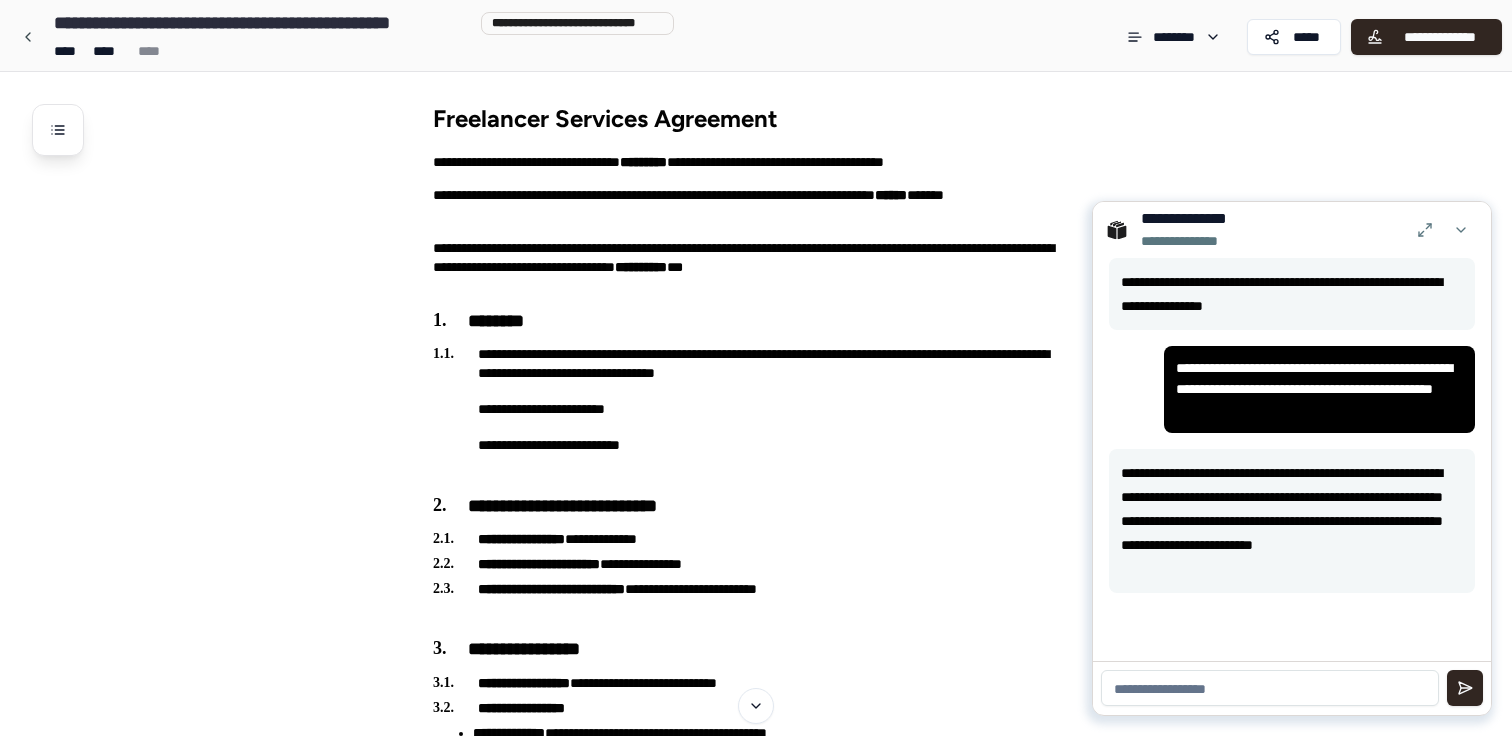 click at bounding box center [1270, 688] 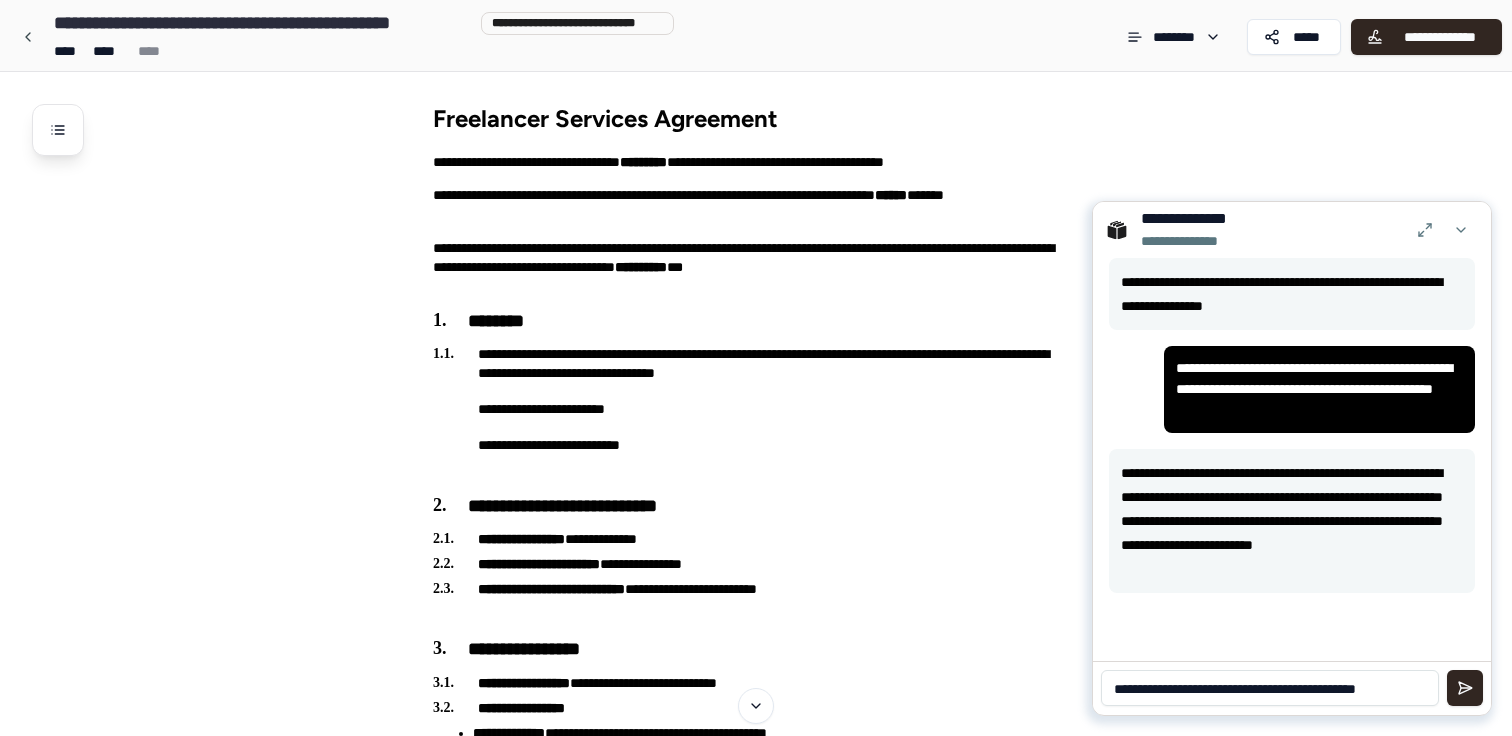type on "**********" 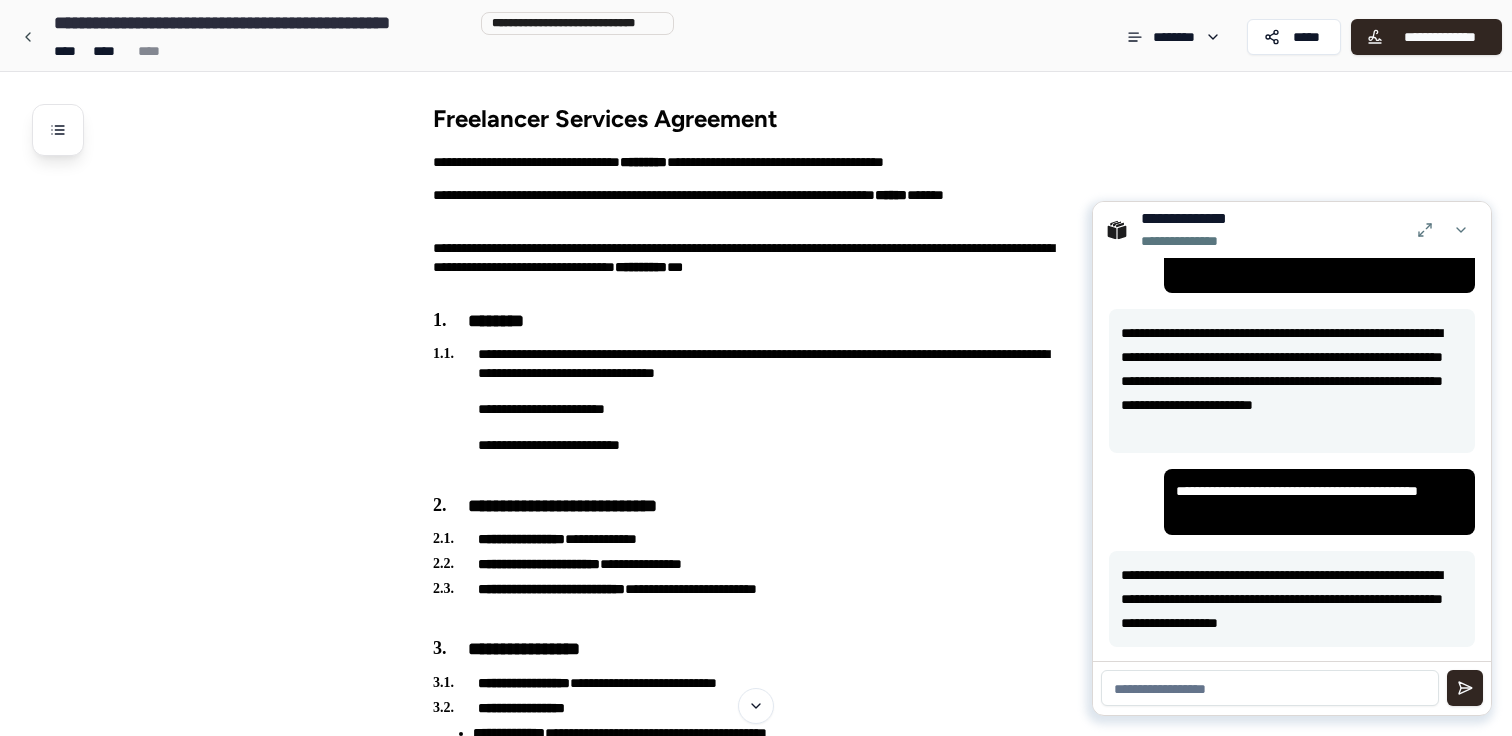scroll, scrollTop: 141, scrollLeft: 0, axis: vertical 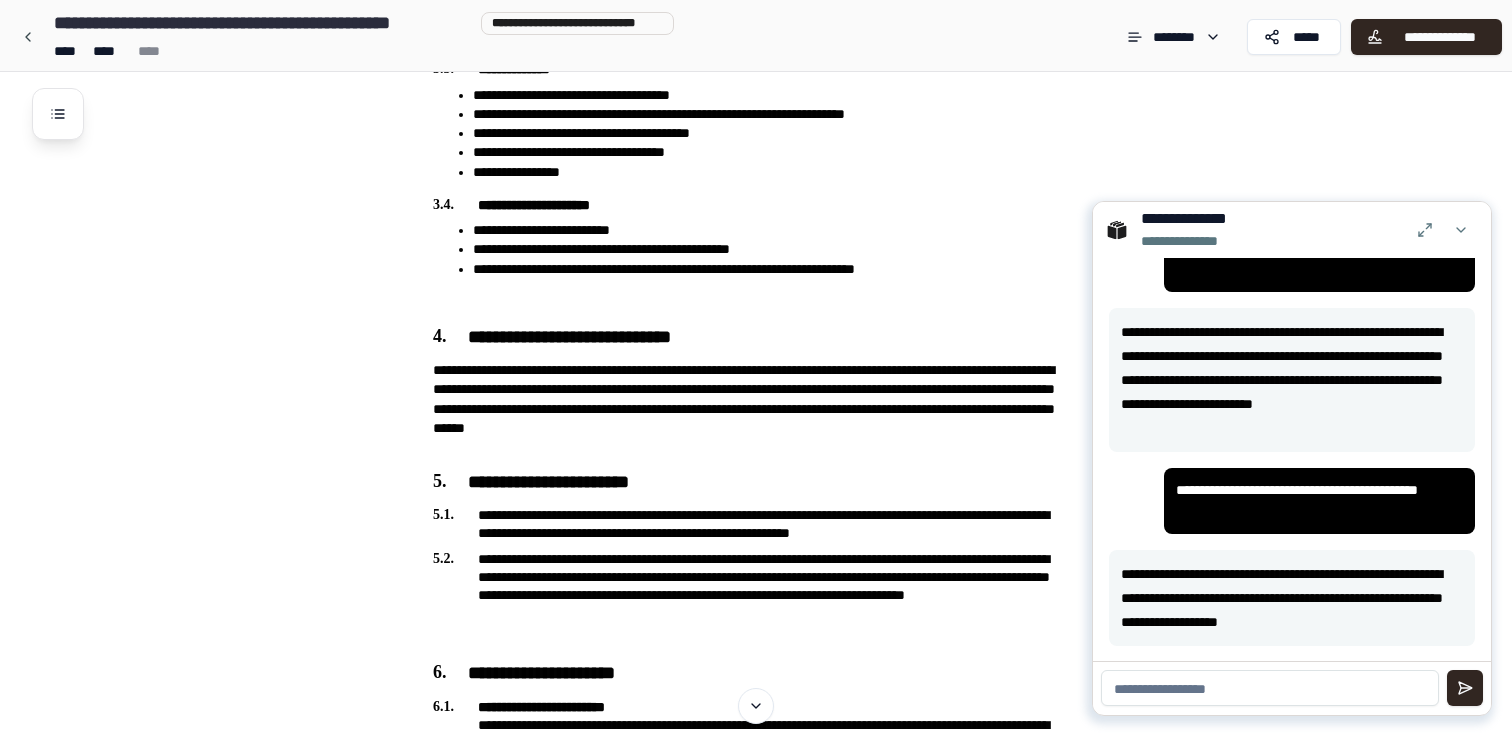 click at bounding box center [1270, 688] 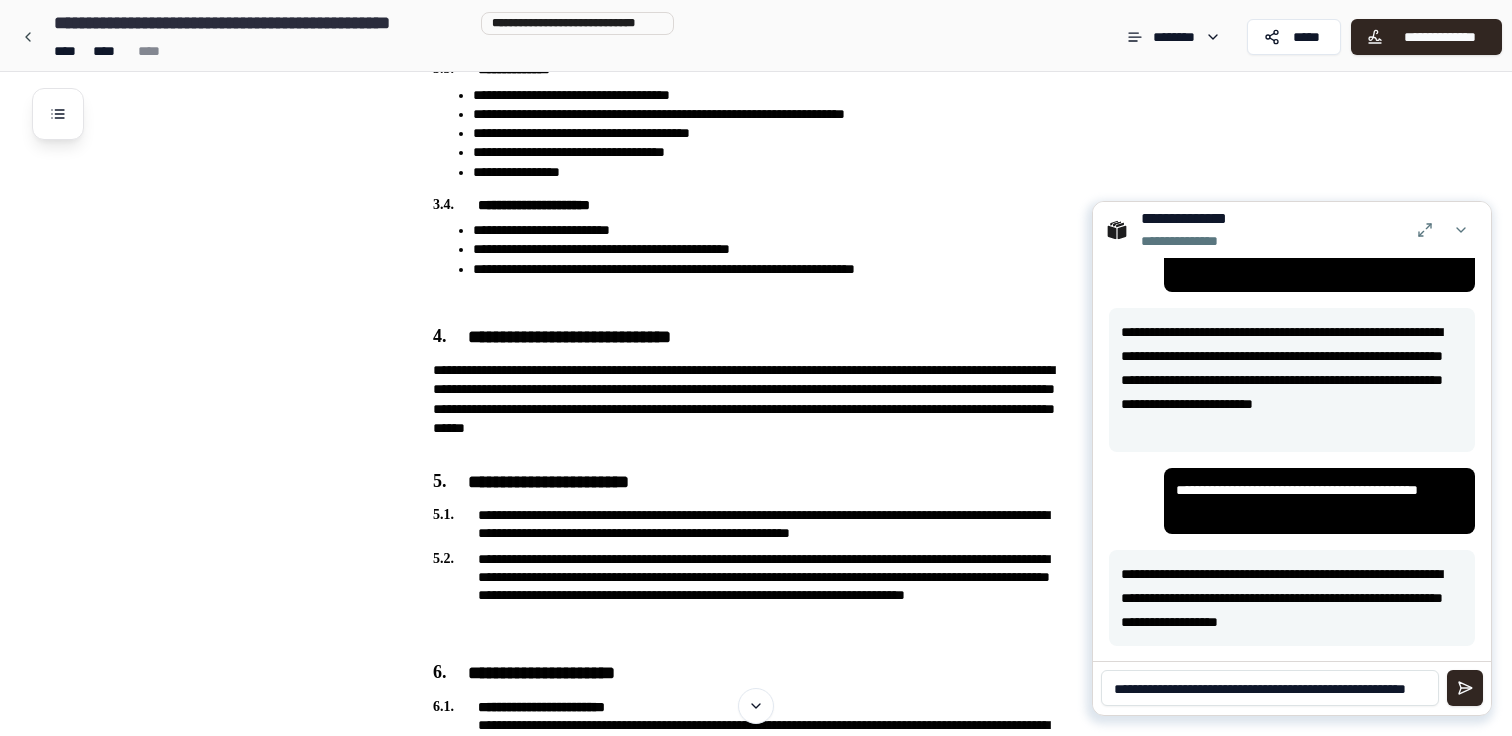 scroll, scrollTop: 0, scrollLeft: 0, axis: both 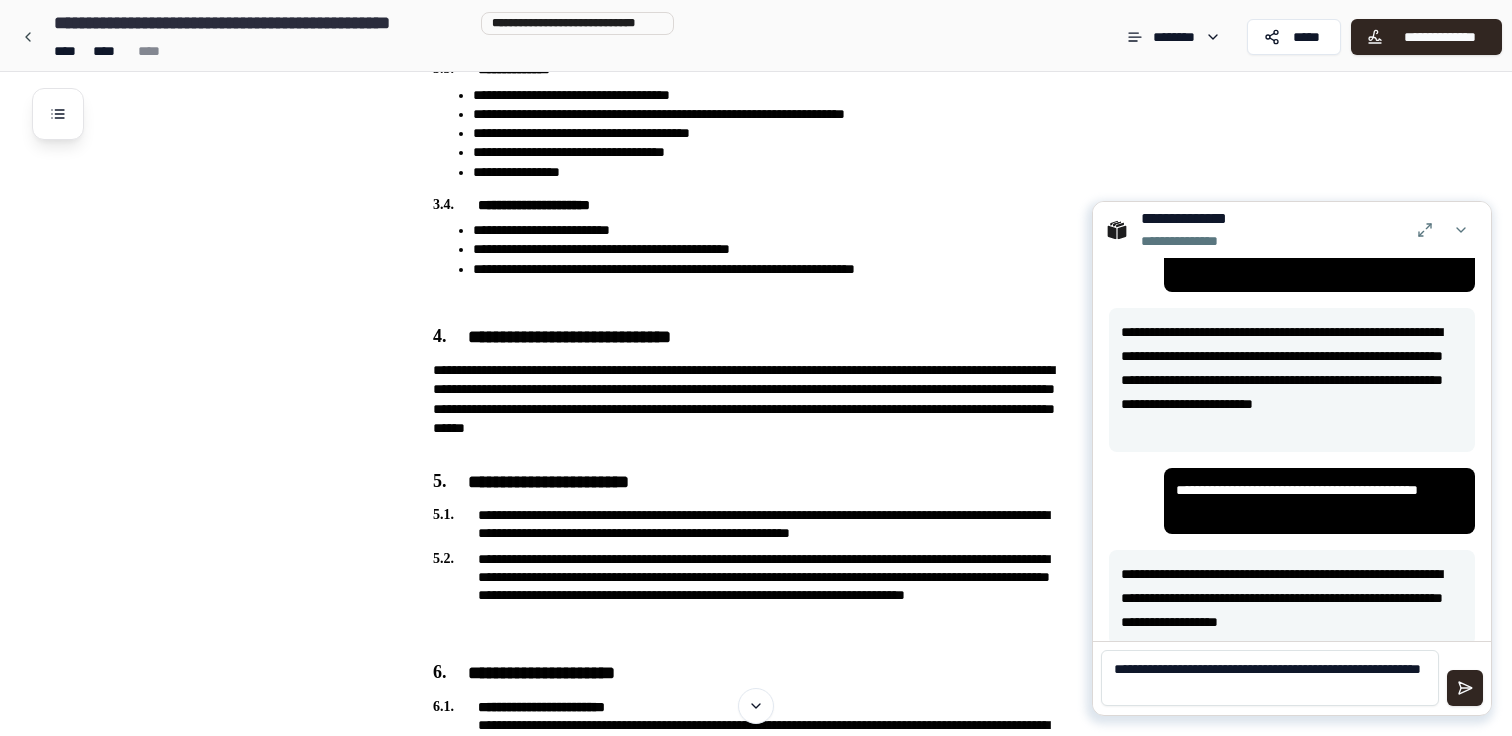 type on "**********" 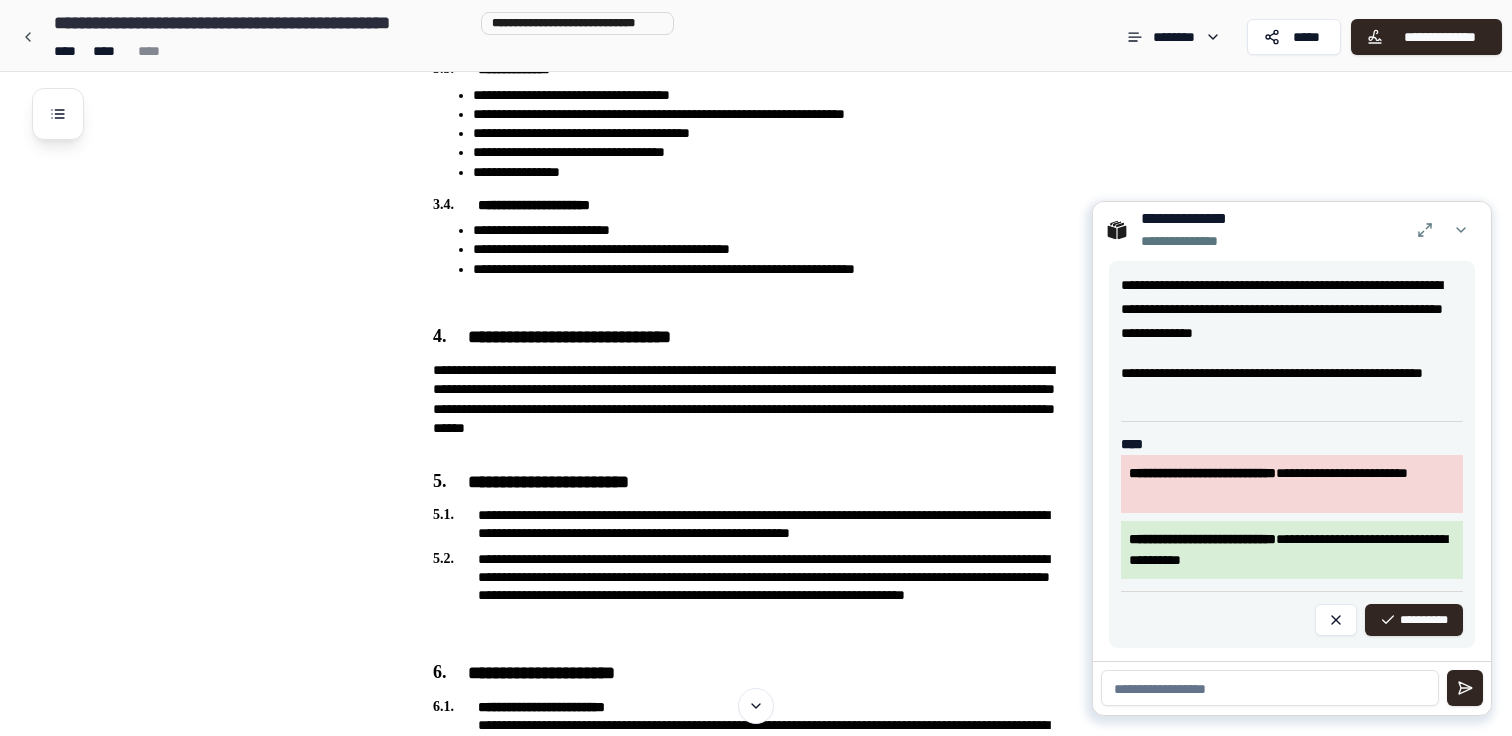 scroll, scrollTop: 626, scrollLeft: 0, axis: vertical 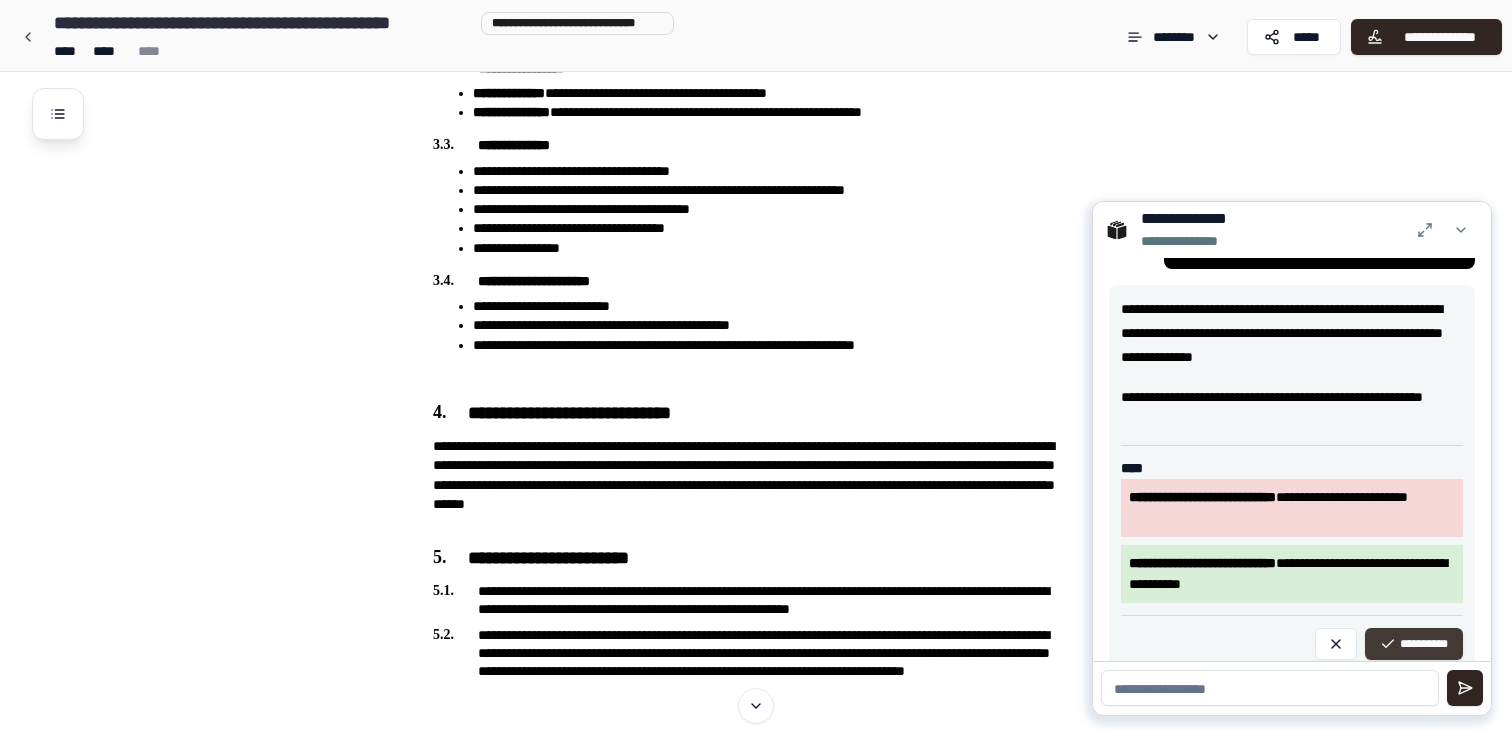 click on "**********" at bounding box center (1414, 644) 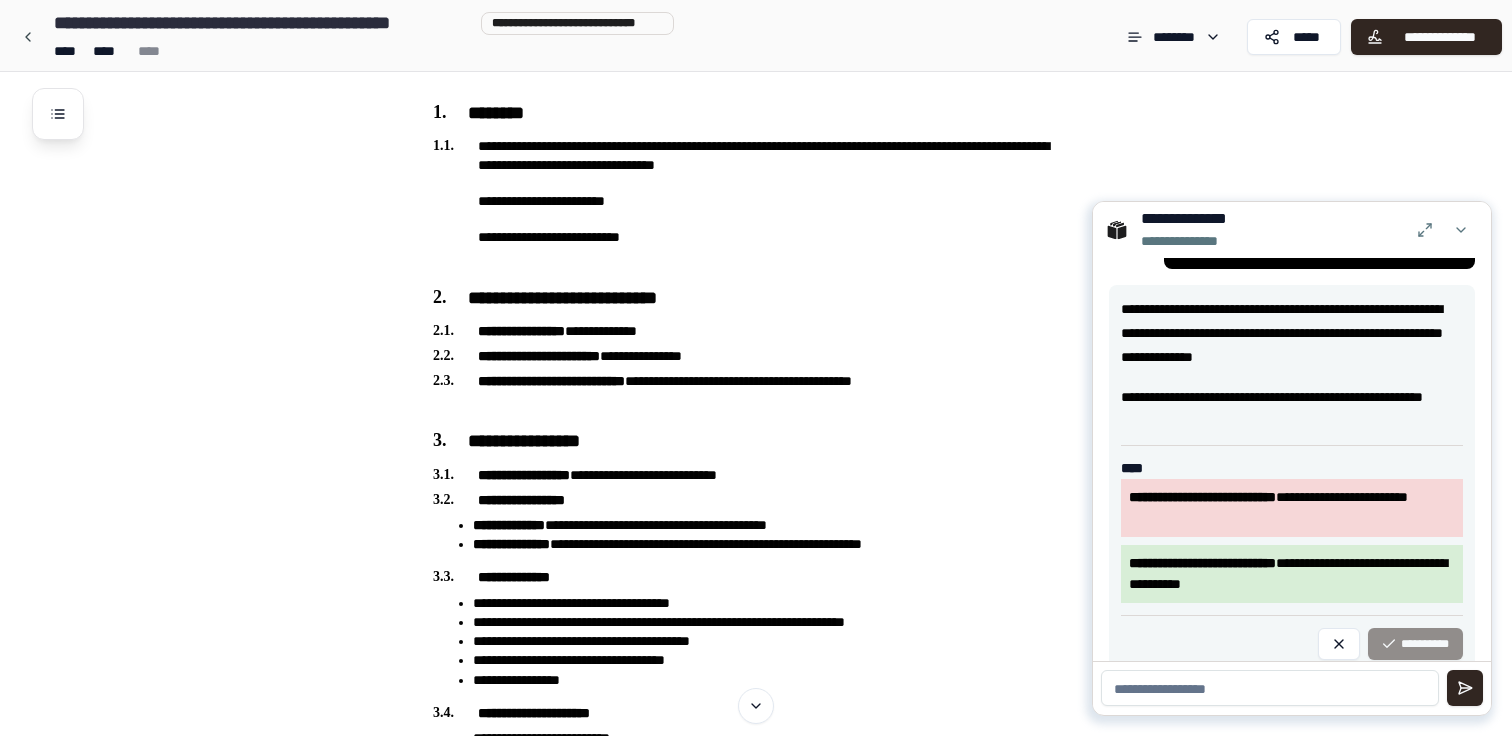 scroll, scrollTop: 0, scrollLeft: 0, axis: both 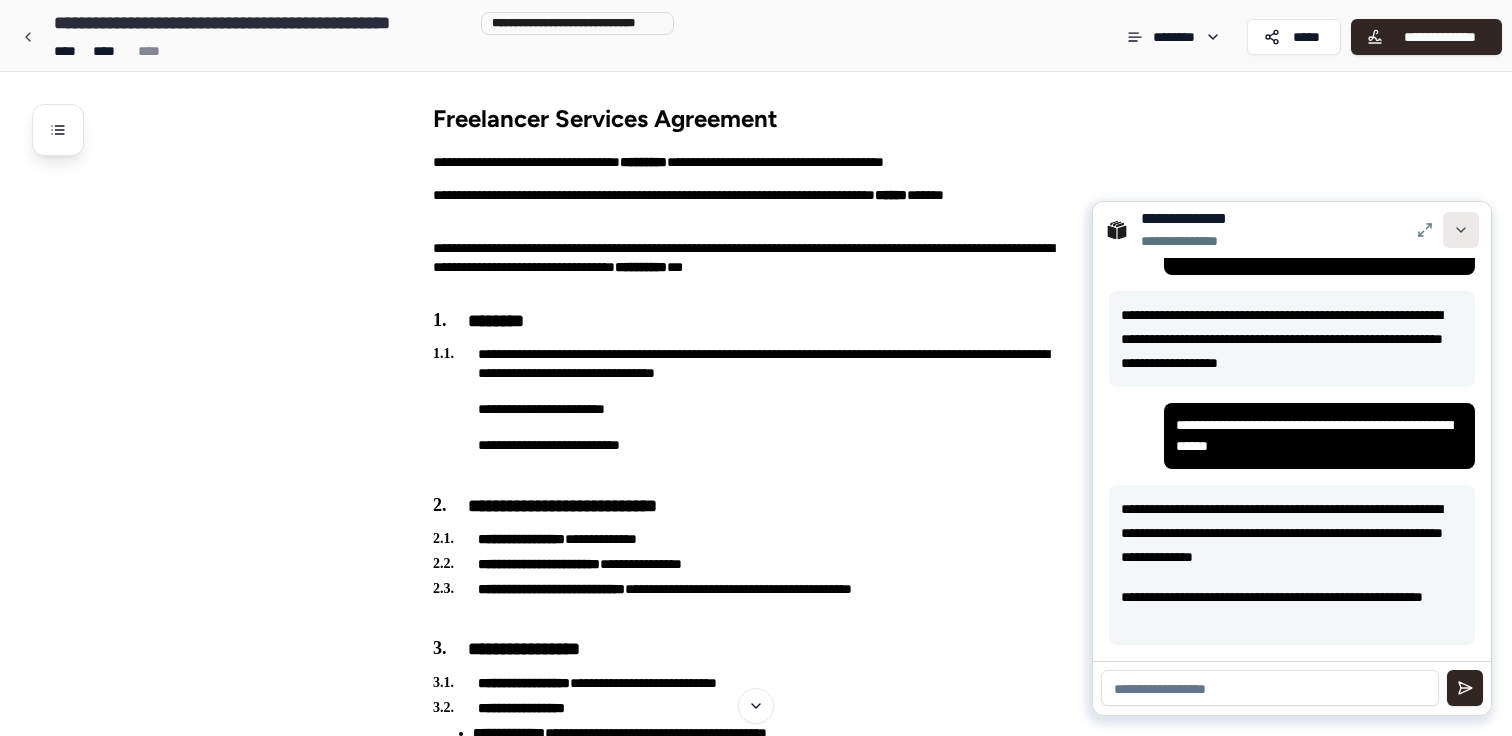 click at bounding box center [1461, 230] 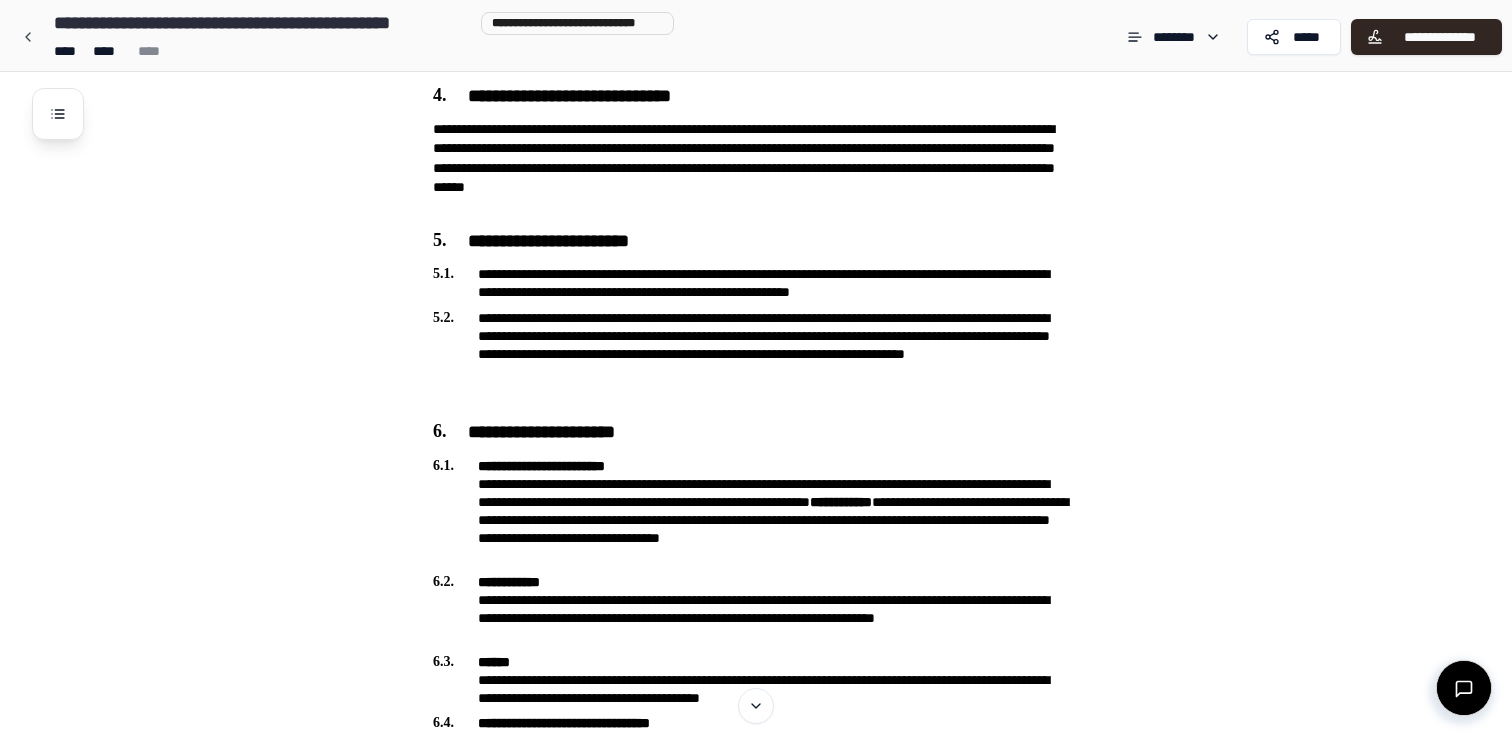 scroll, scrollTop: 989, scrollLeft: 0, axis: vertical 